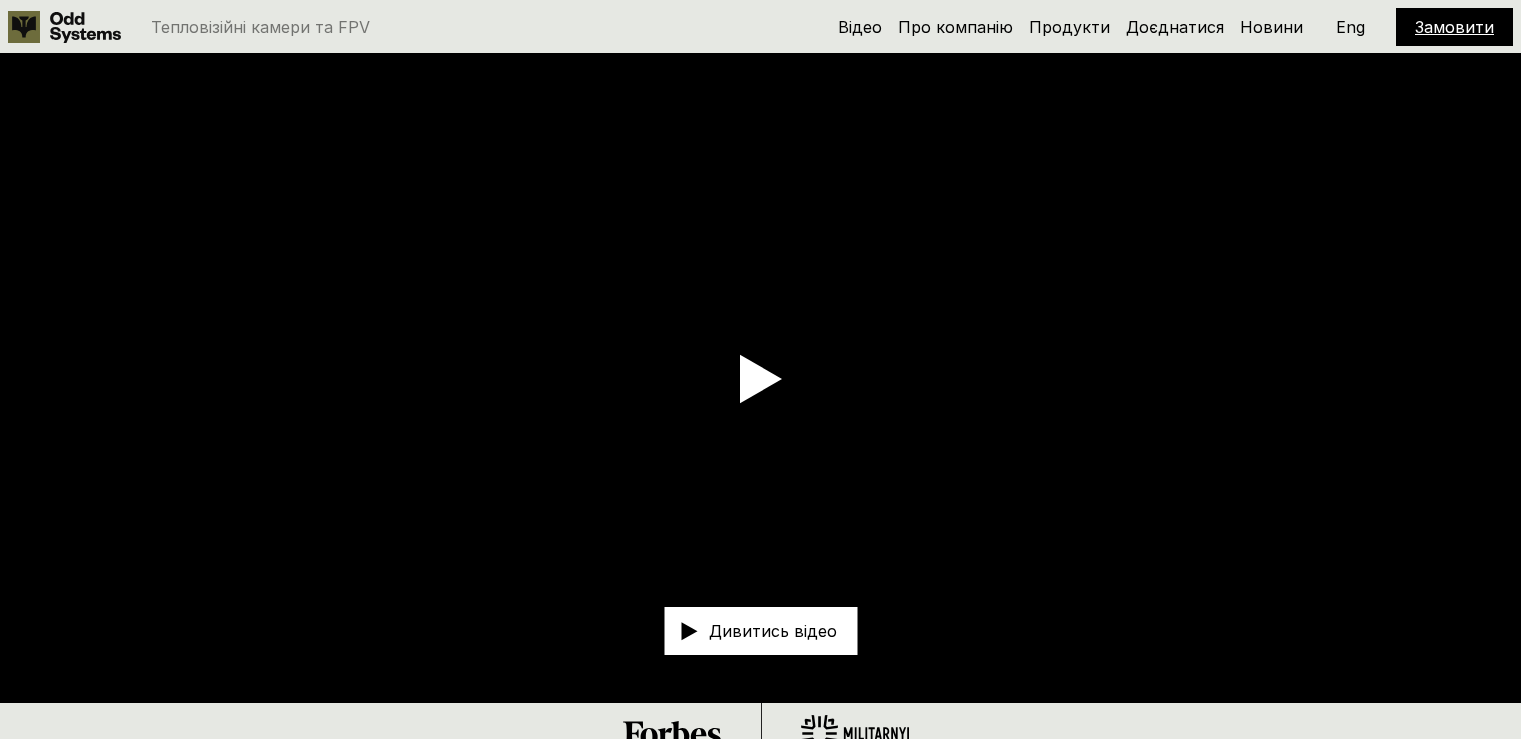scroll, scrollTop: 0, scrollLeft: 0, axis: both 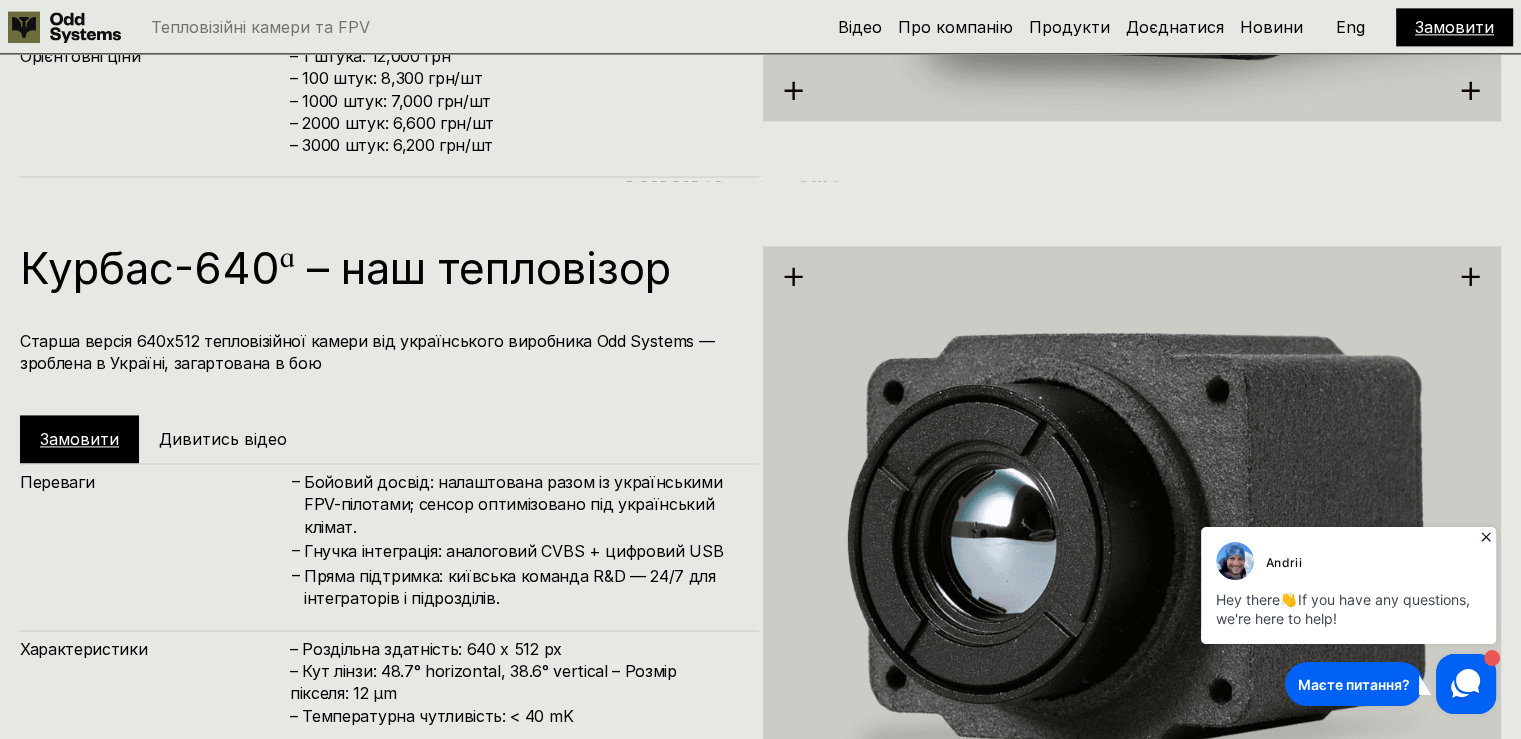 click 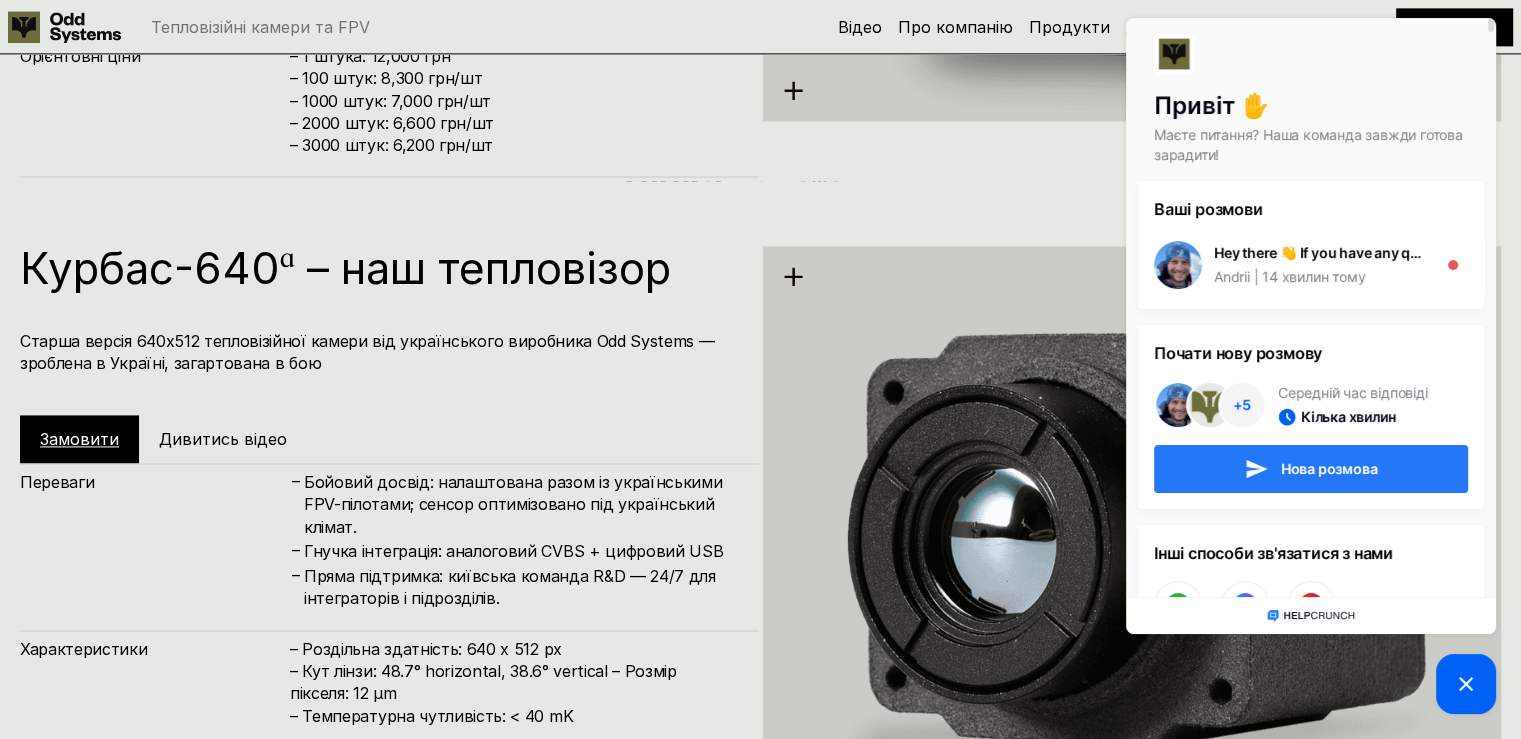 click on "Нова розмова" at bounding box center [1329, 469] 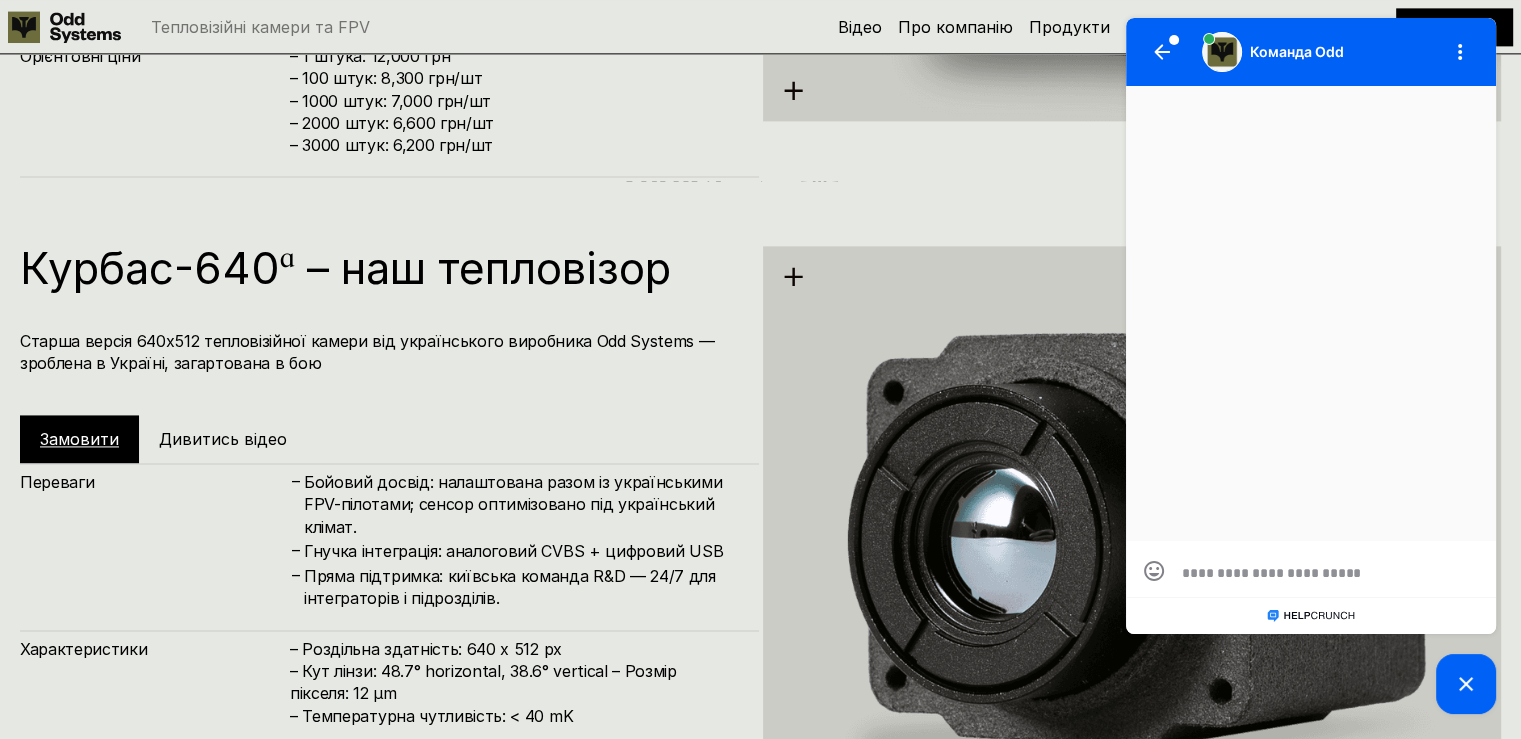 scroll, scrollTop: 0, scrollLeft: 0, axis: both 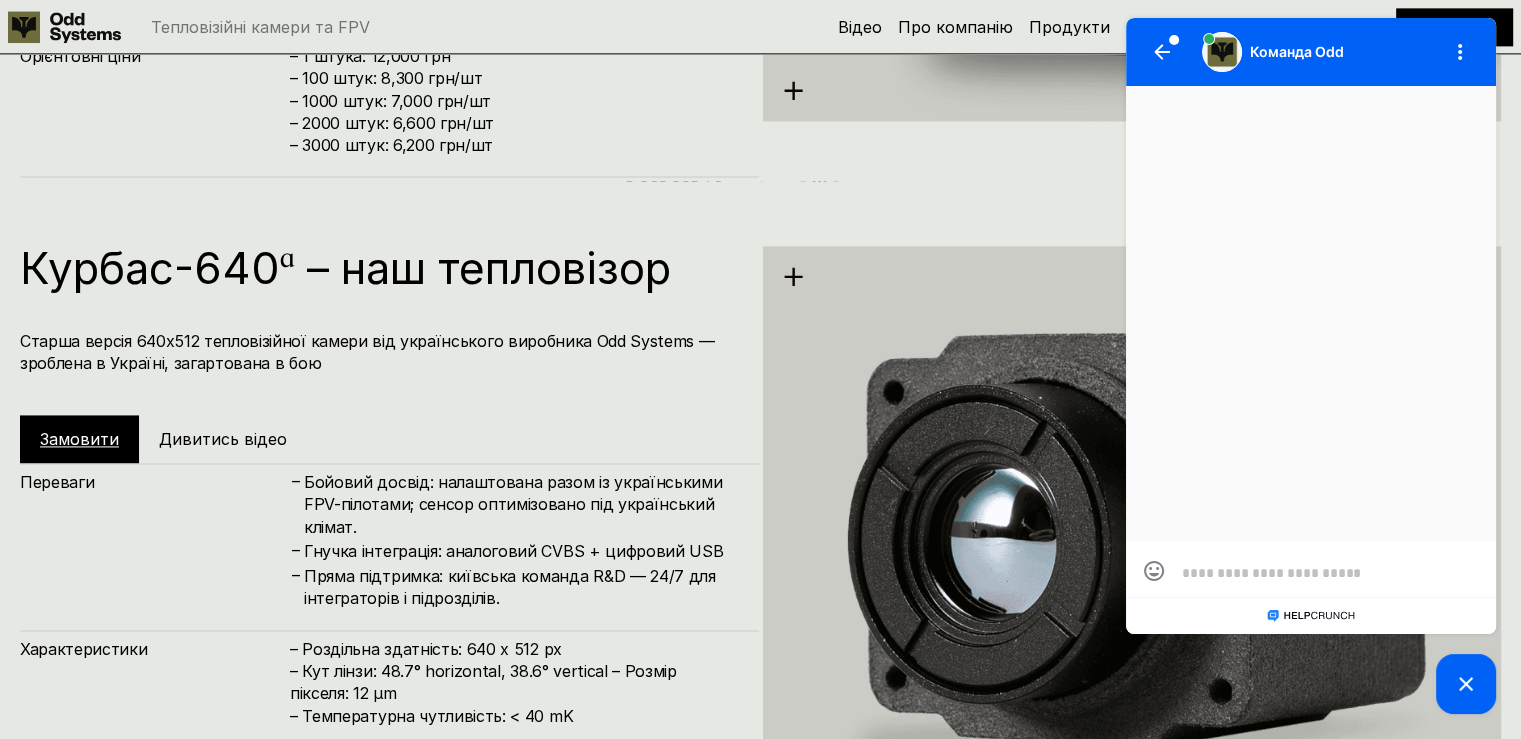 type on "*" 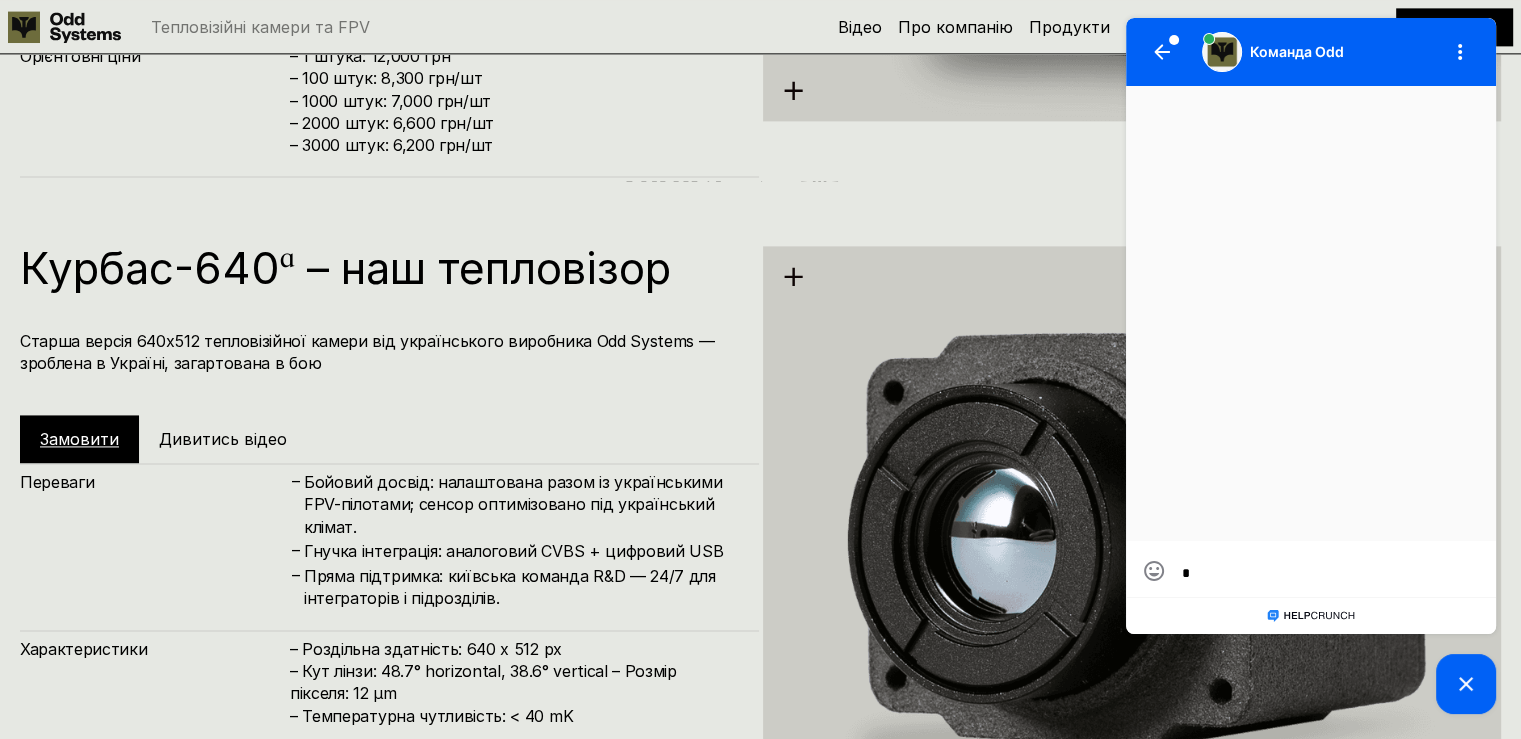 scroll, scrollTop: 0, scrollLeft: 0, axis: both 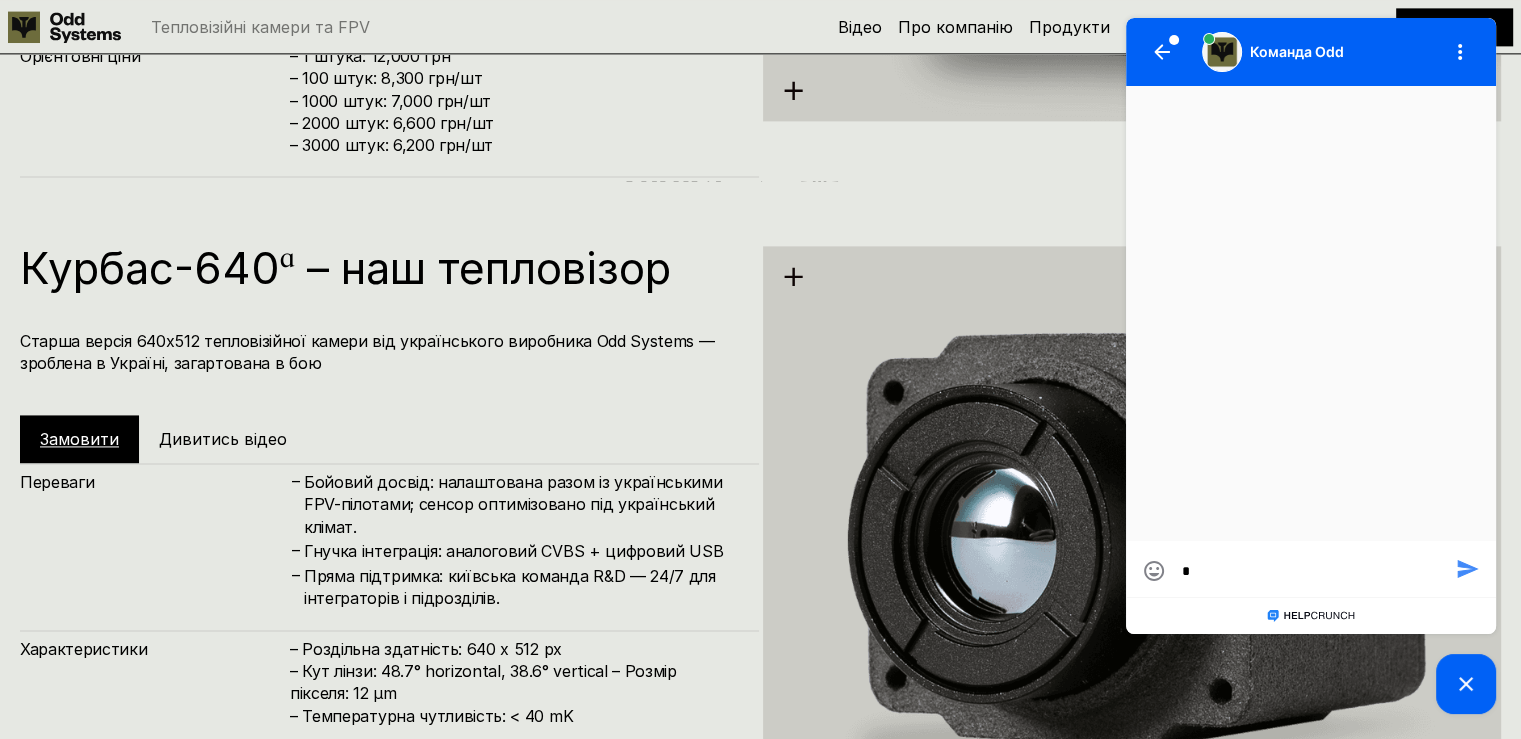 type on "**" 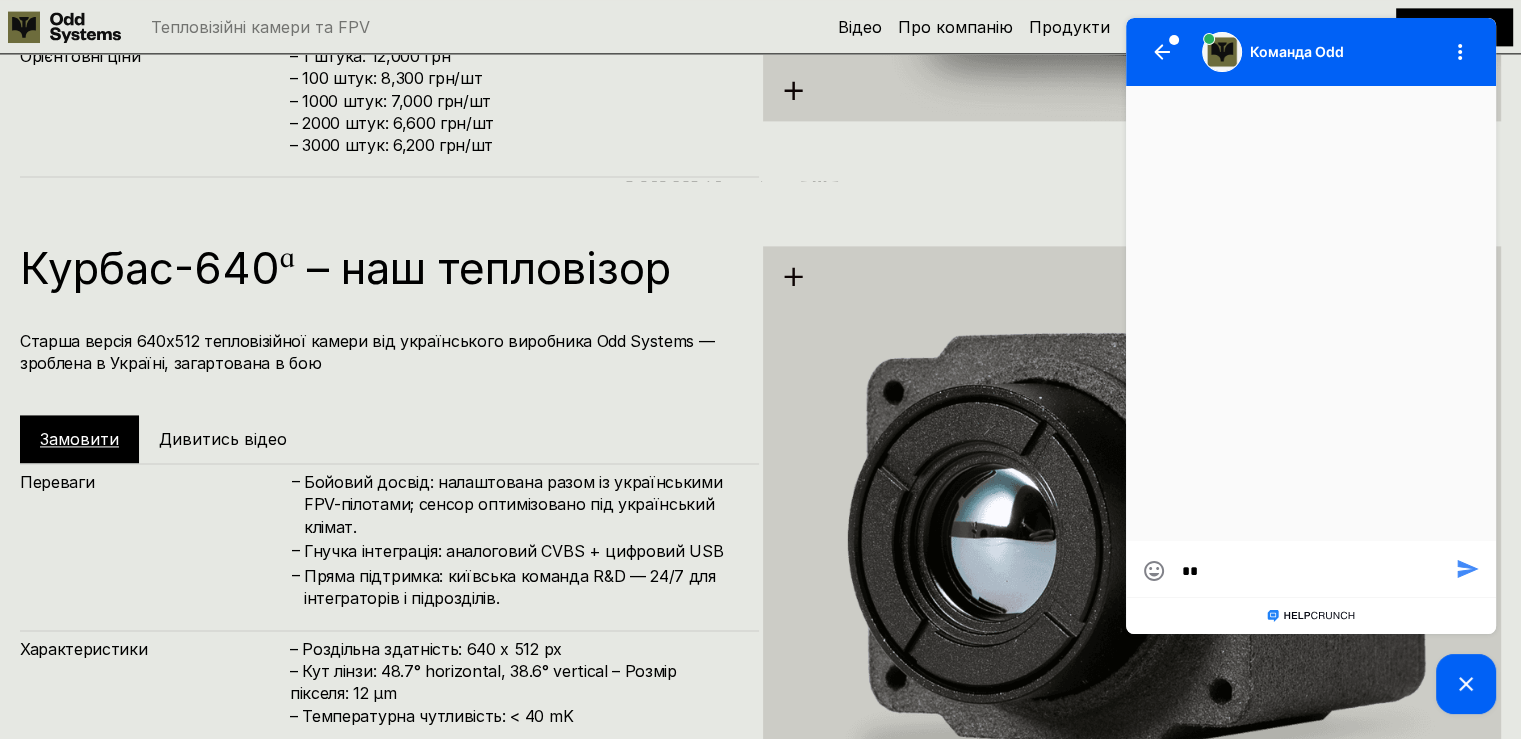 type on "**" 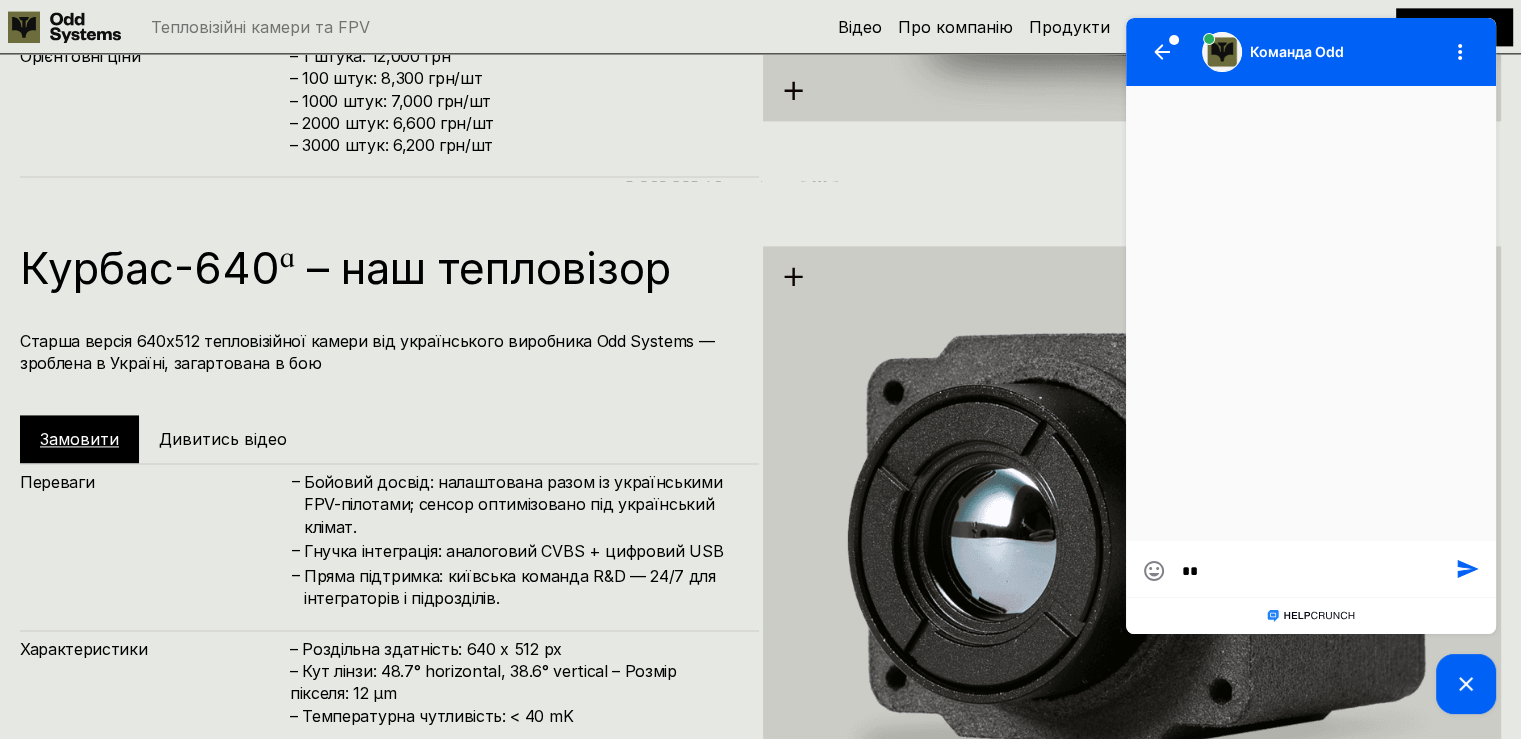 type on "***" 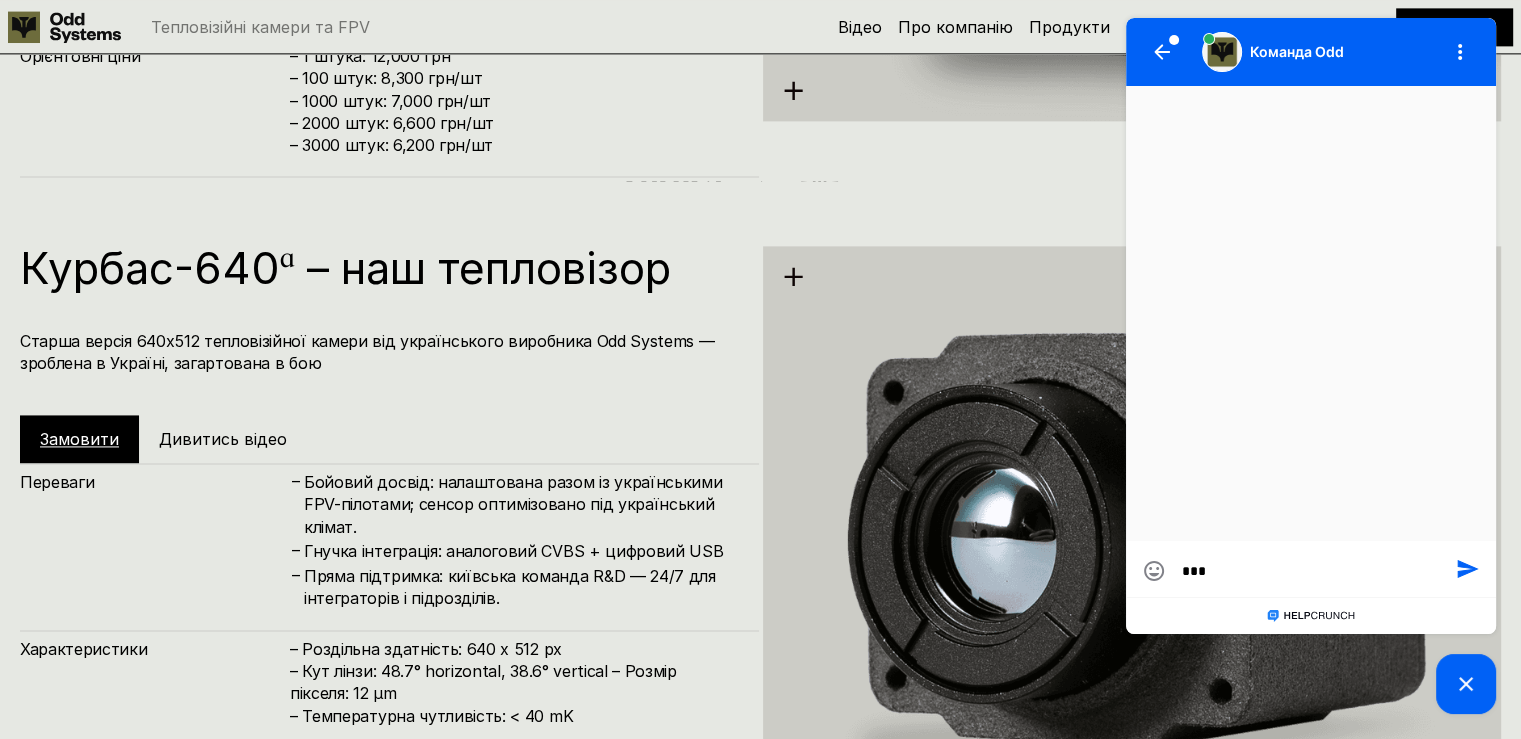 type on "***" 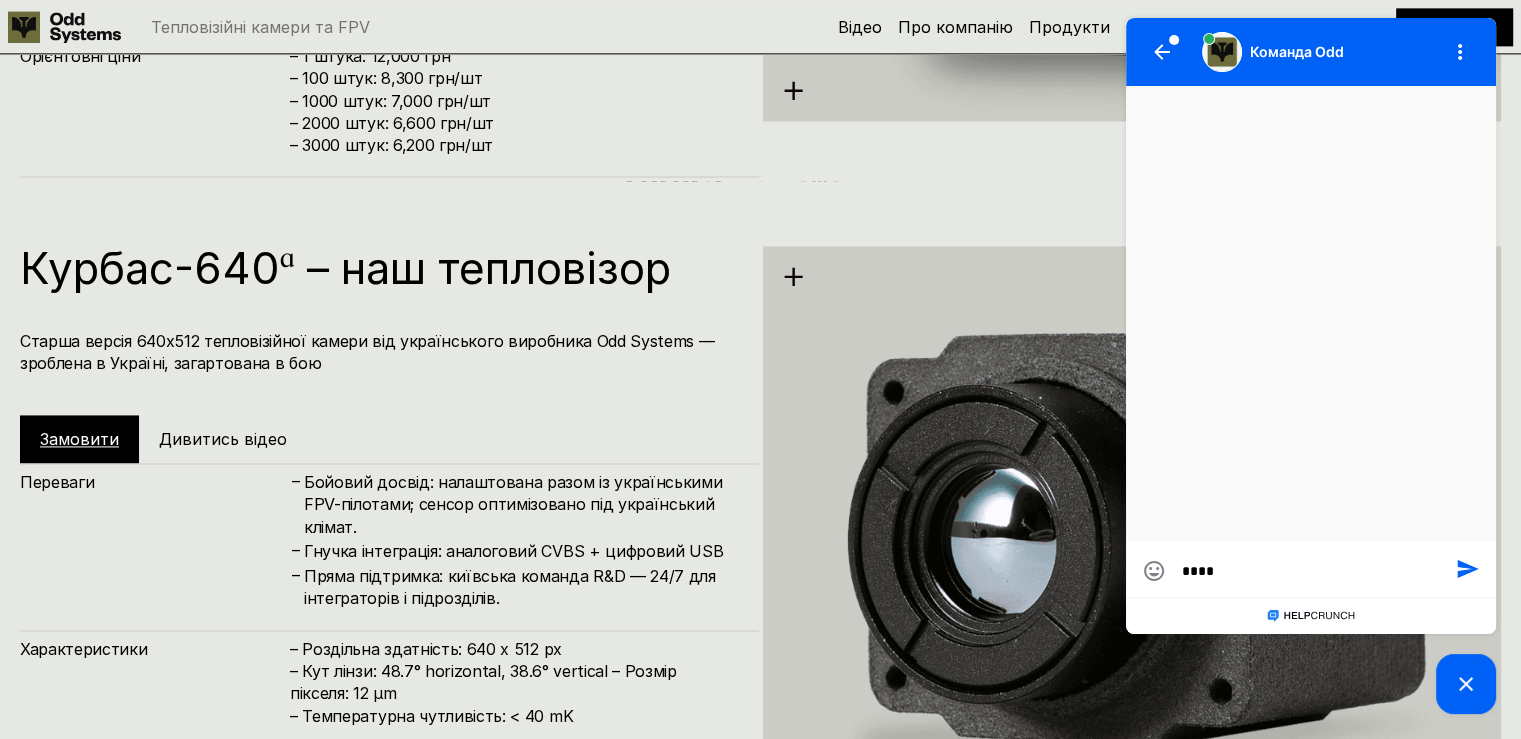 type on "*****" 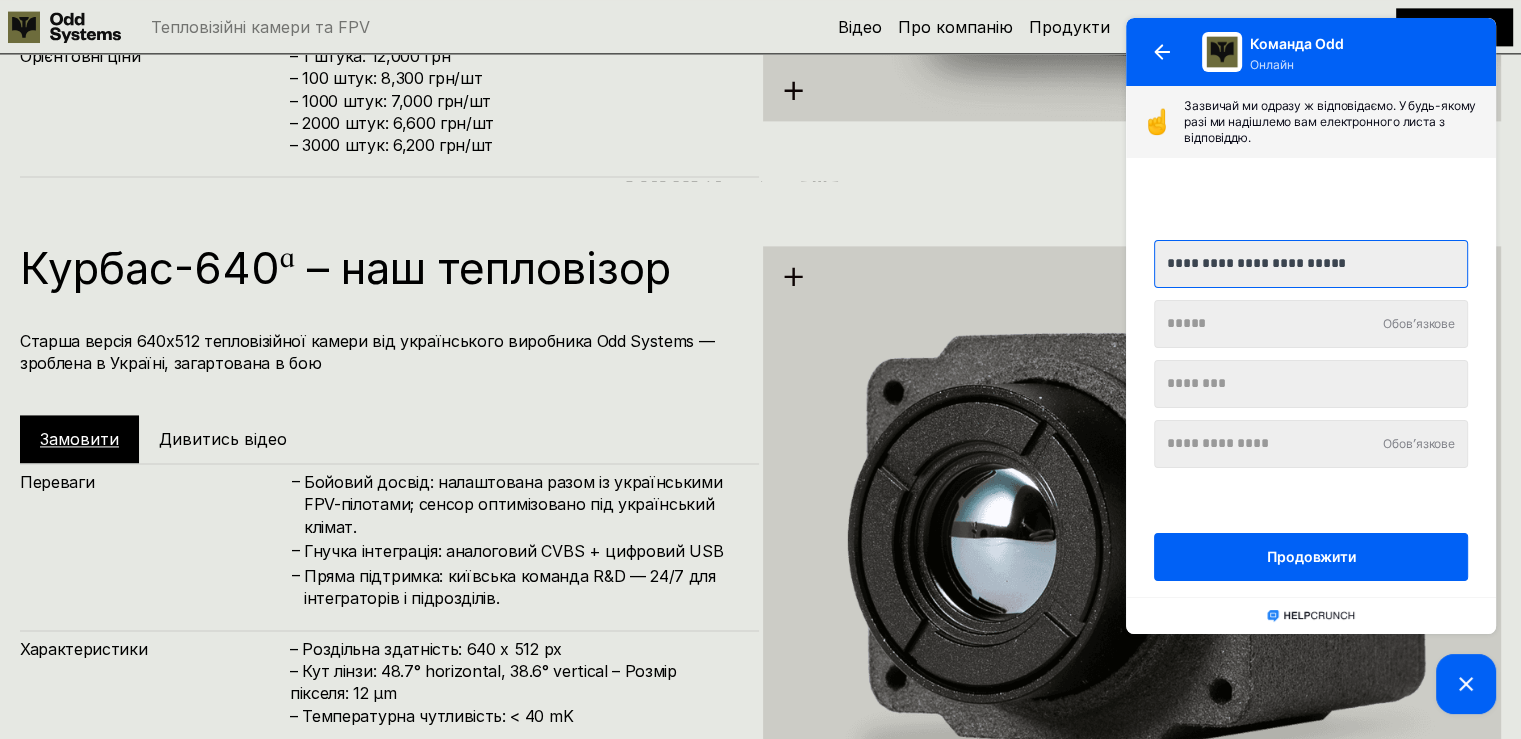 type on "**********" 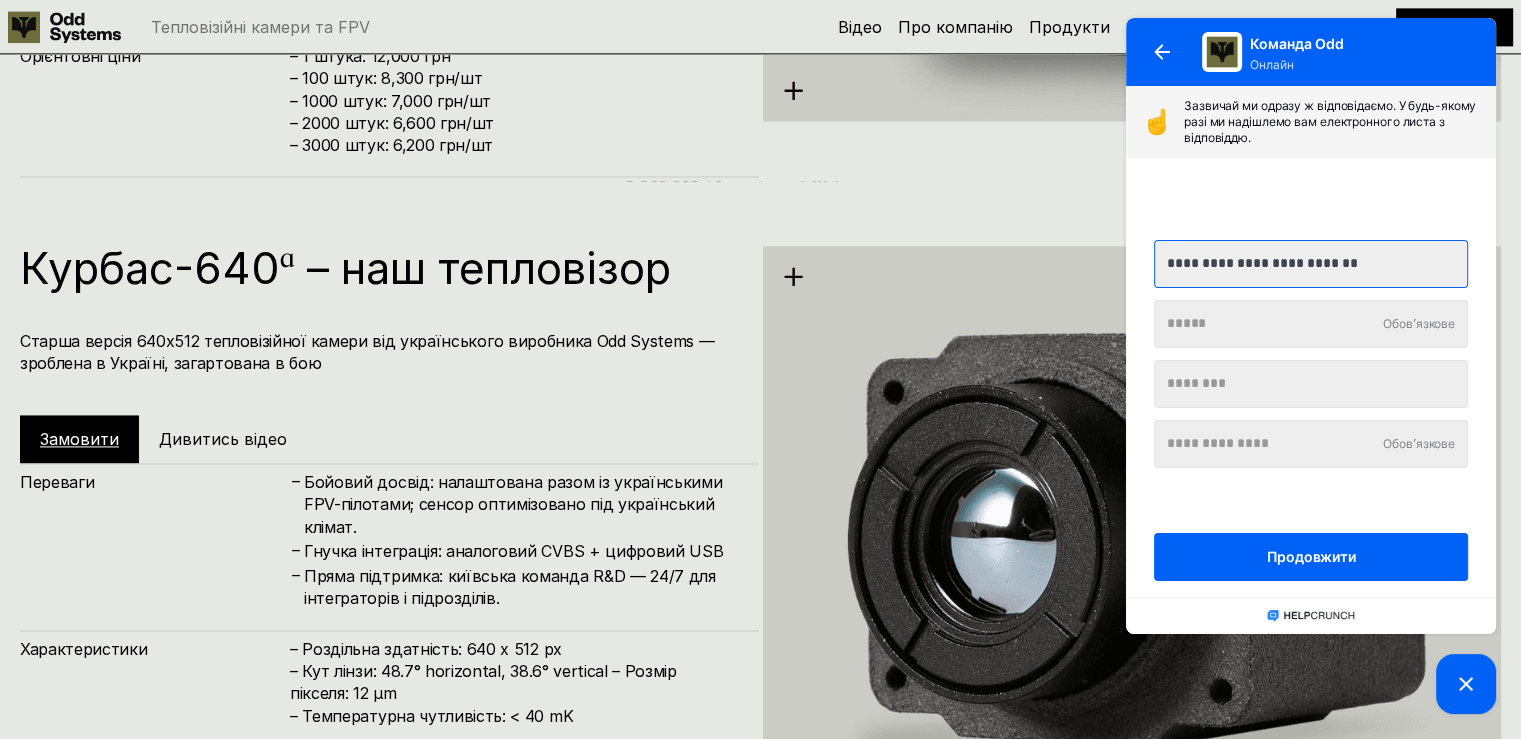 drag, startPoint x: 1381, startPoint y: 251, endPoint x: 2240, endPoint y: 310, distance: 861.0238 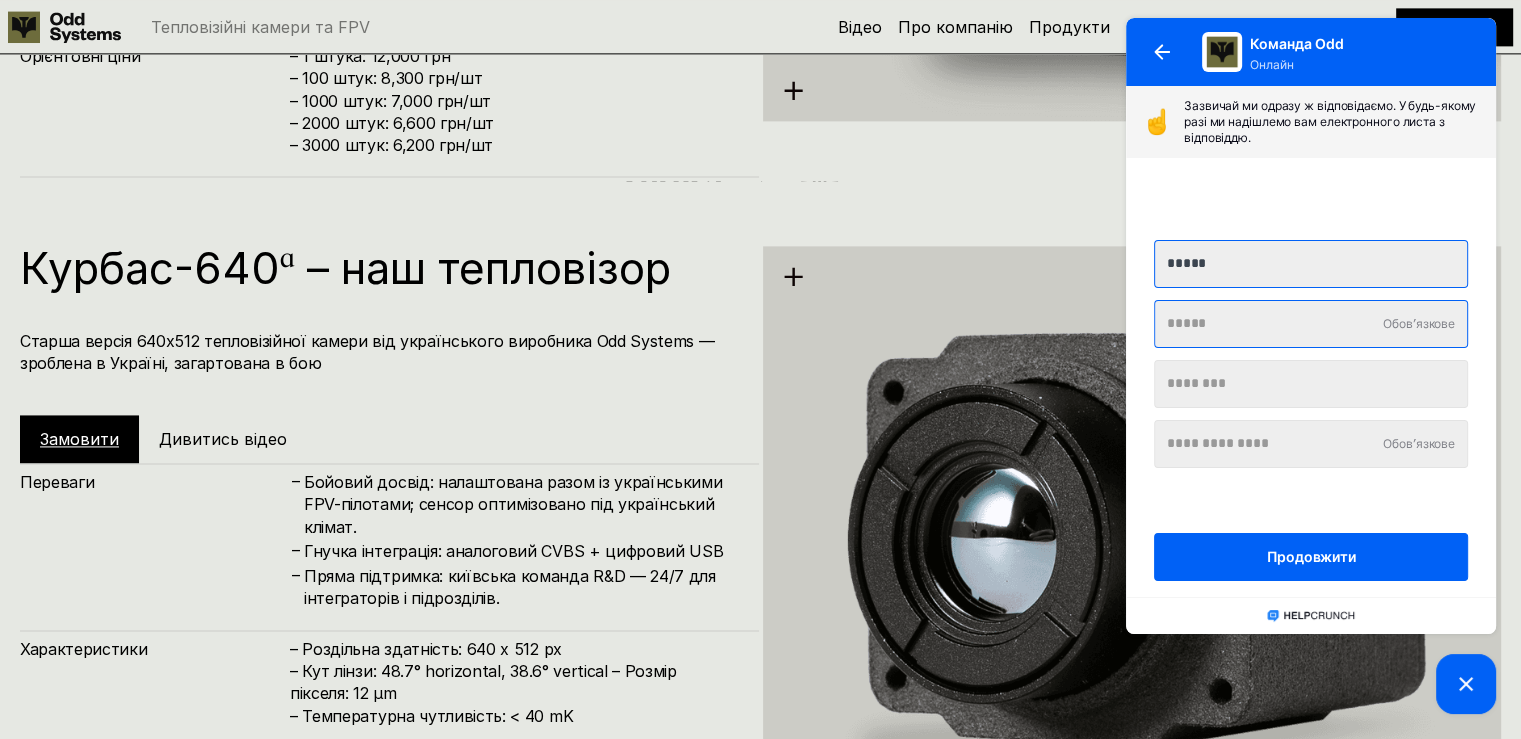 type on "*****" 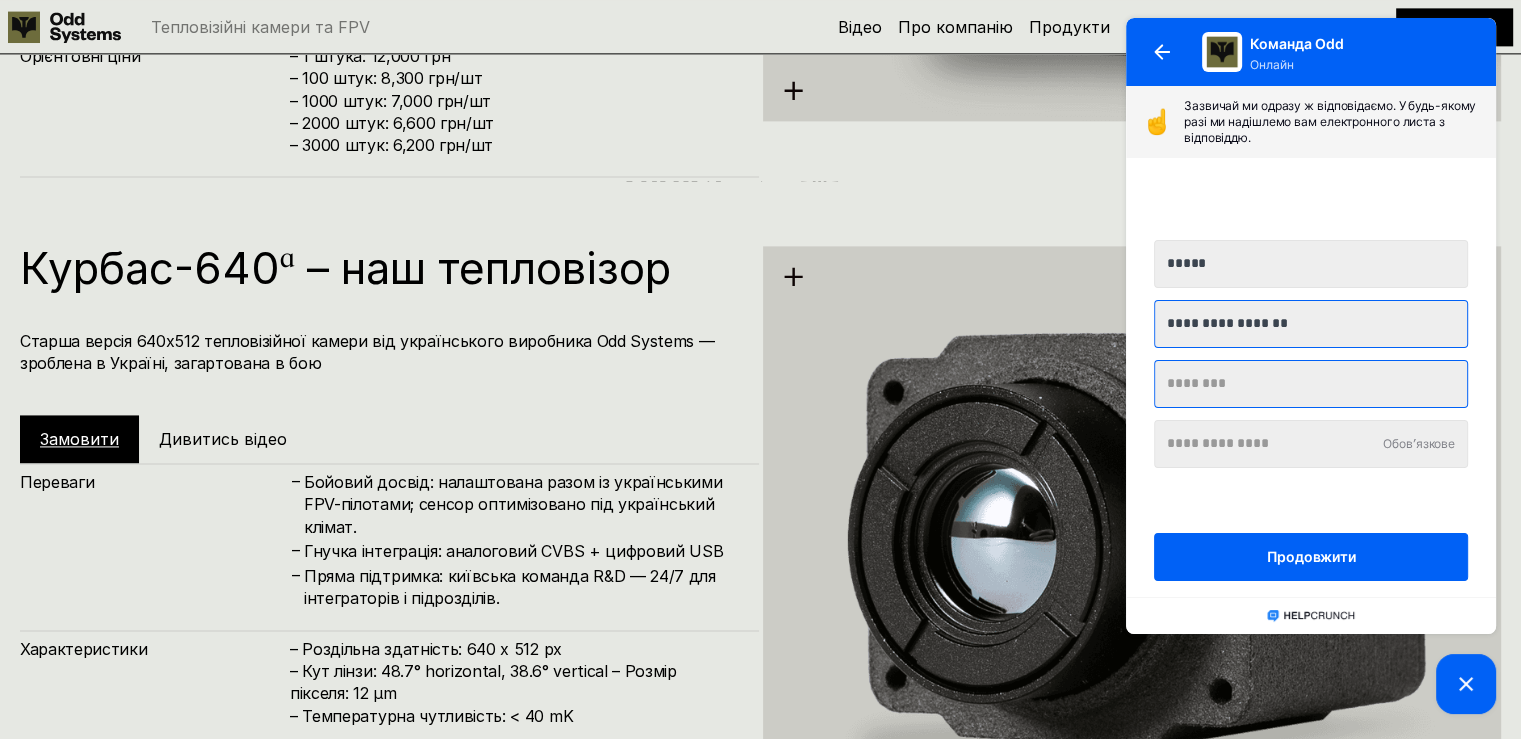 type on "**********" 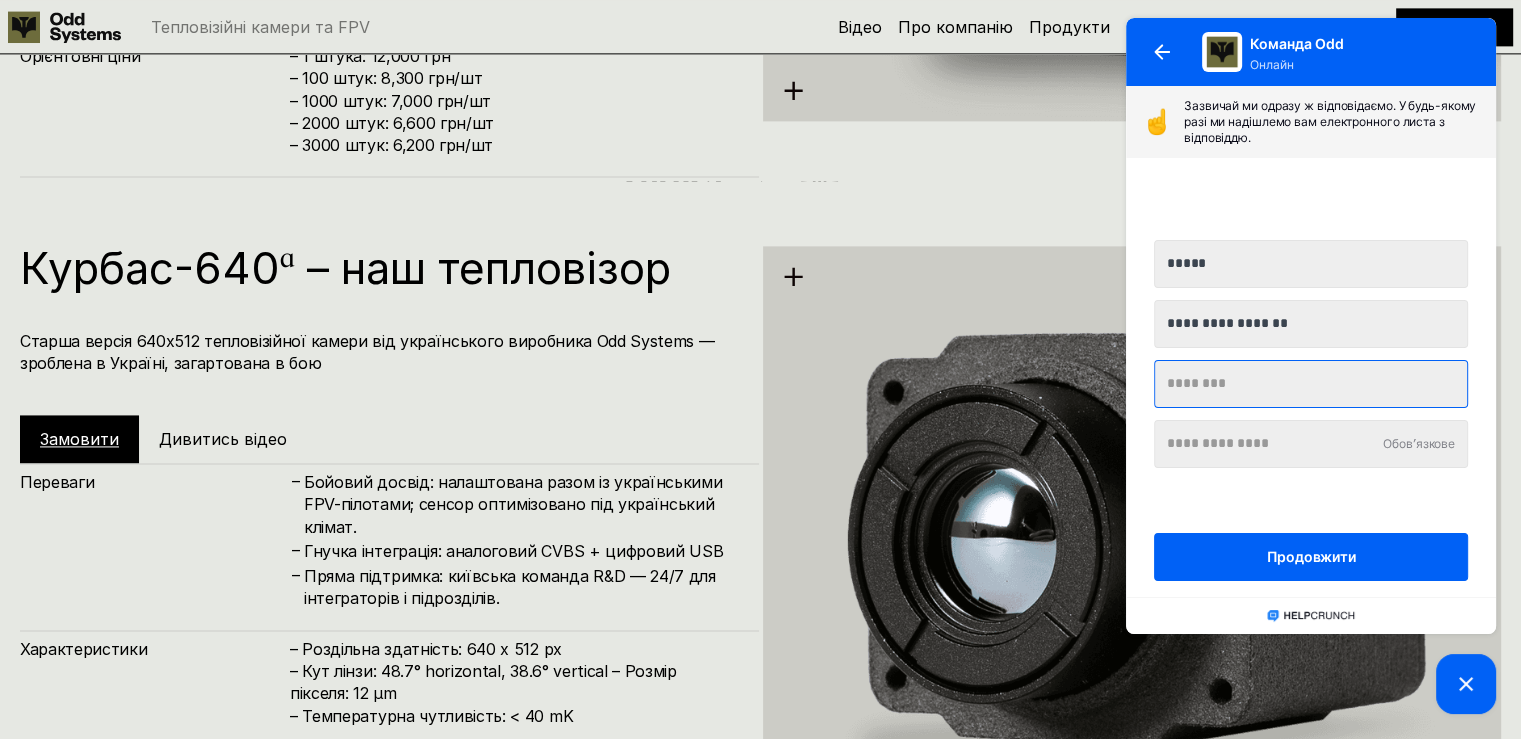 click at bounding box center (1311, 384) 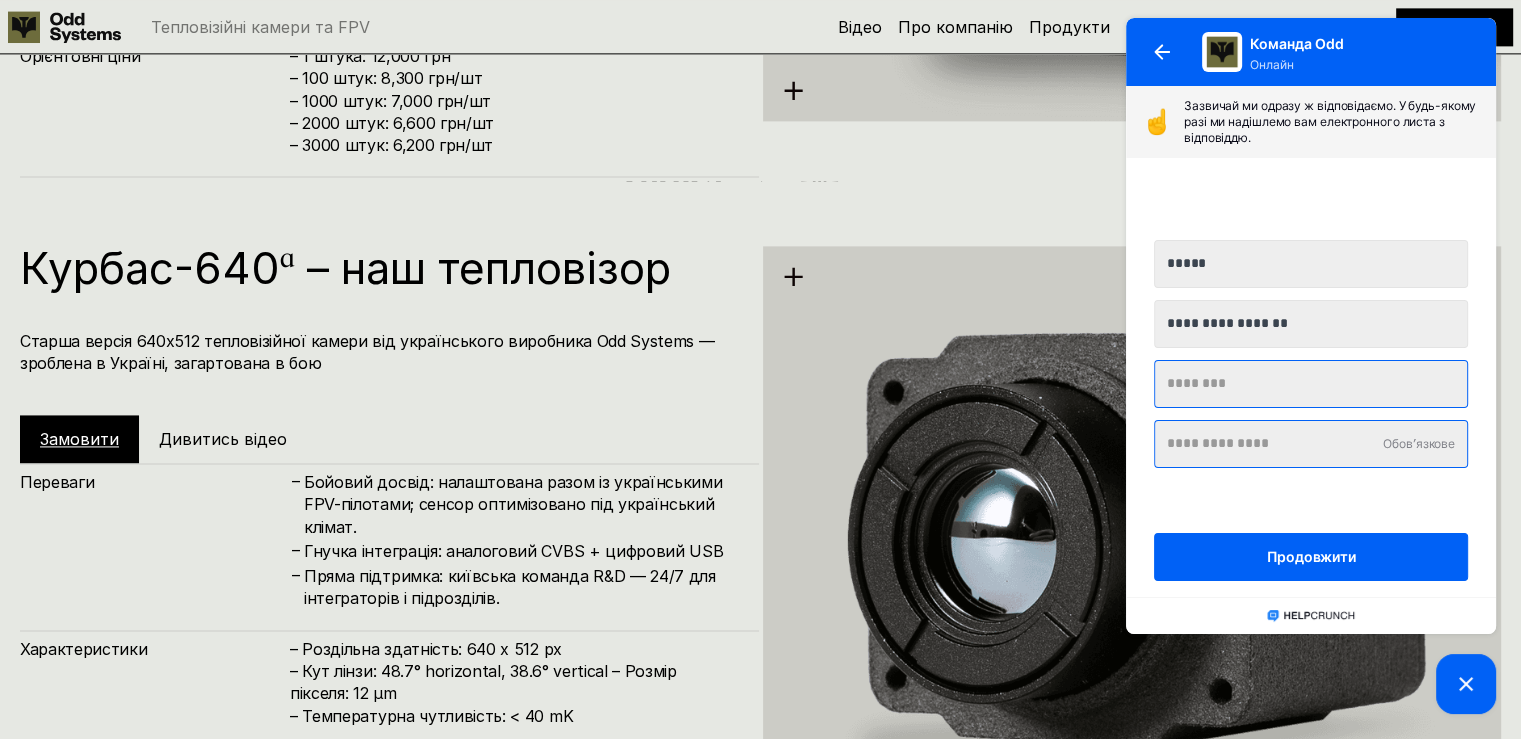 click at bounding box center (1311, 444) 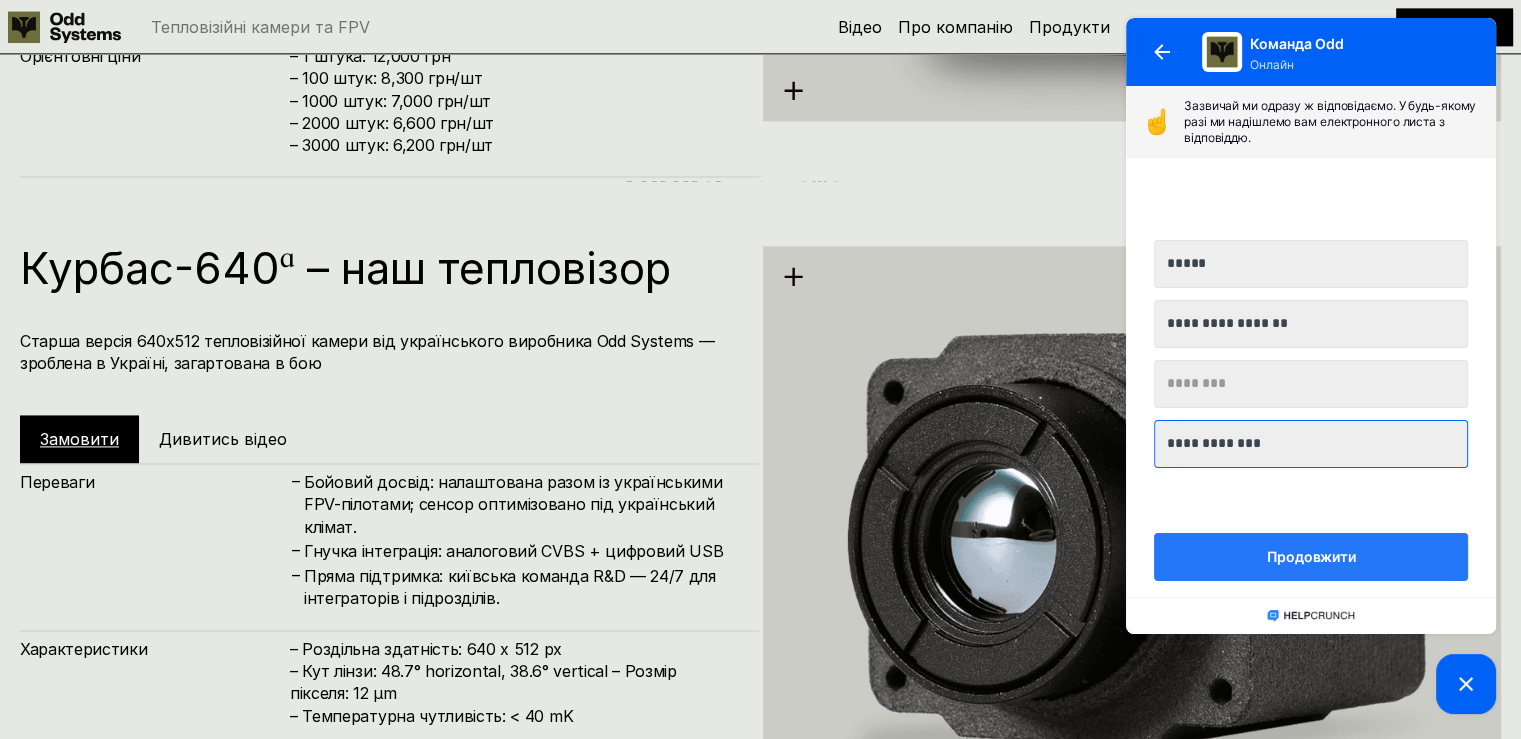 type on "**********" 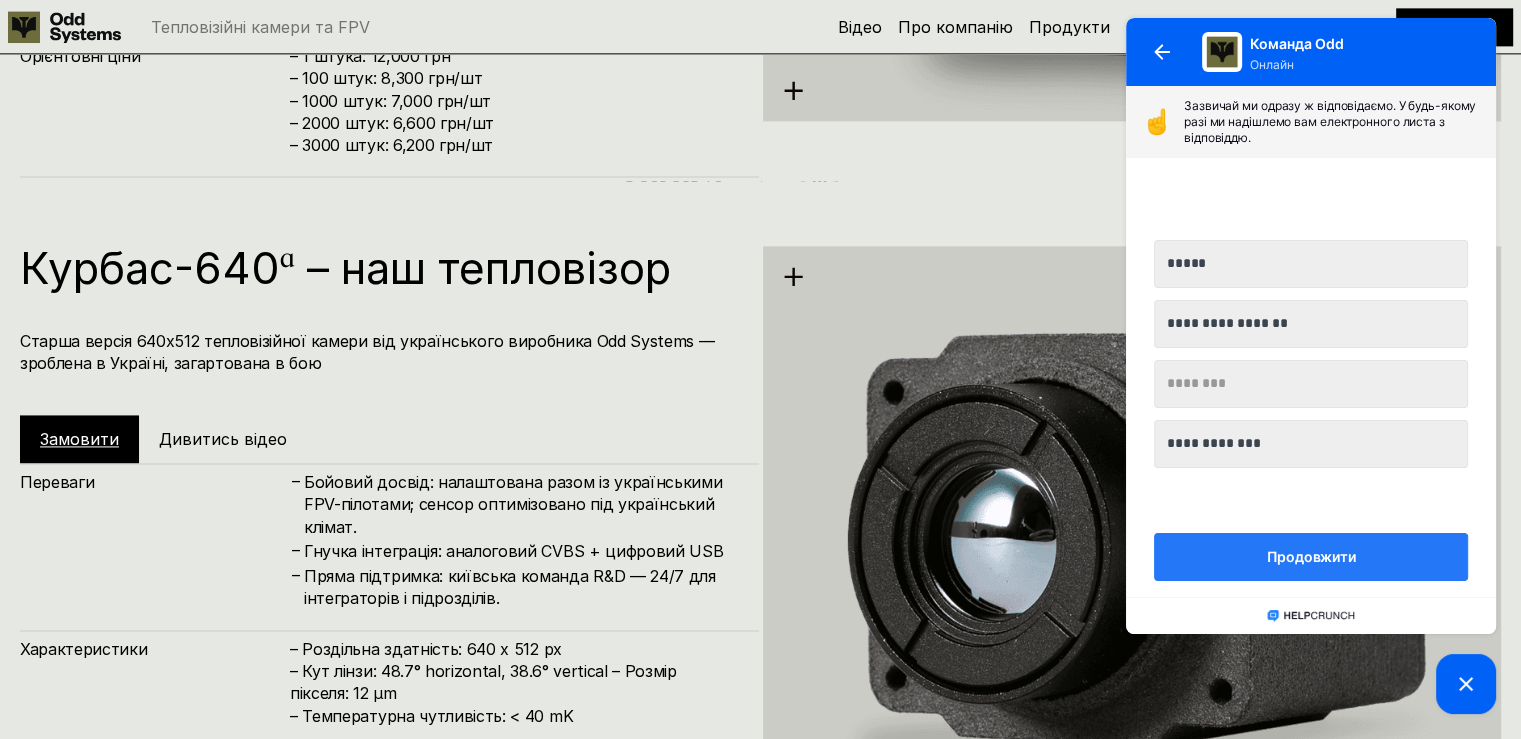 click on "Продовжити" at bounding box center [1310, 557] 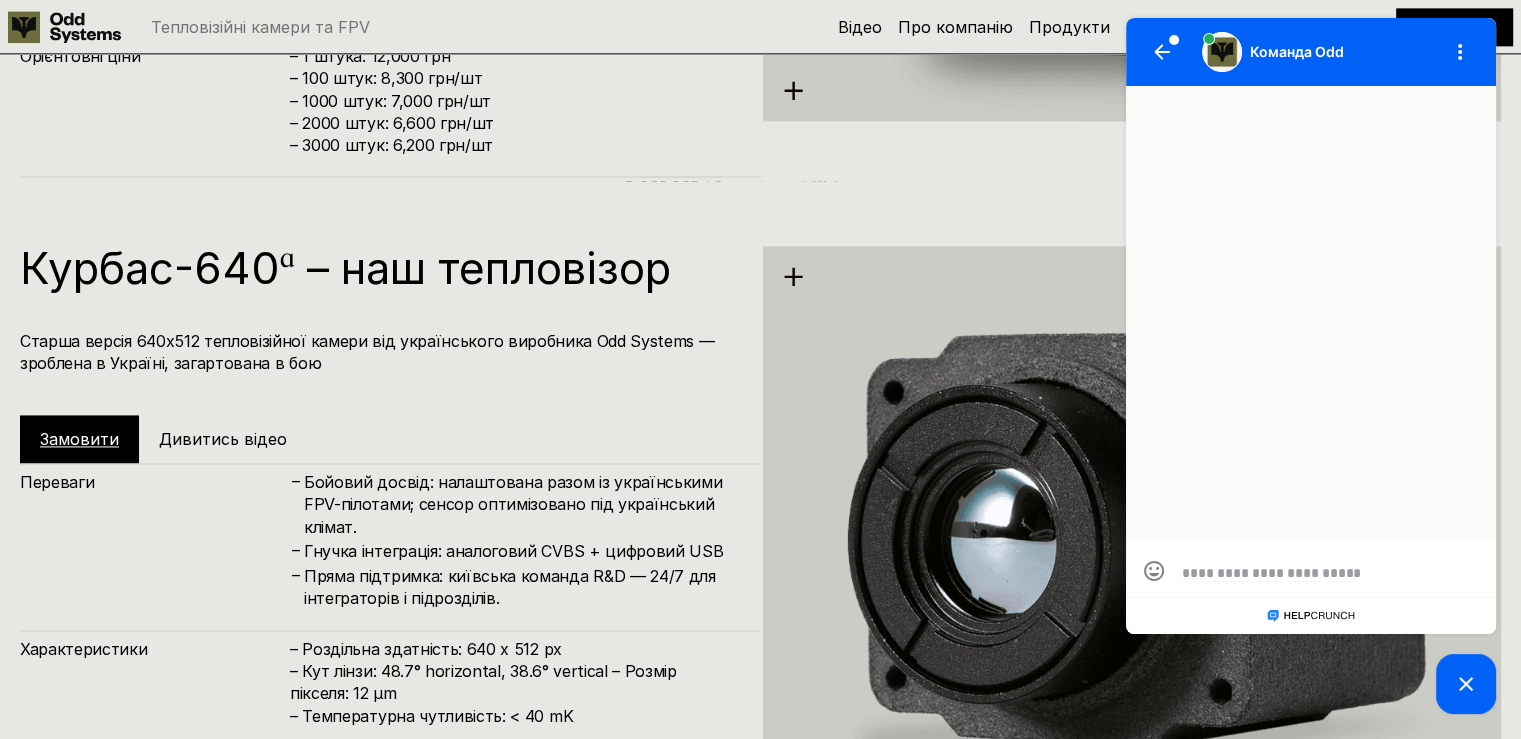 scroll, scrollTop: 0, scrollLeft: 0, axis: both 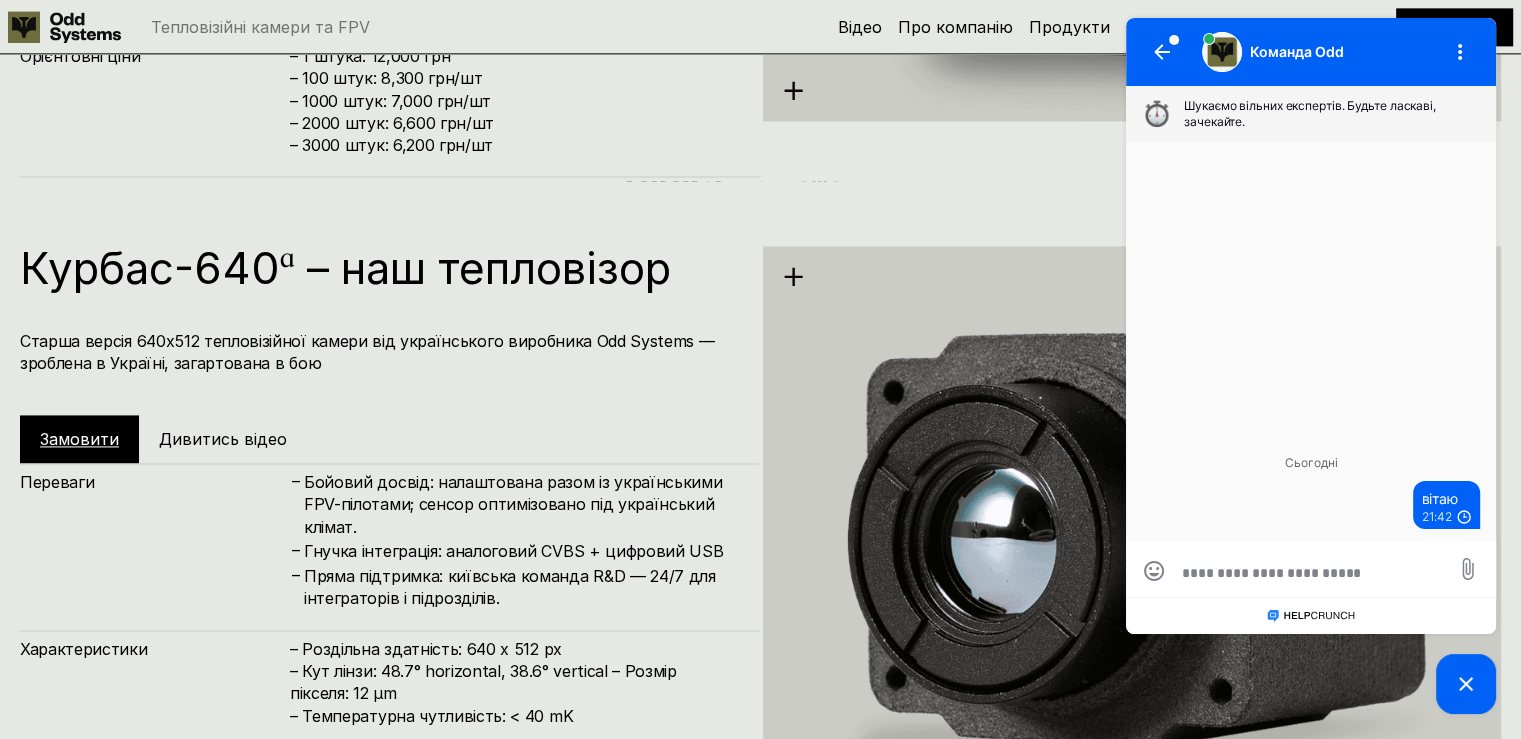click at bounding box center (1311, 572) 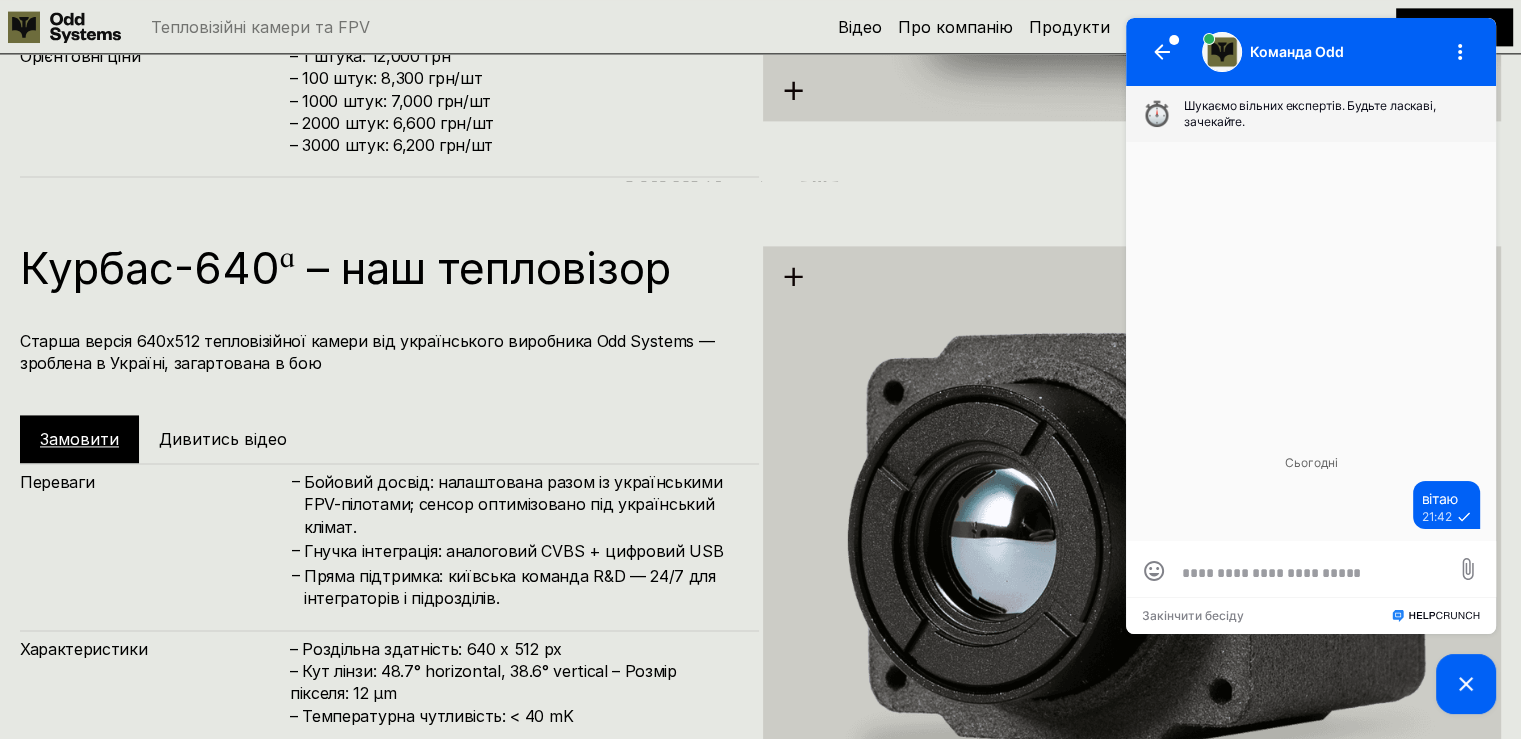 type on "*" 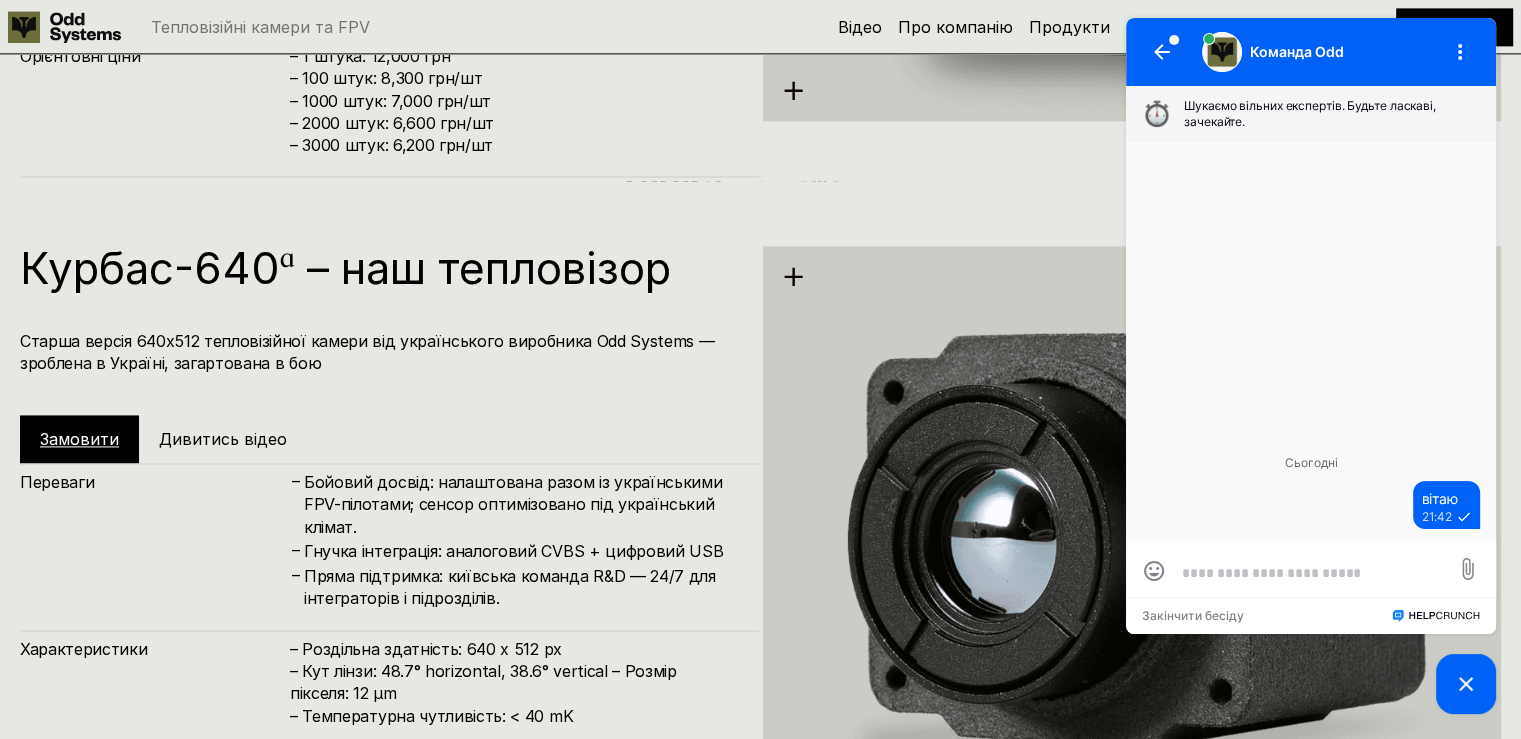 type on "*" 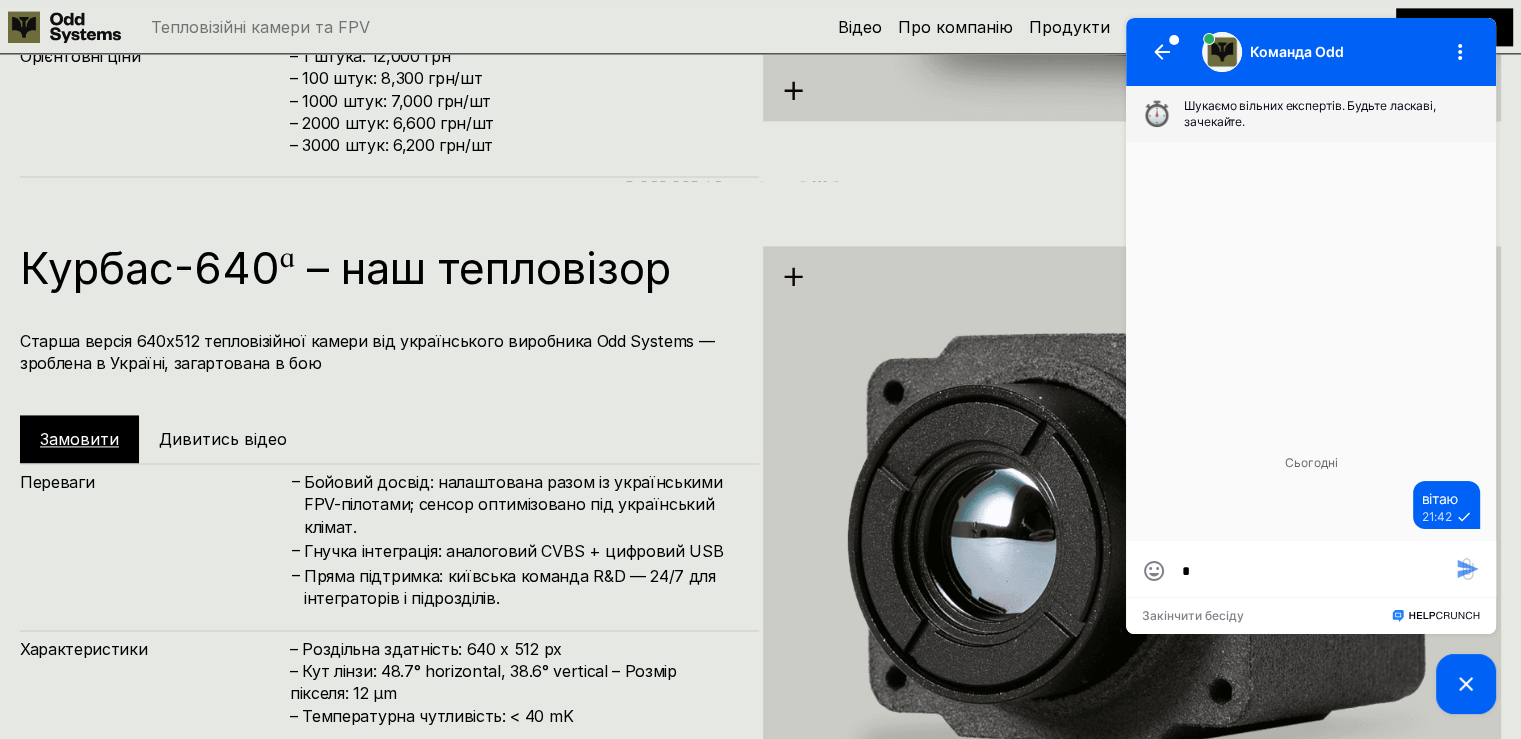 scroll, scrollTop: 0, scrollLeft: 0, axis: both 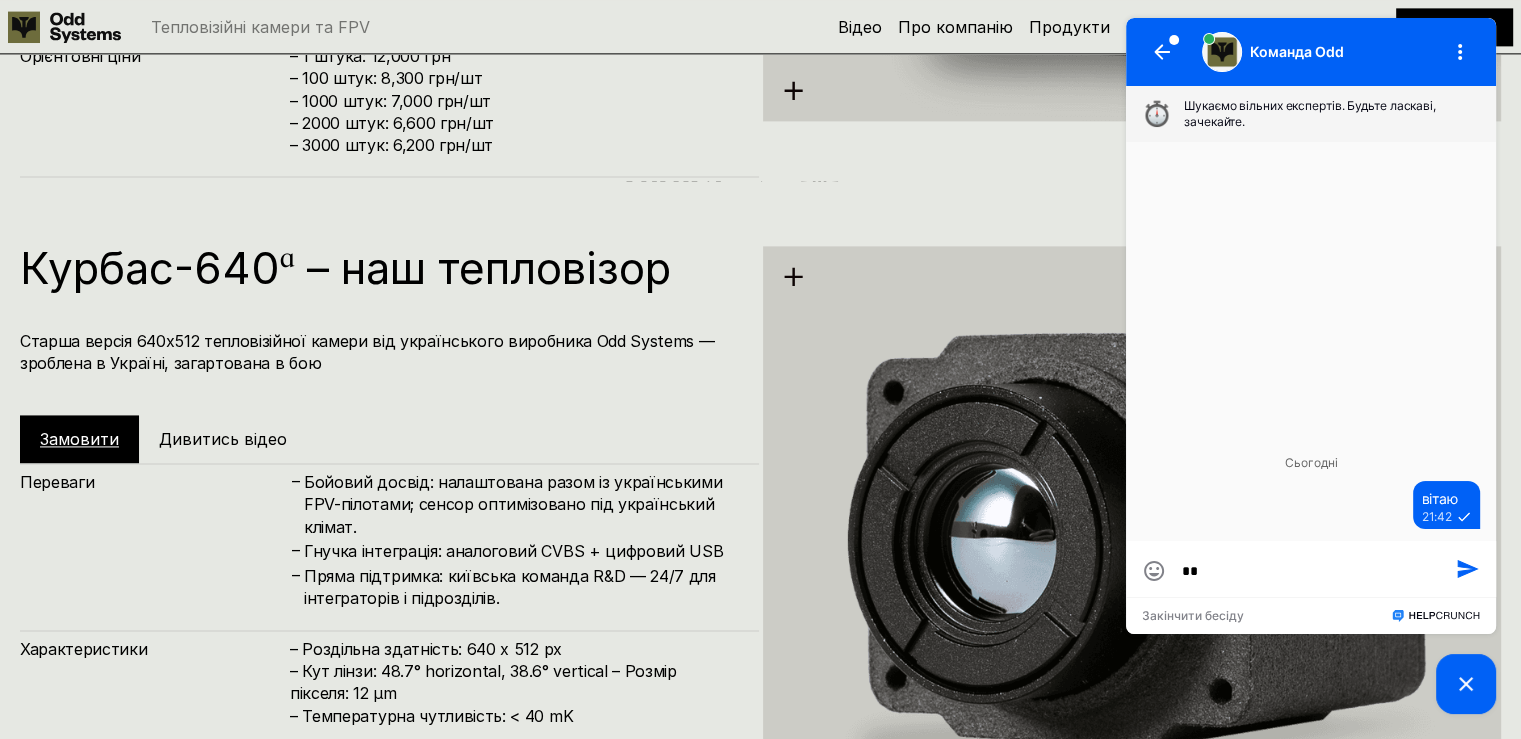 type on "***" 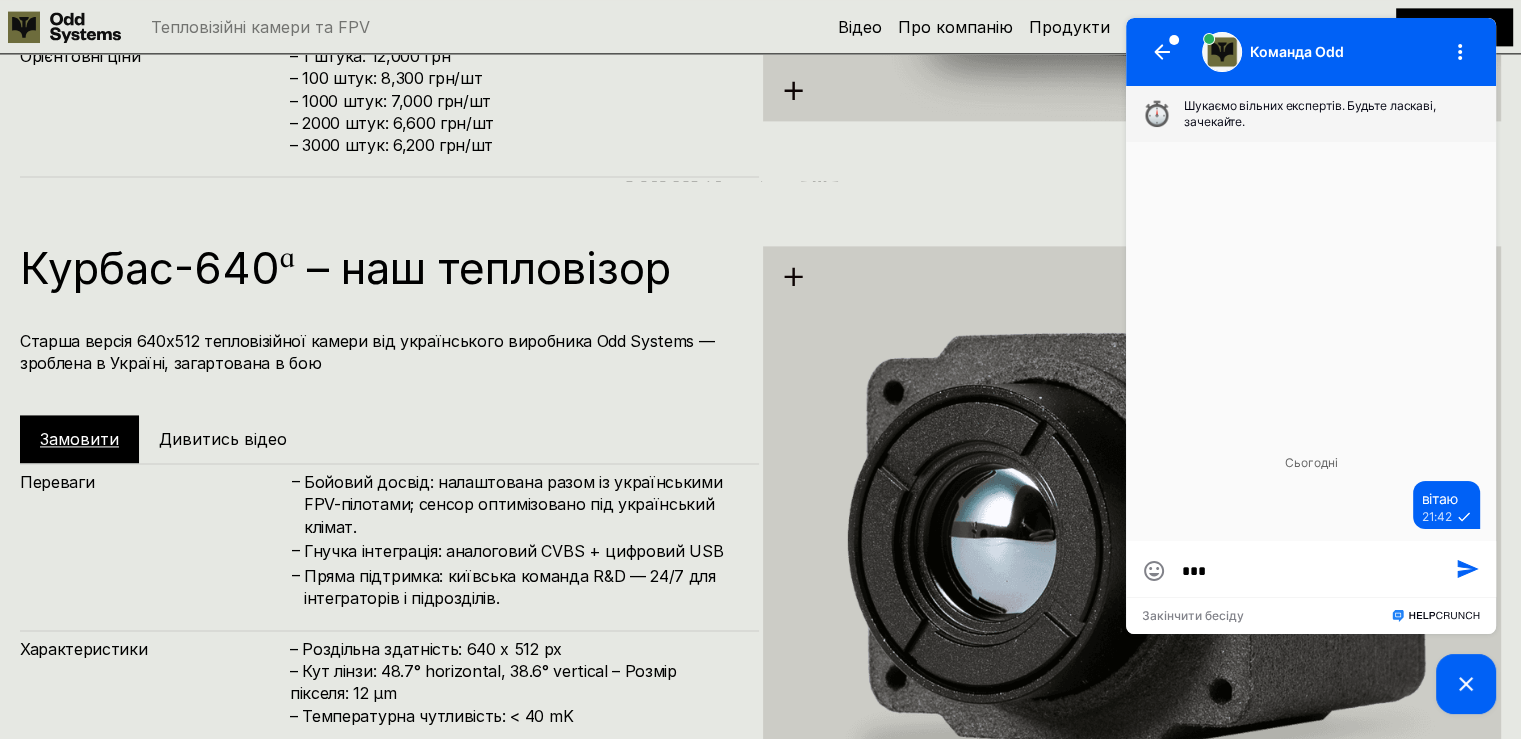 type on "****" 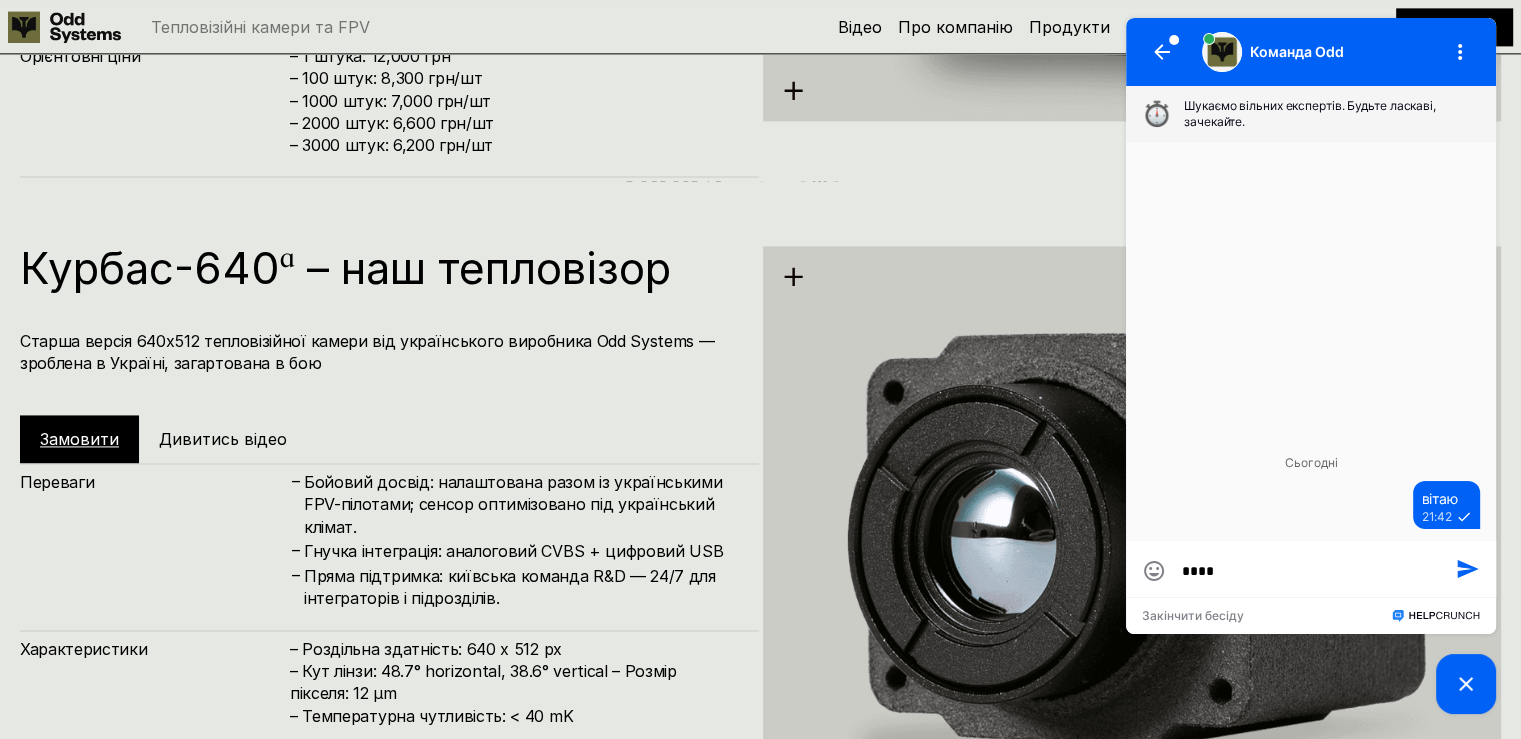 type on "*****" 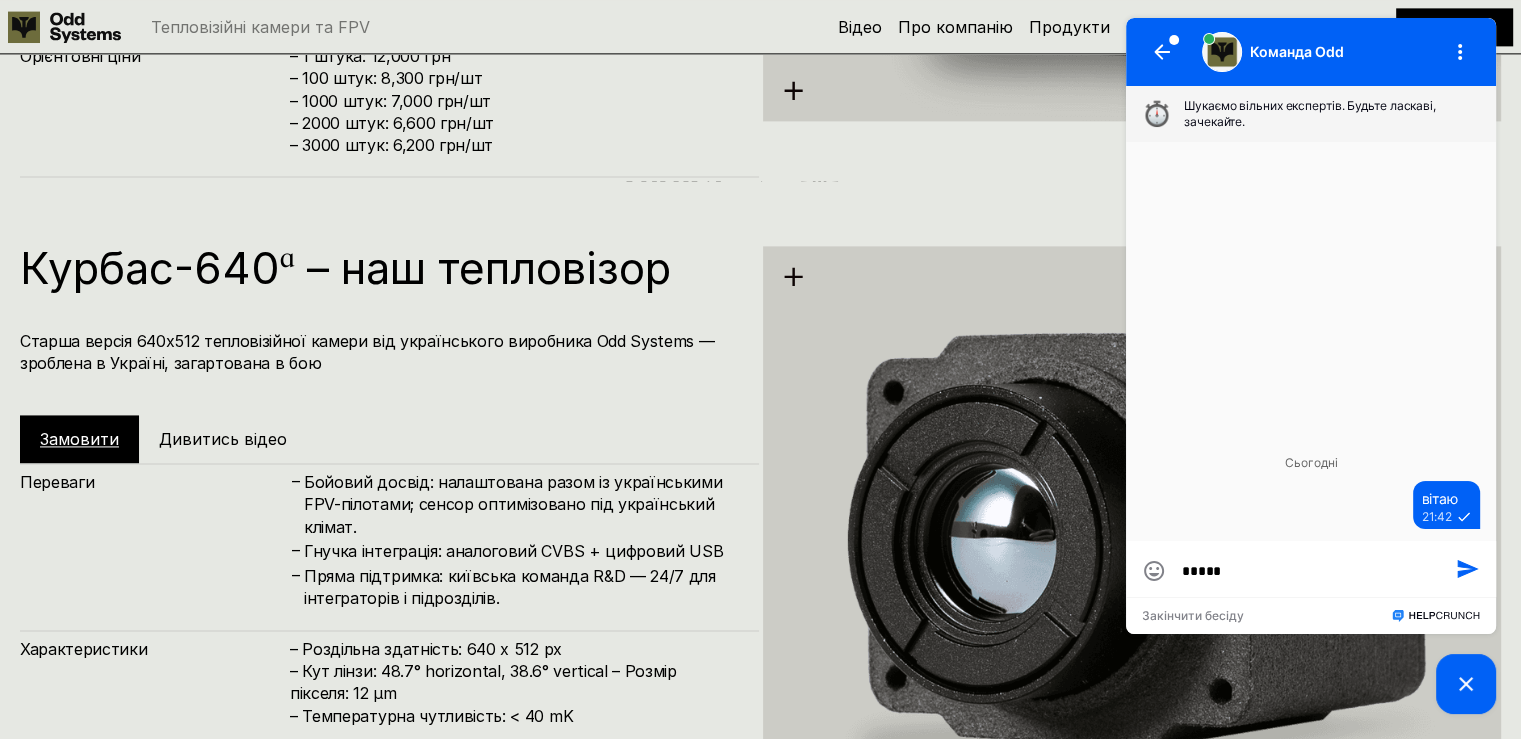 type on "*****" 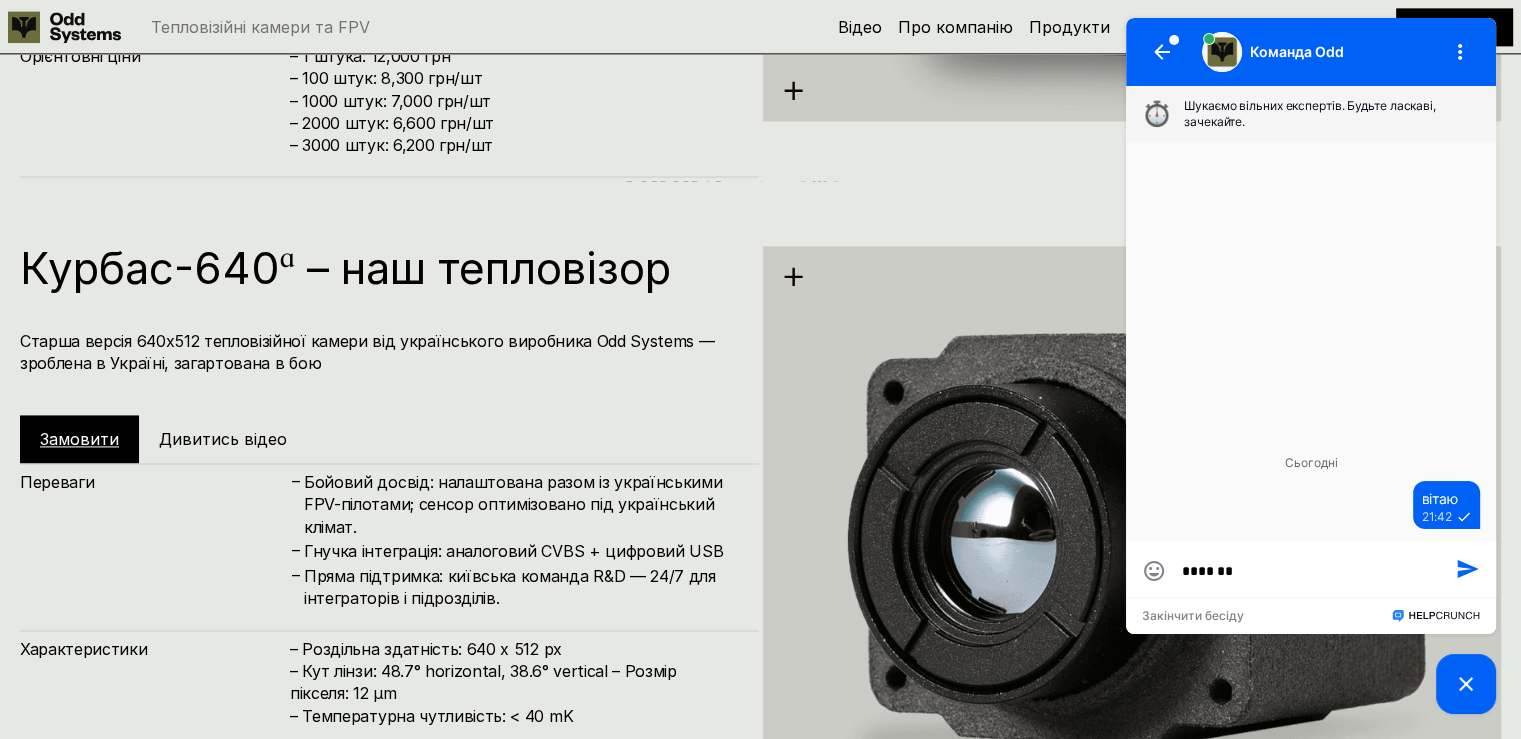 type on "********" 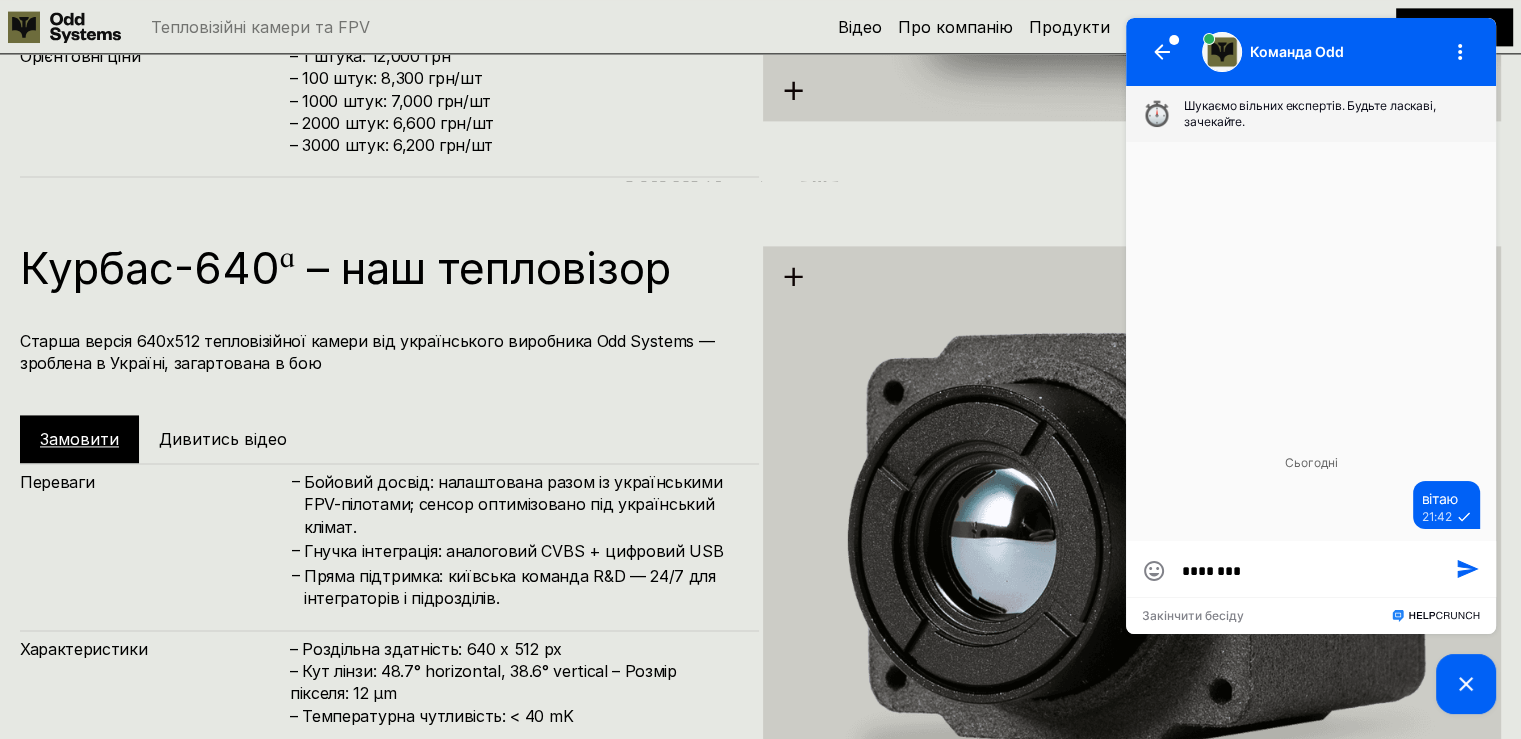 type on "*********" 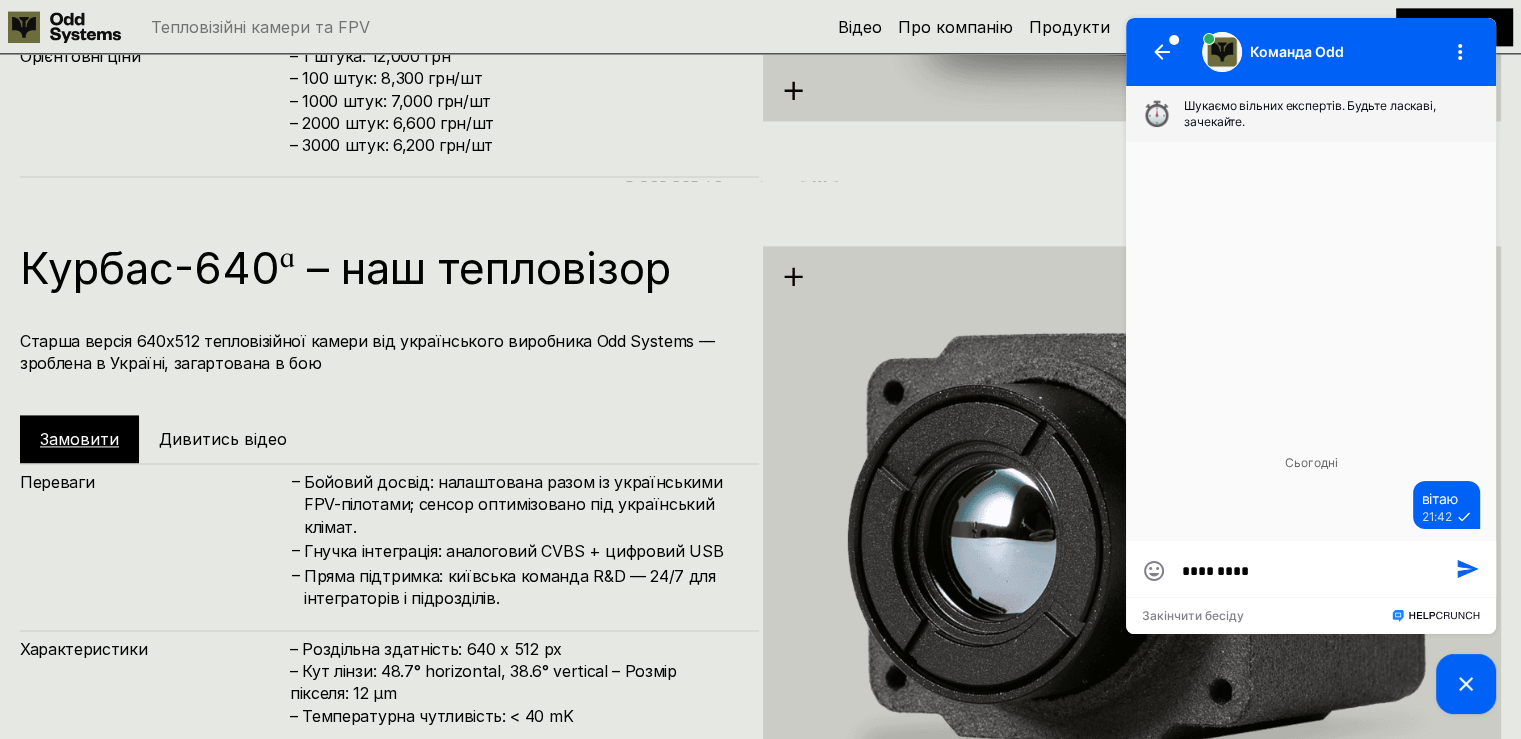 type on "**********" 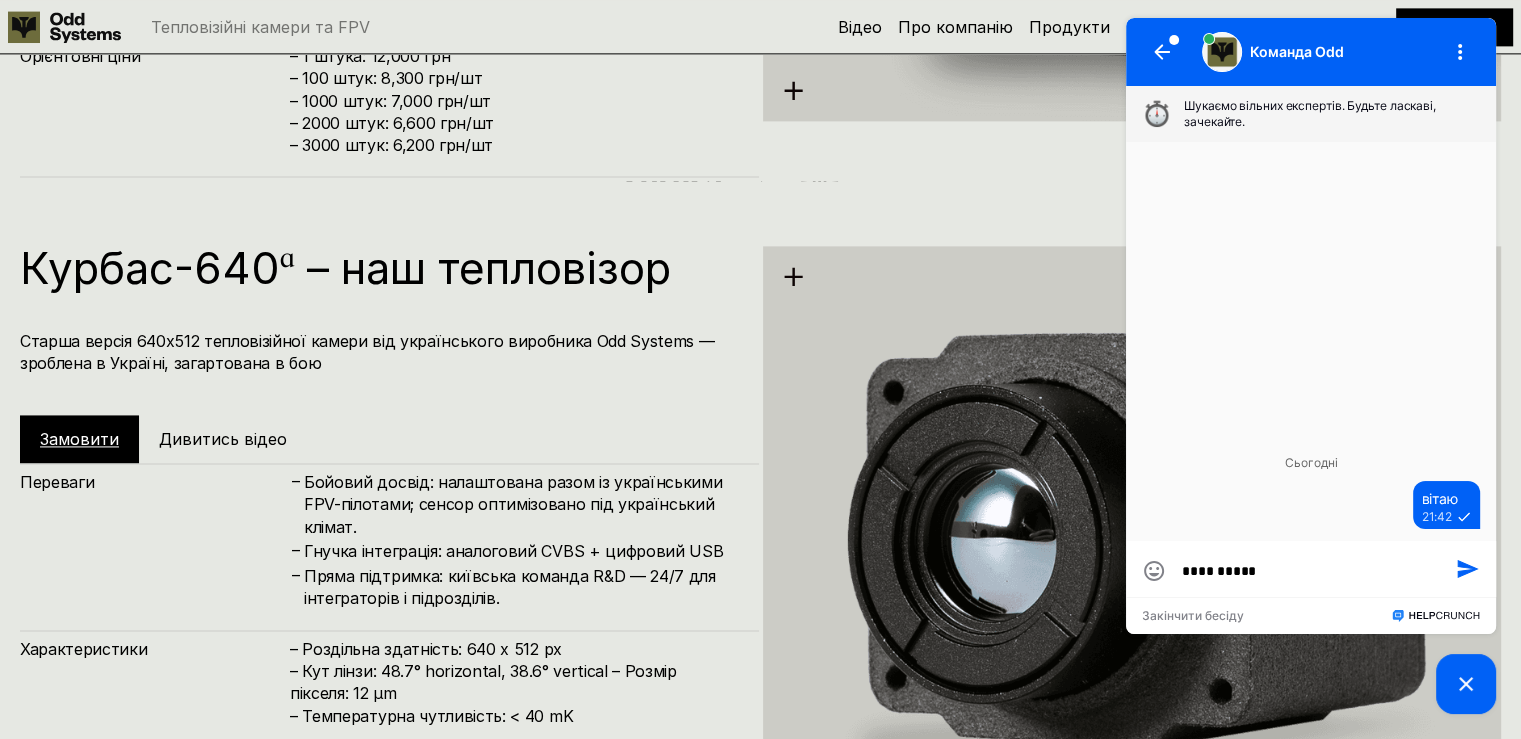 type on "**********" 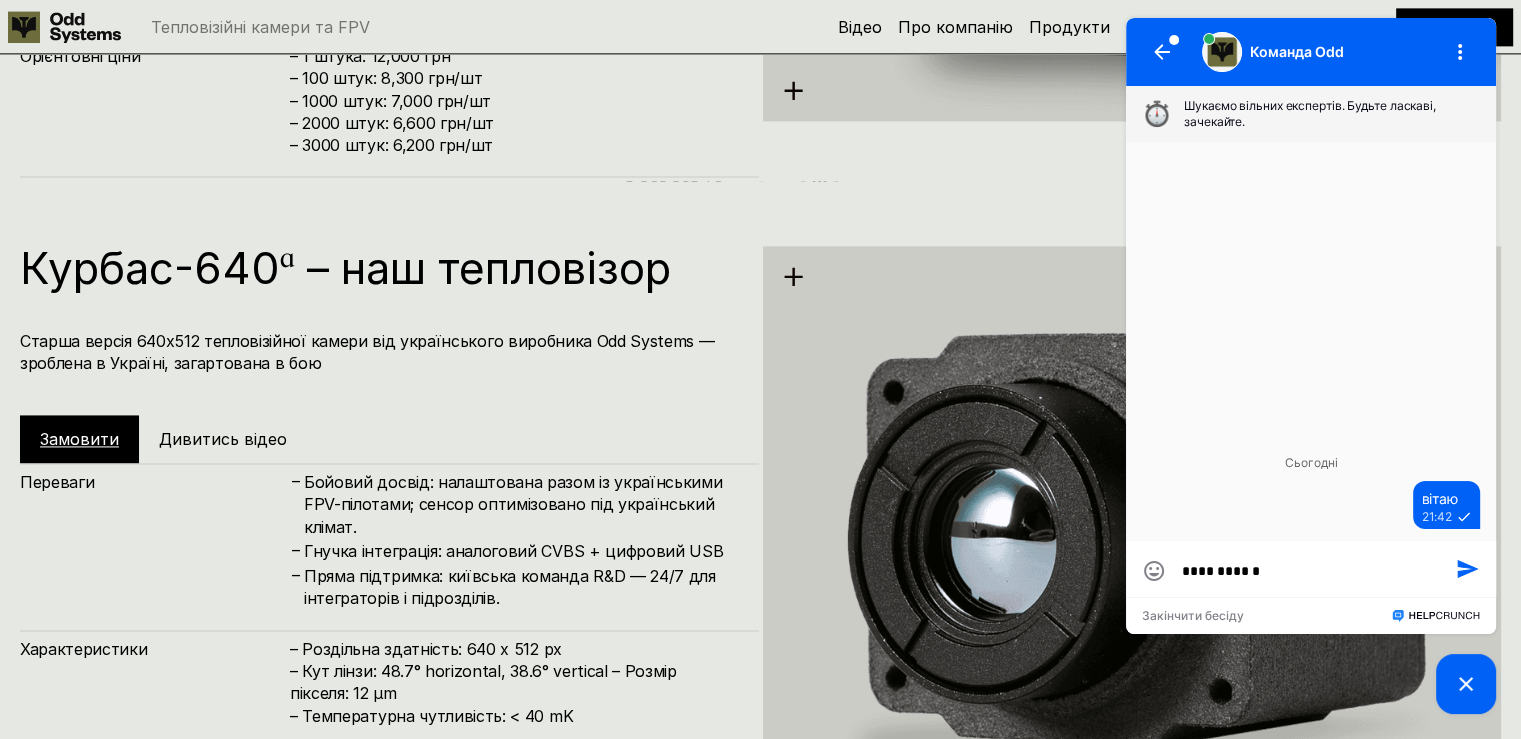 type on "**********" 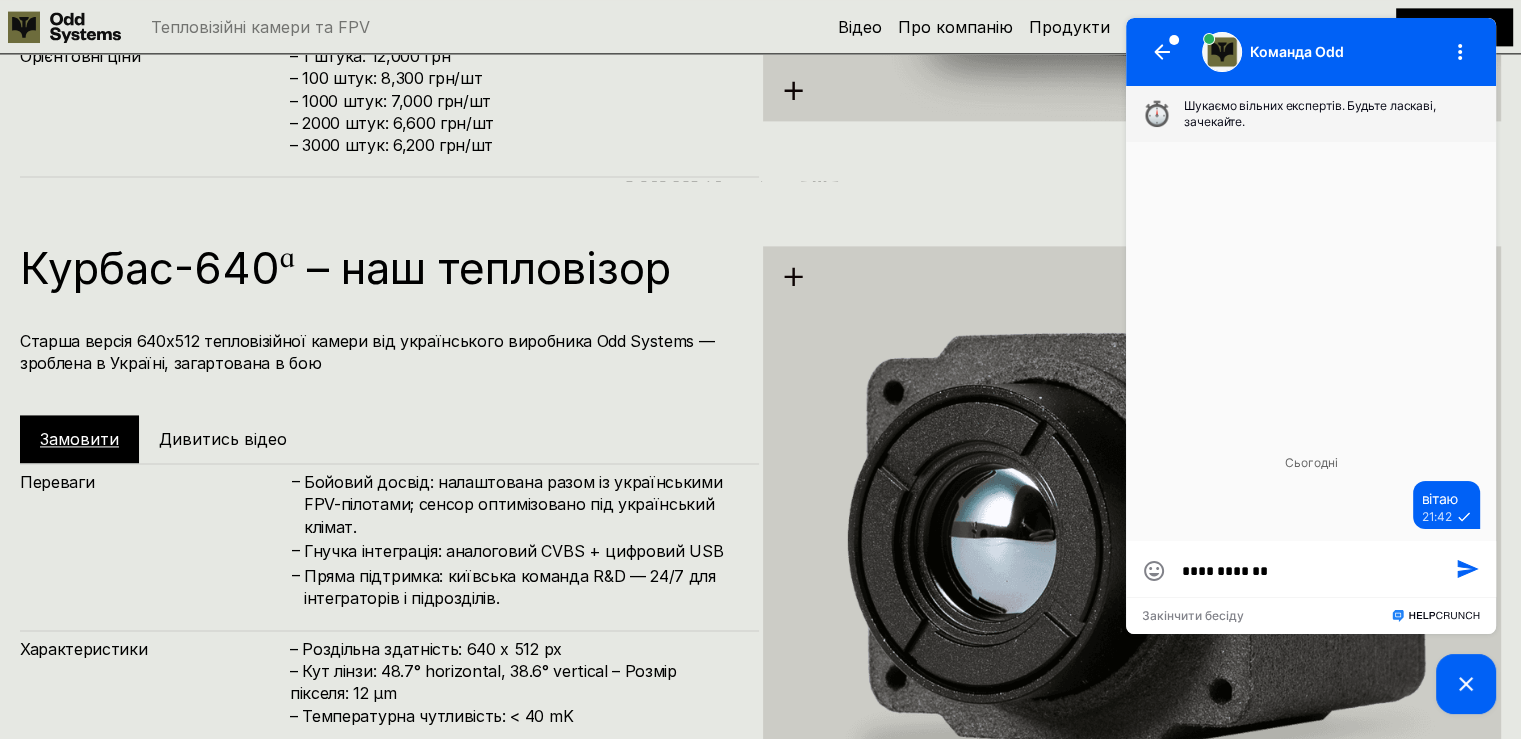 type on "**********" 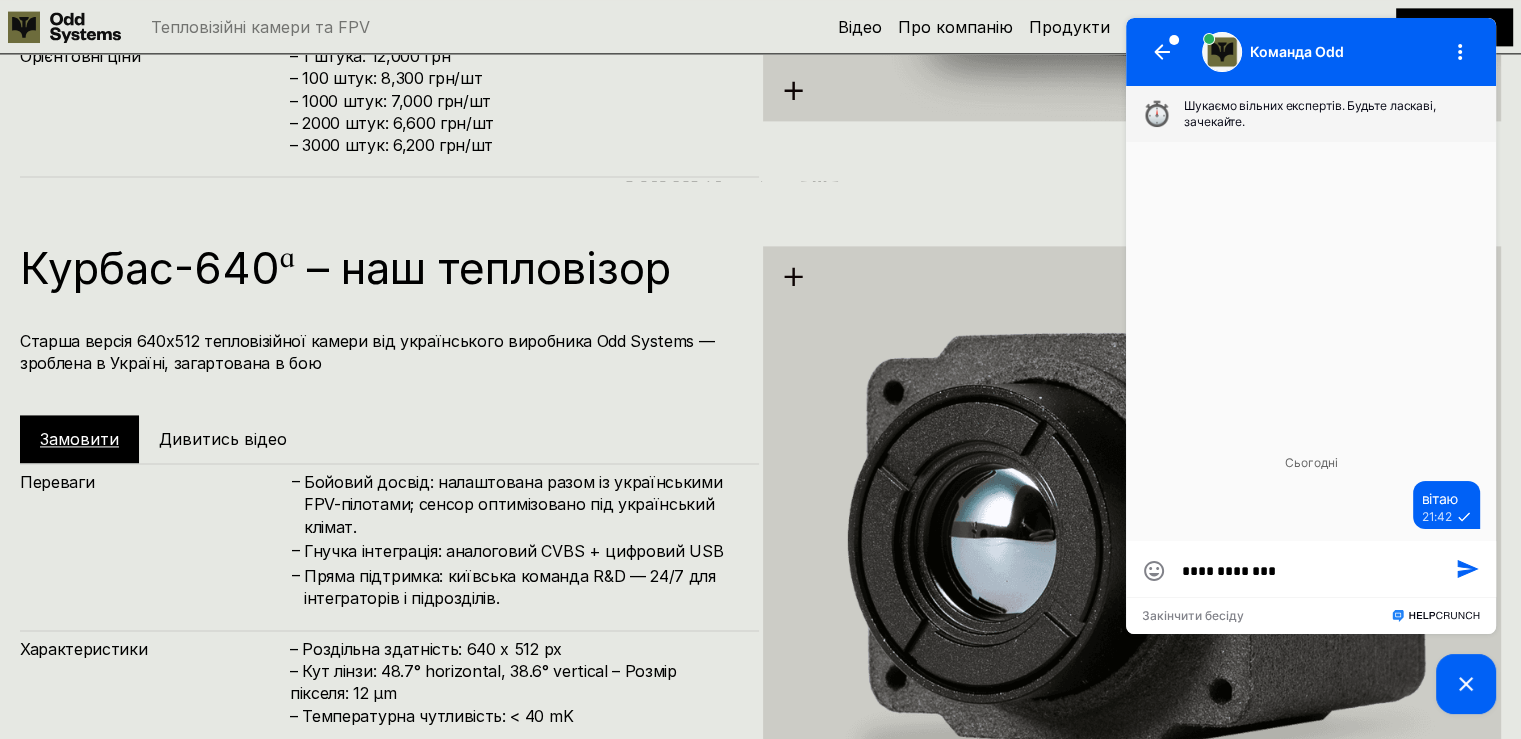 type on "**********" 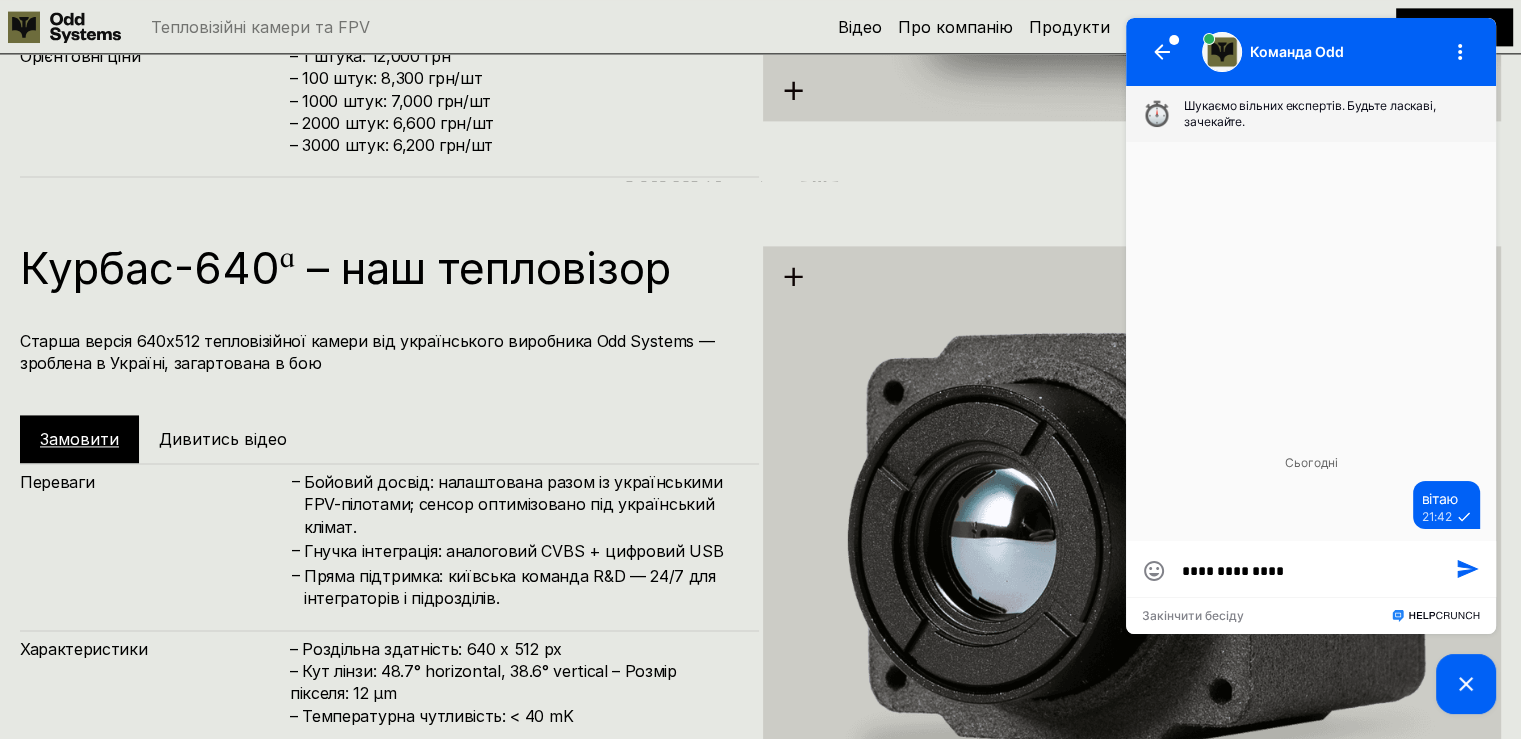 type on "**********" 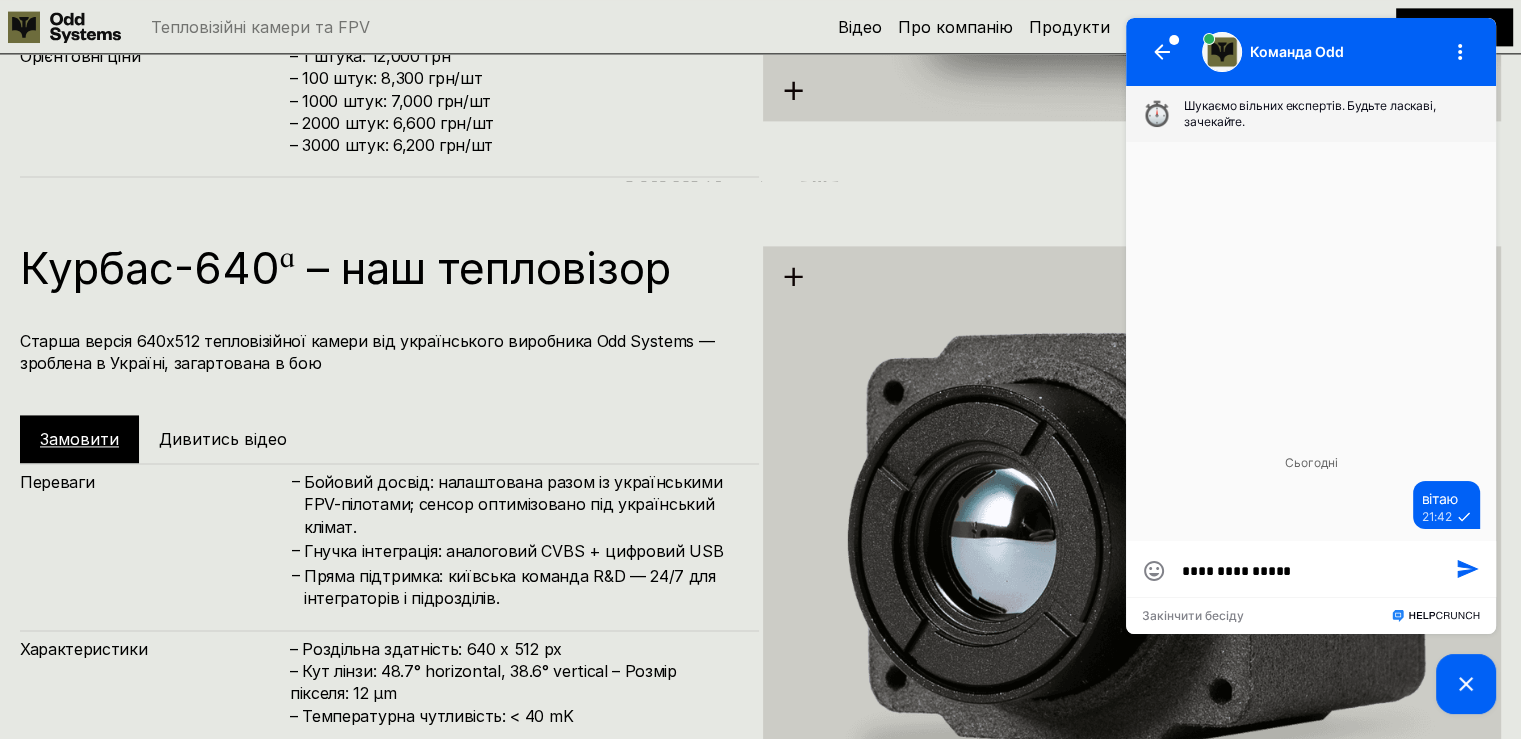 type on "**********" 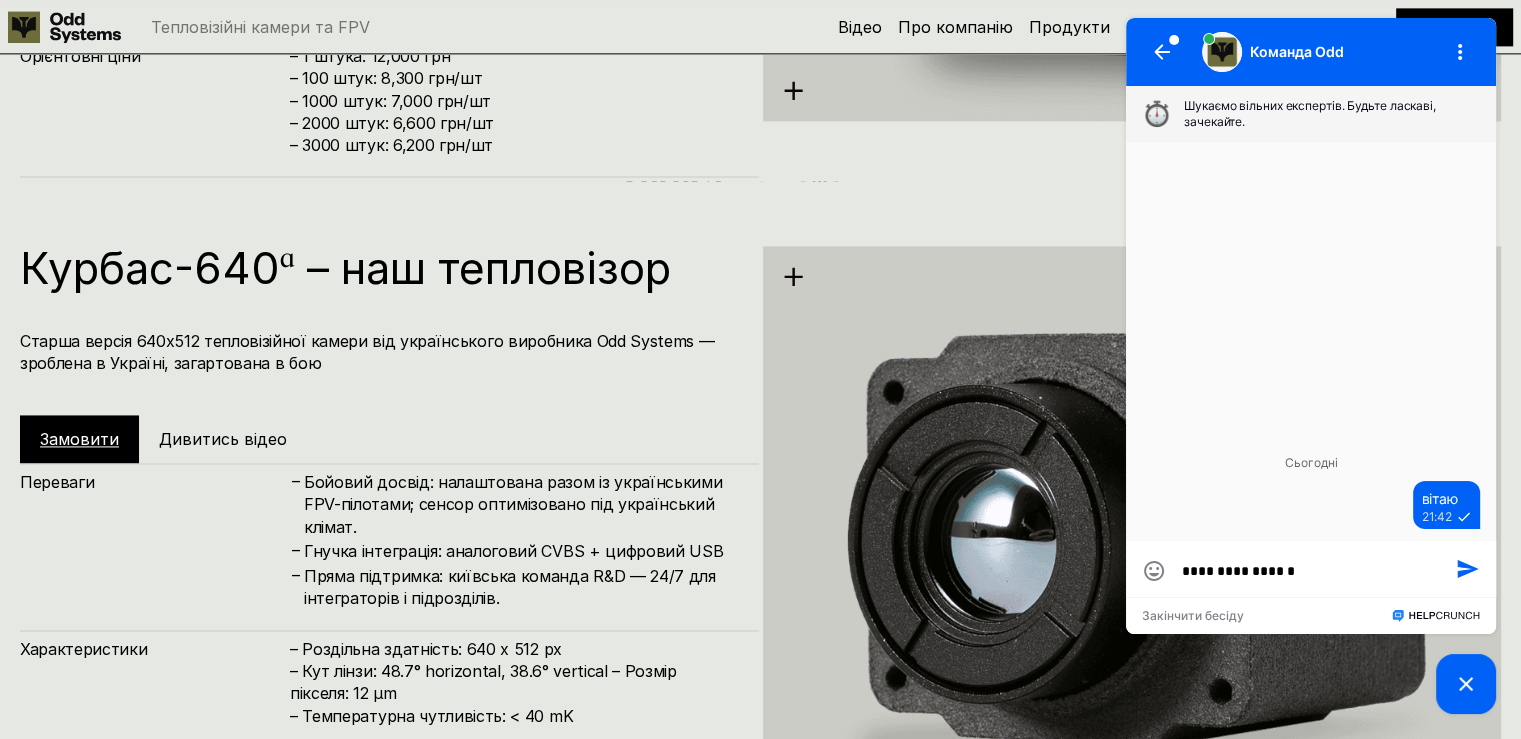 type on "**********" 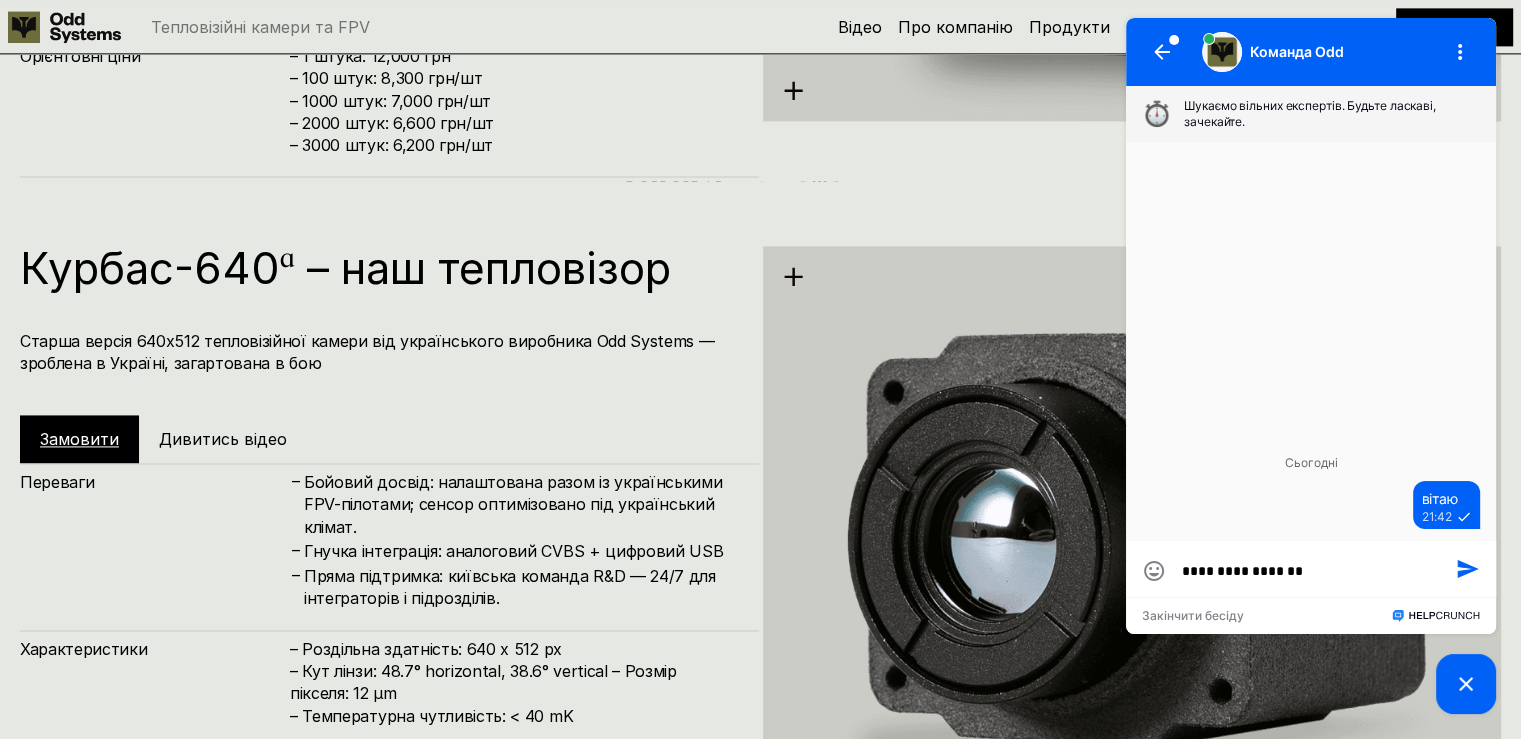 type on "**********" 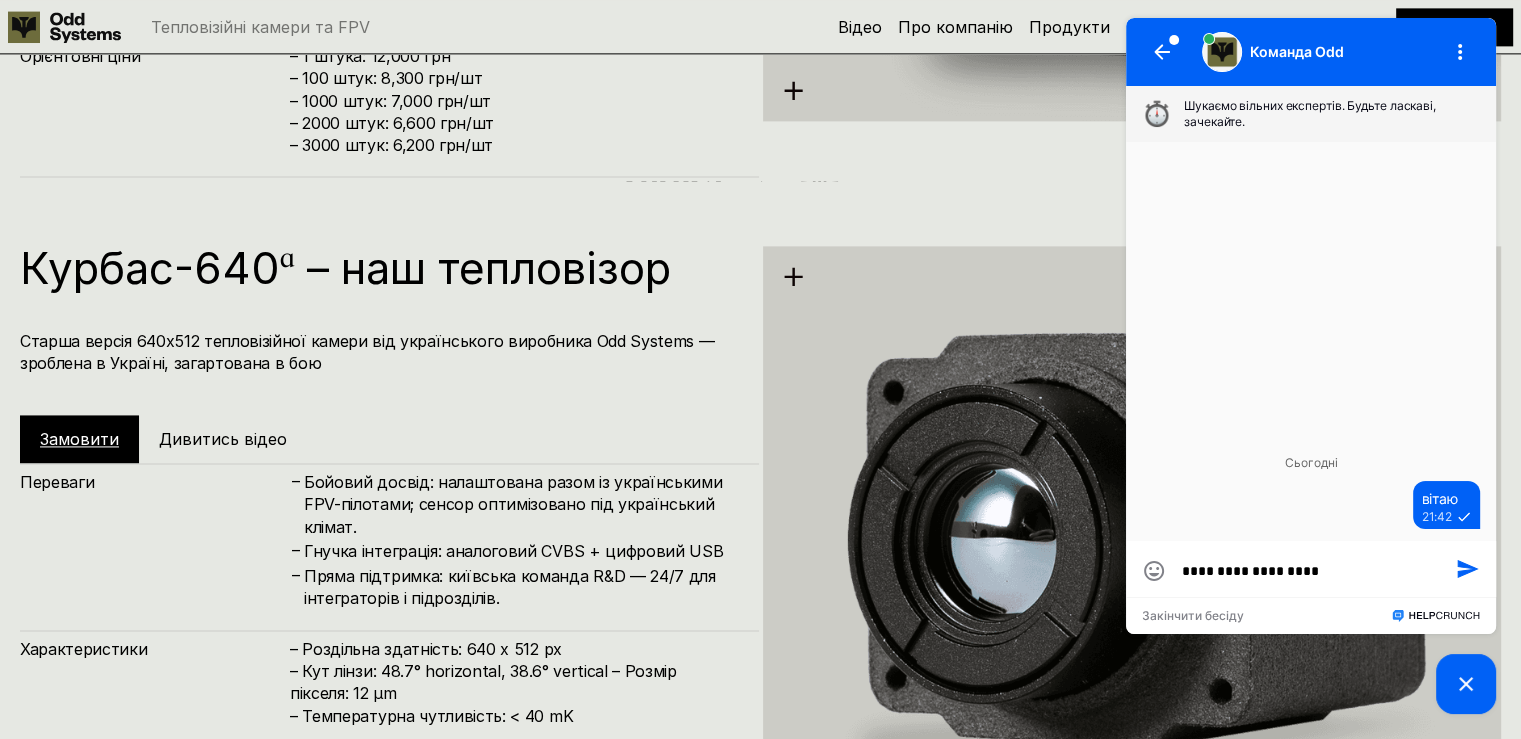type on "**********" 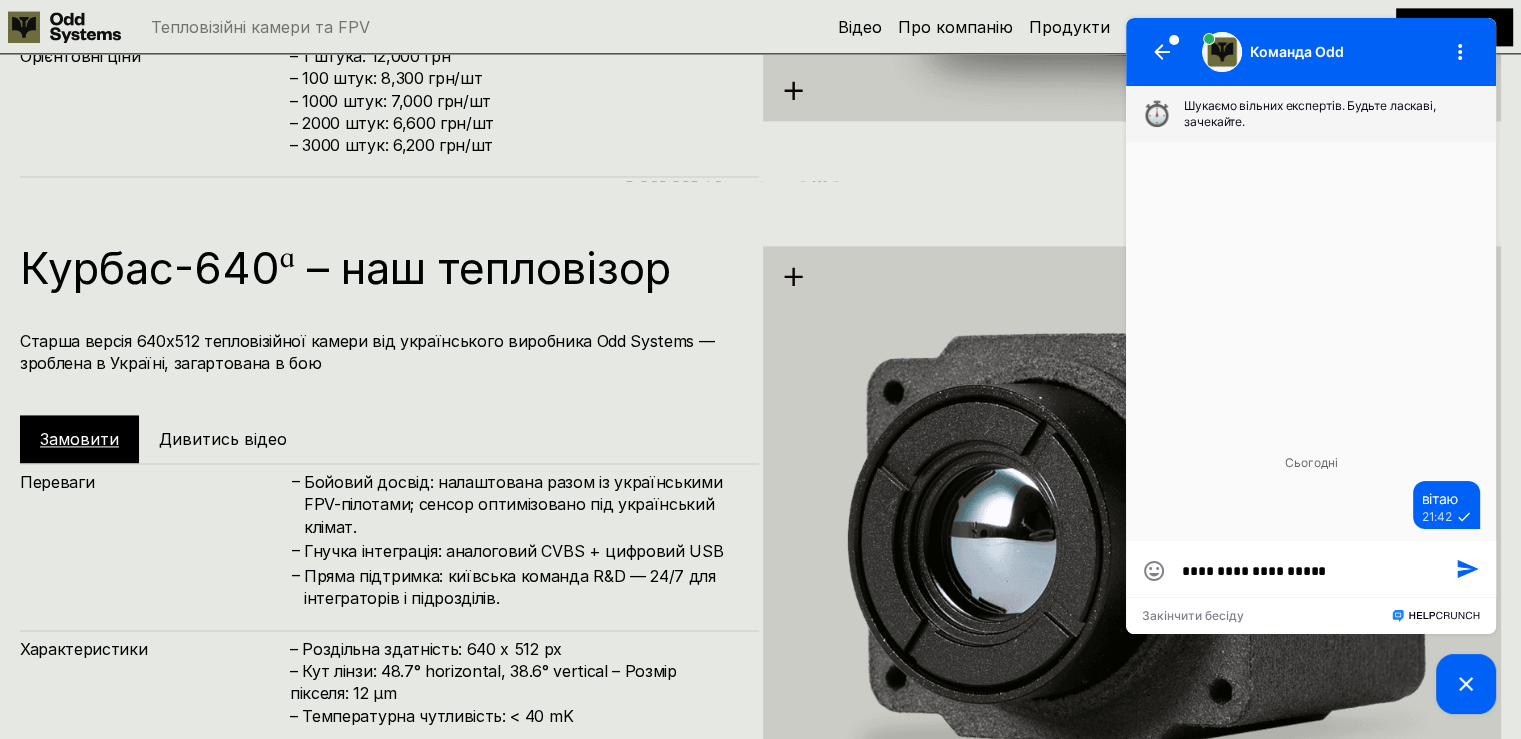type on "**********" 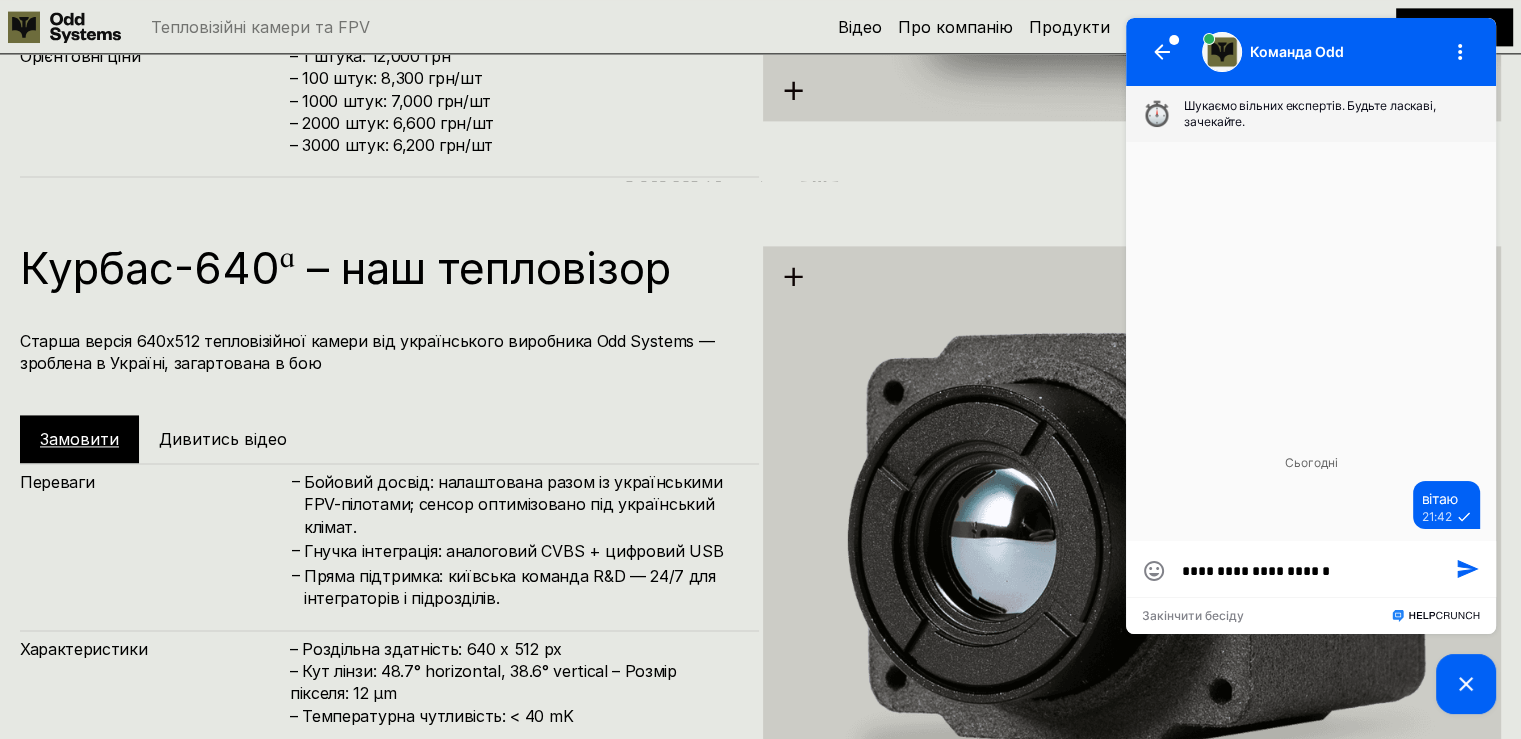 type on "**********" 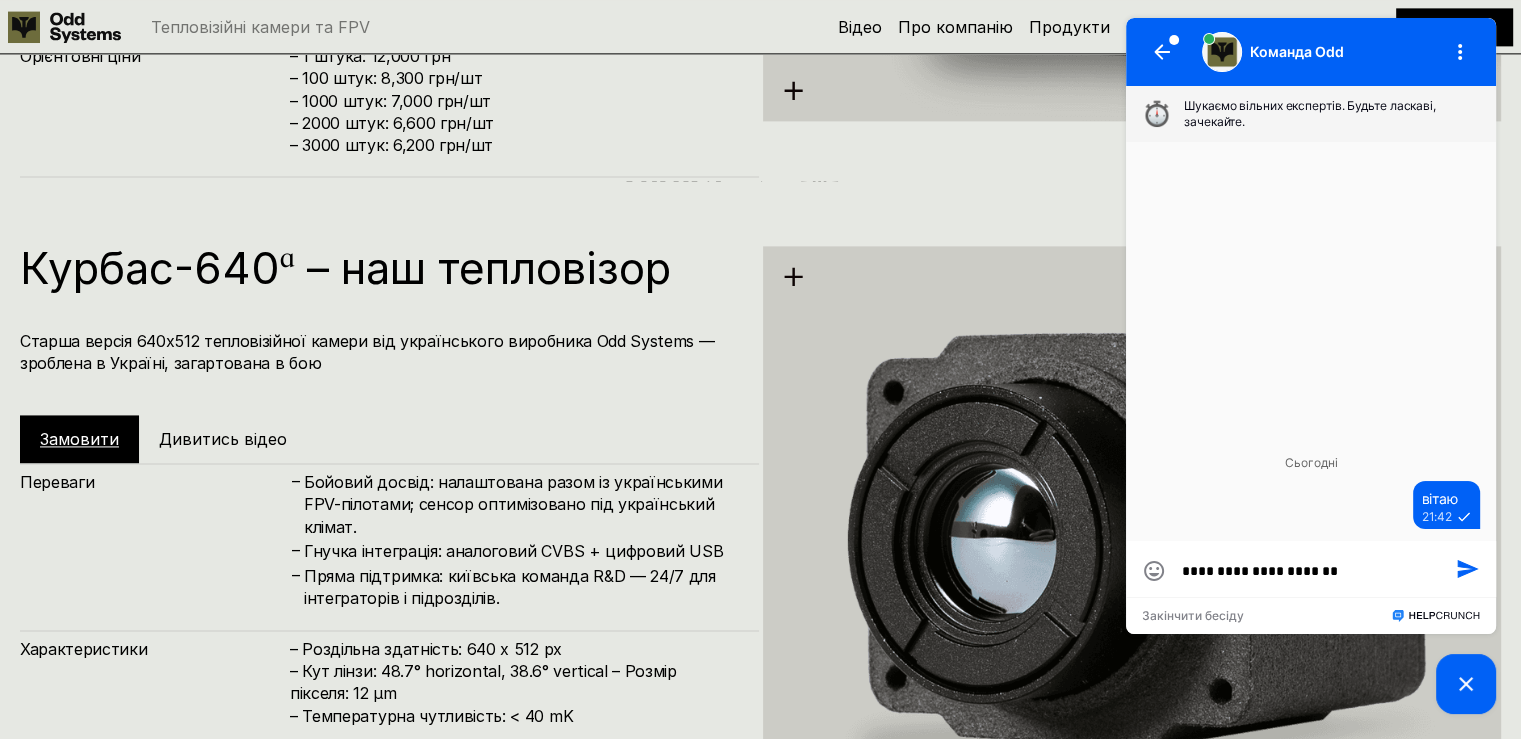 type on "**********" 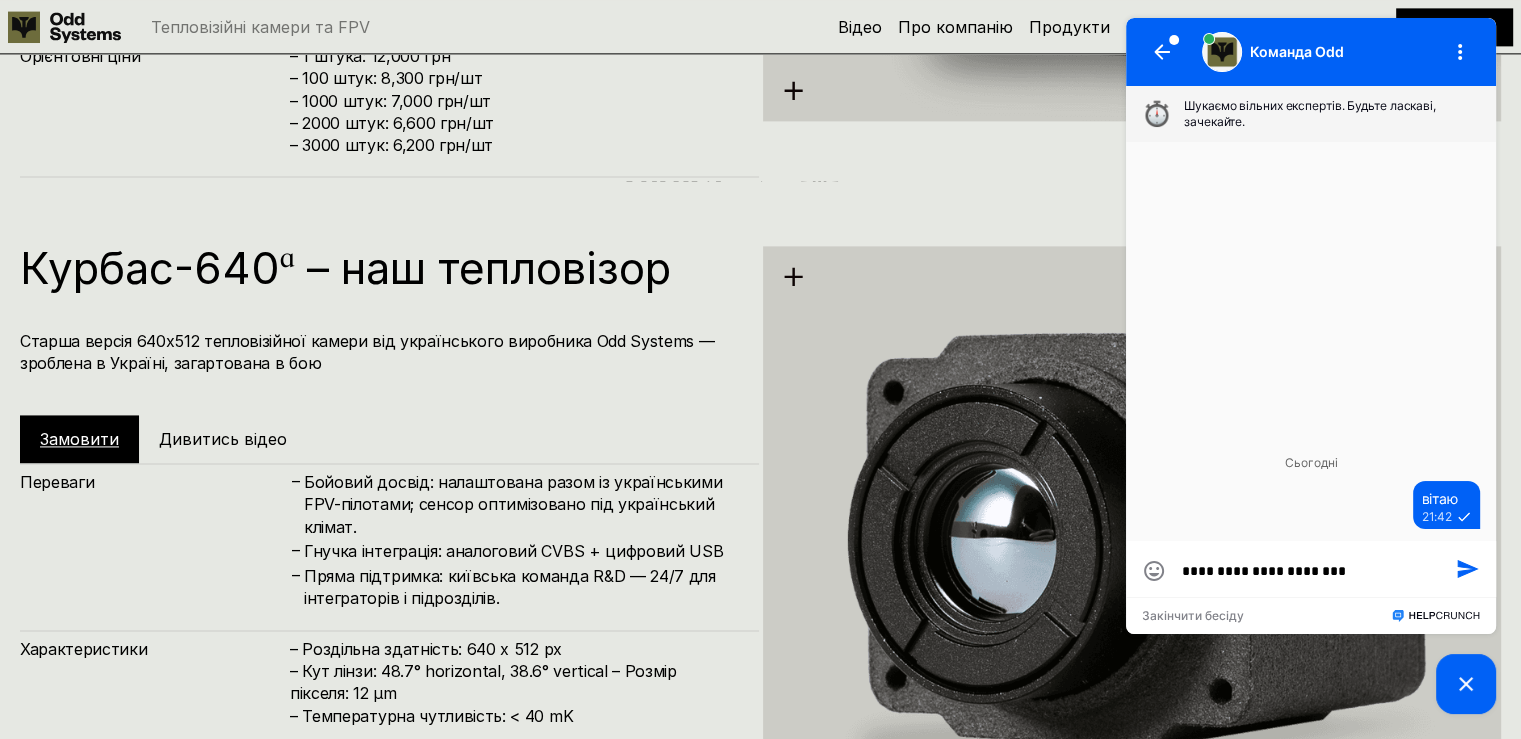 type on "**********" 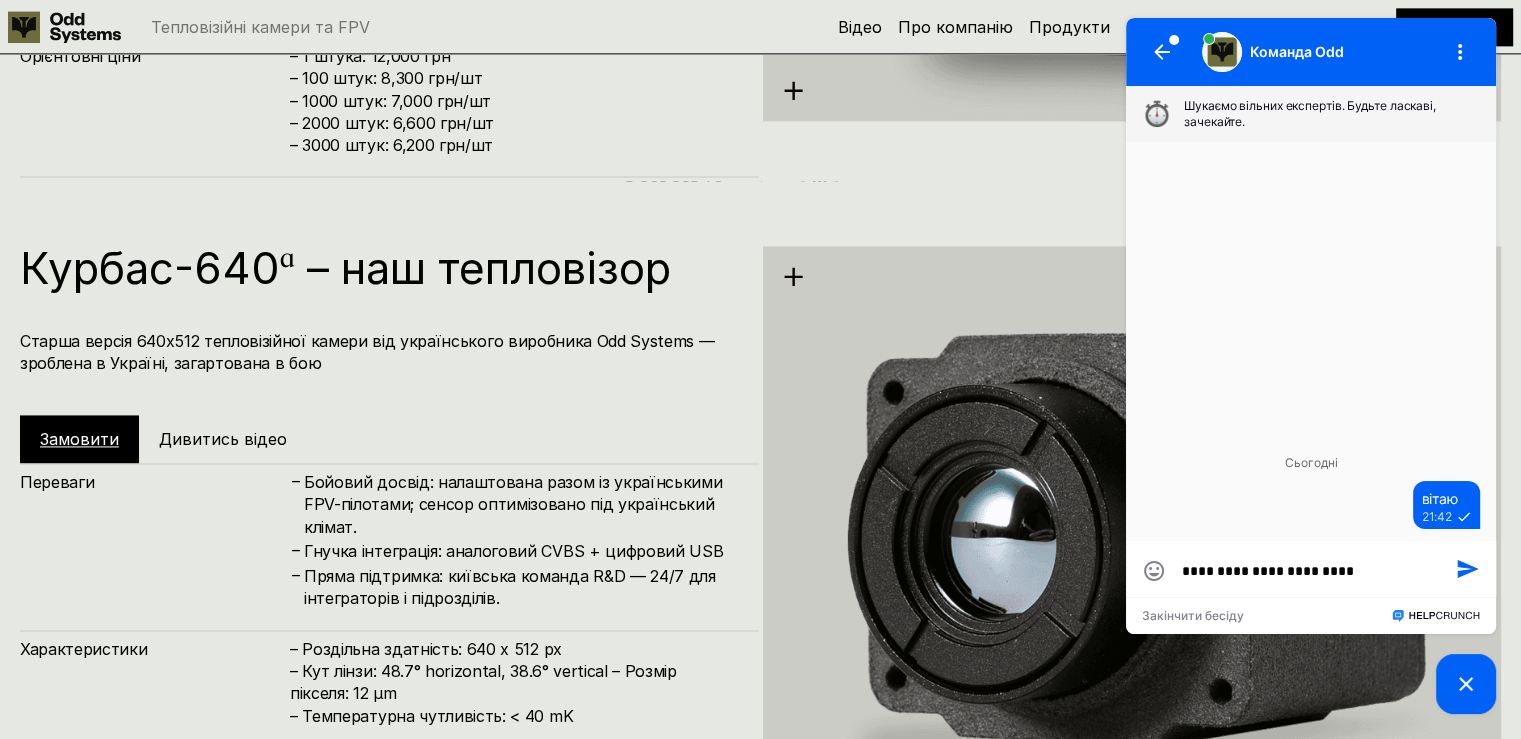 type on "**********" 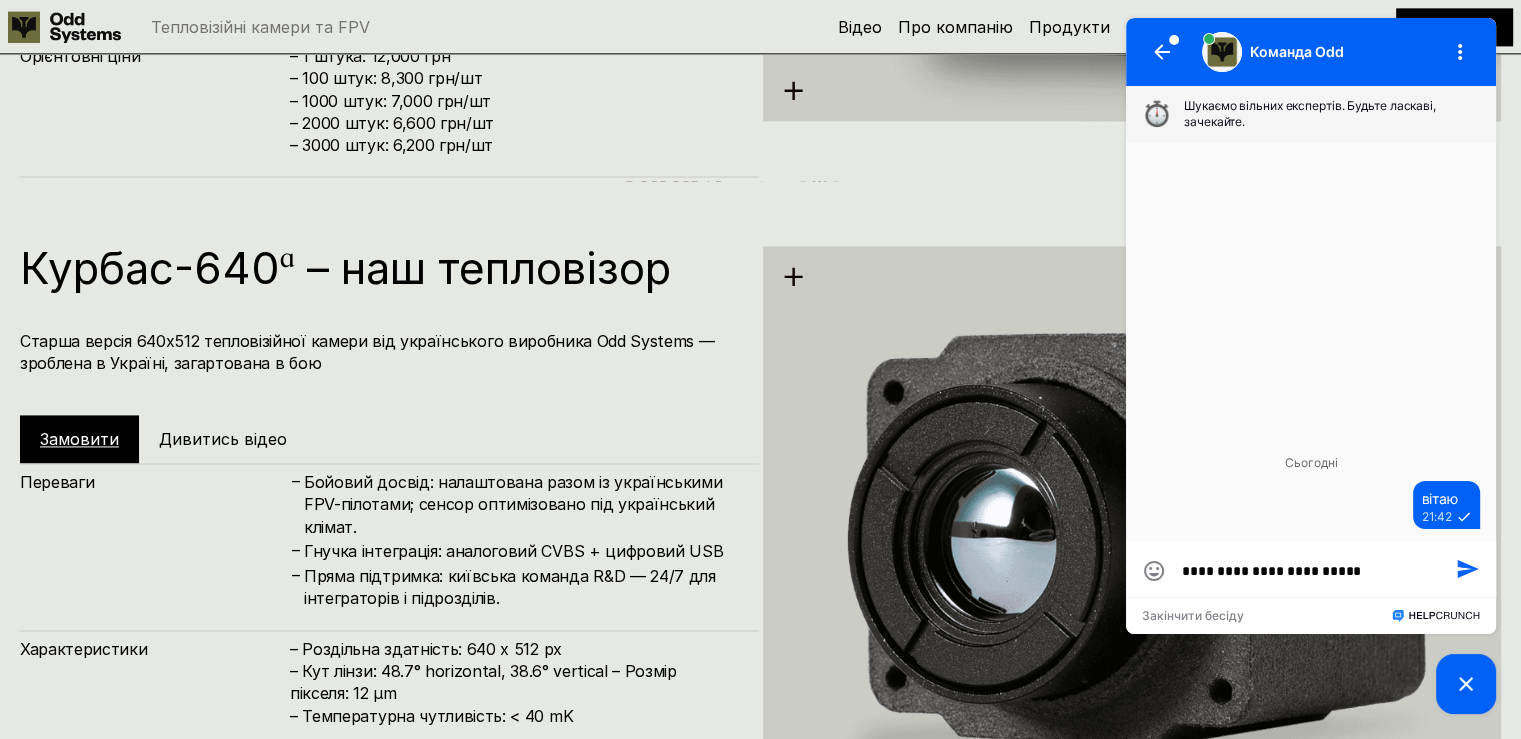 type on "**********" 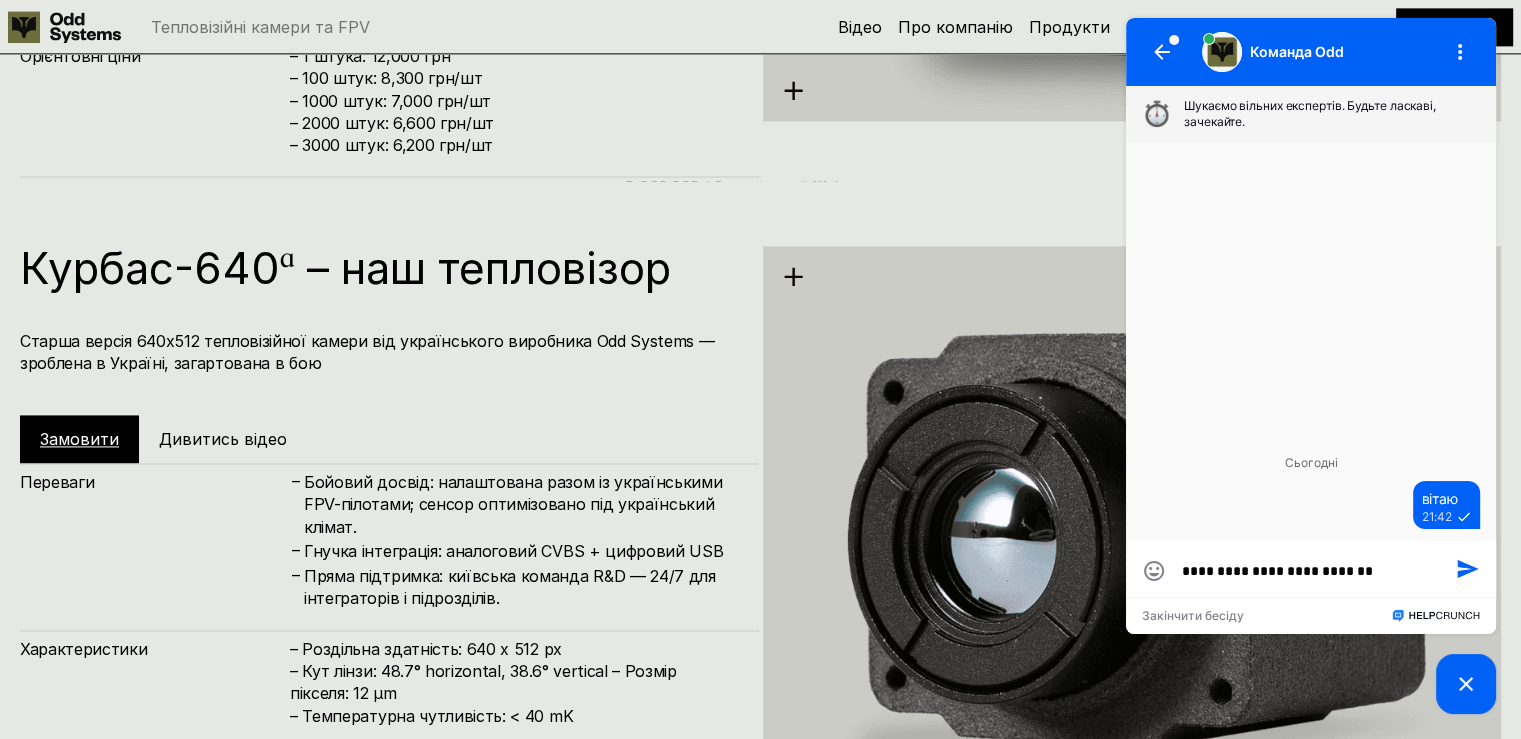 type on "**********" 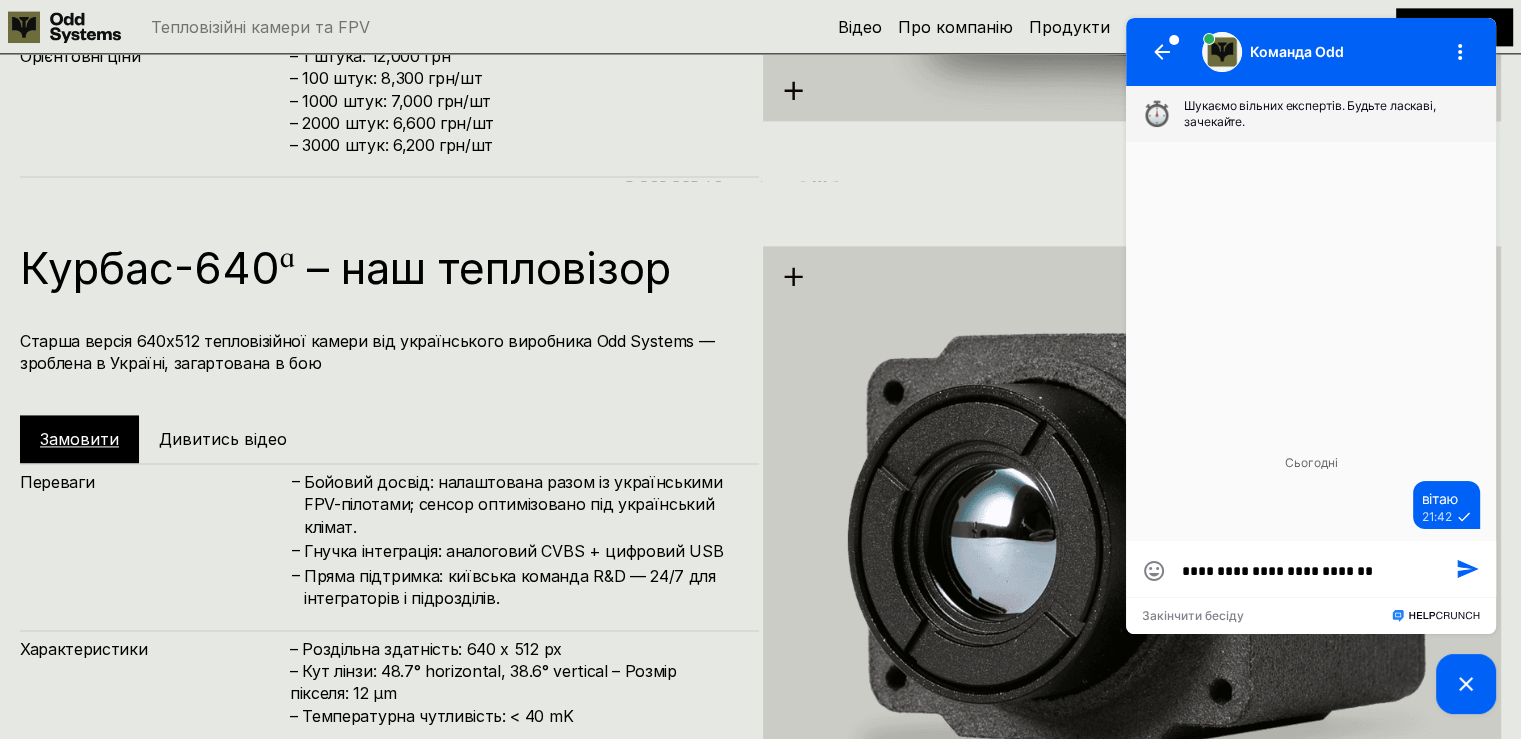 type on "*" 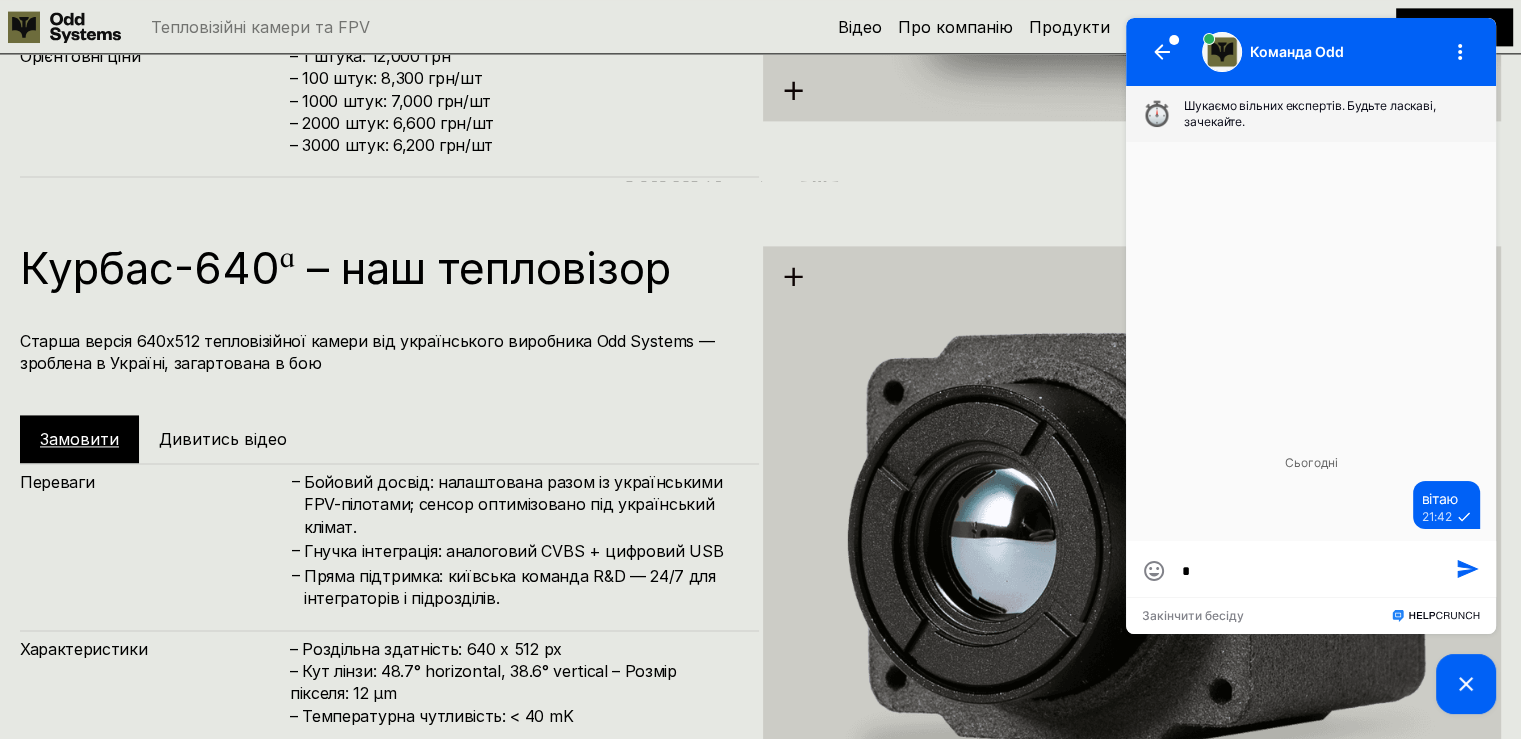 type on "**" 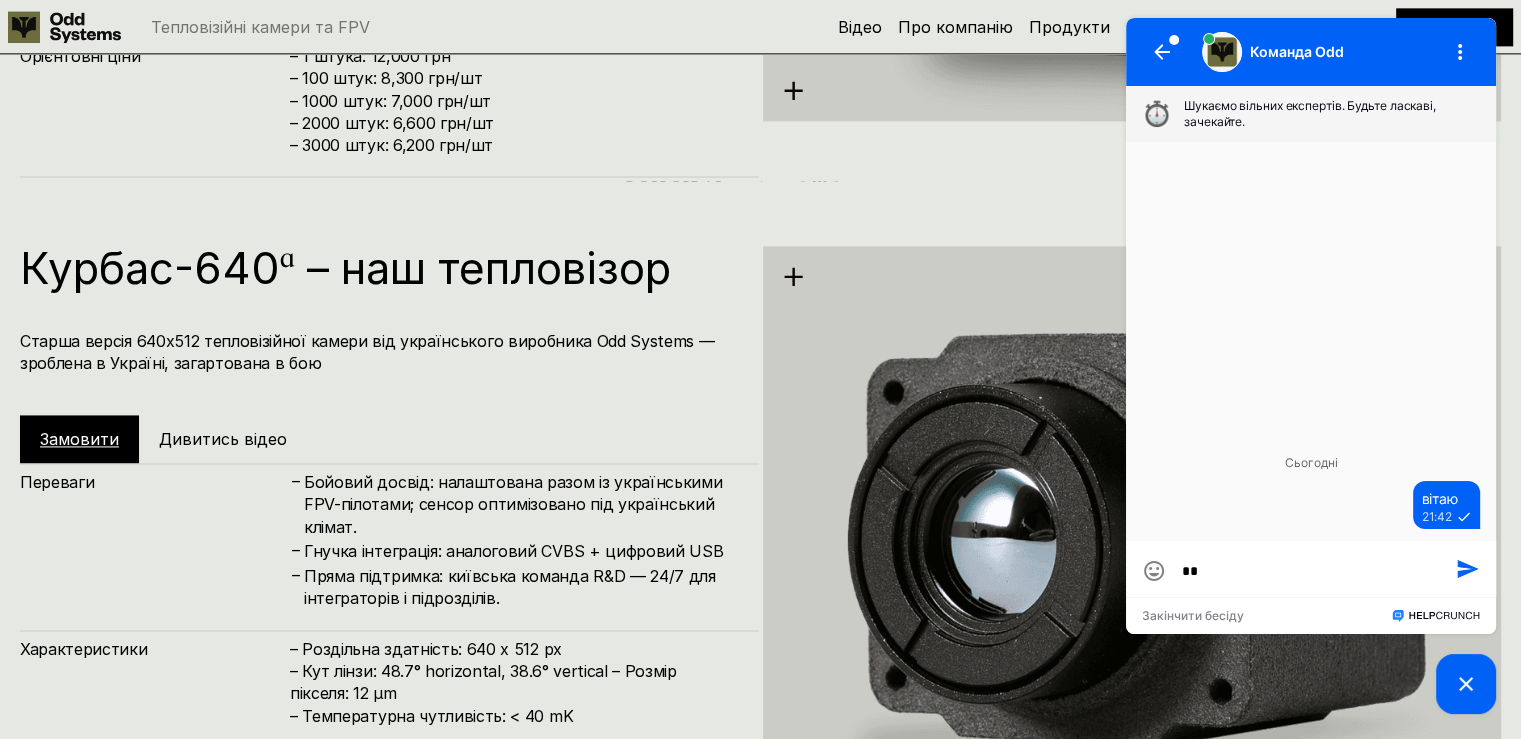 type on "***" 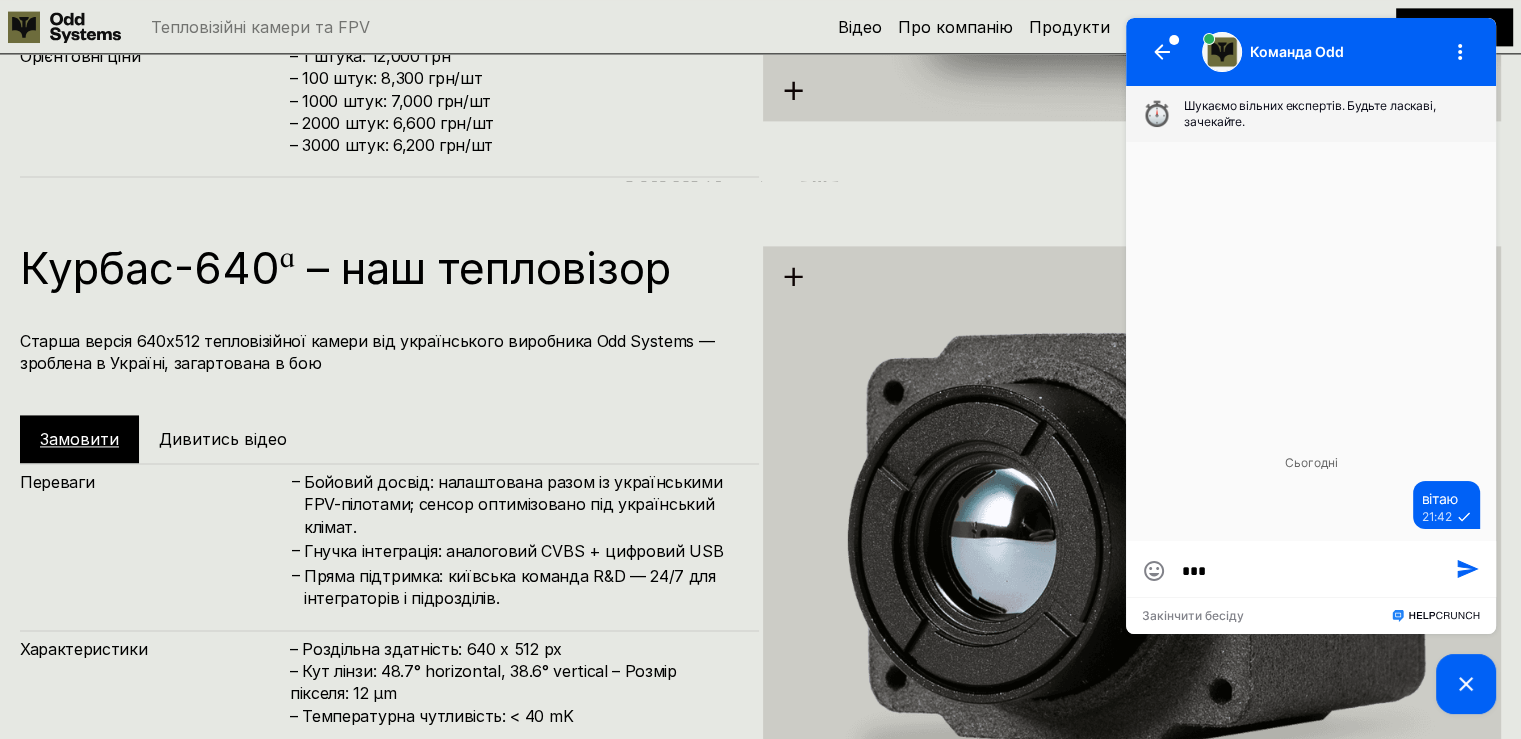 type on "****" 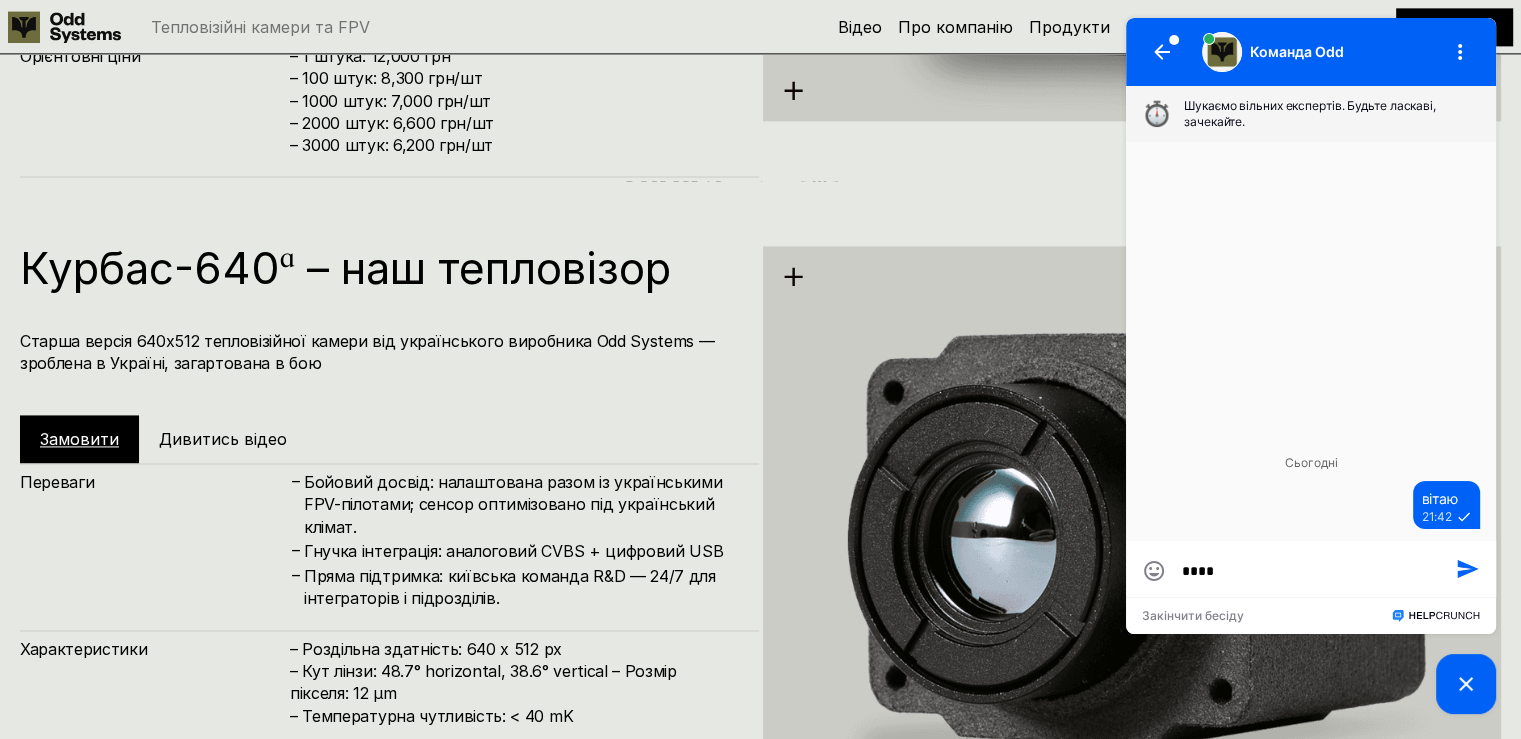 type on "*****" 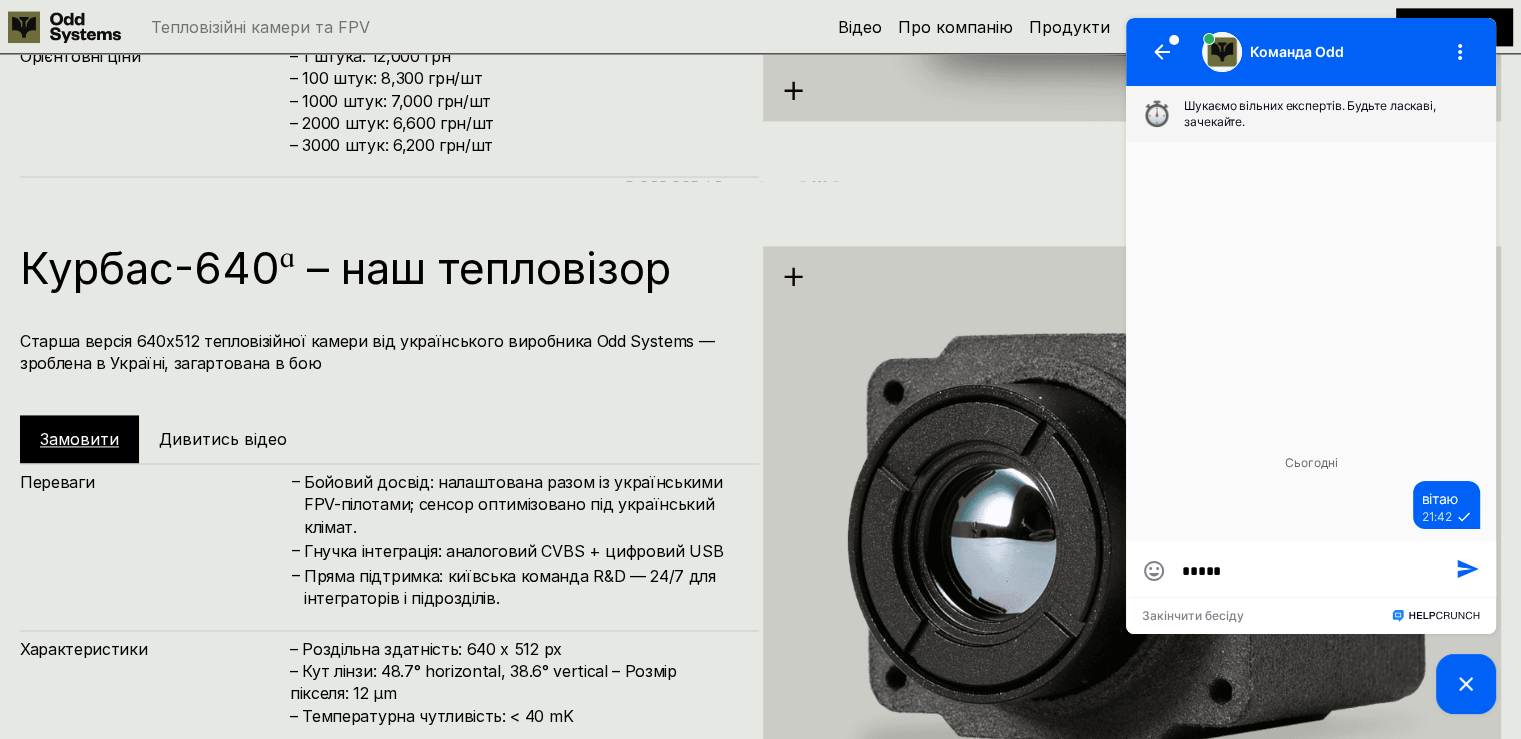 type on "*****" 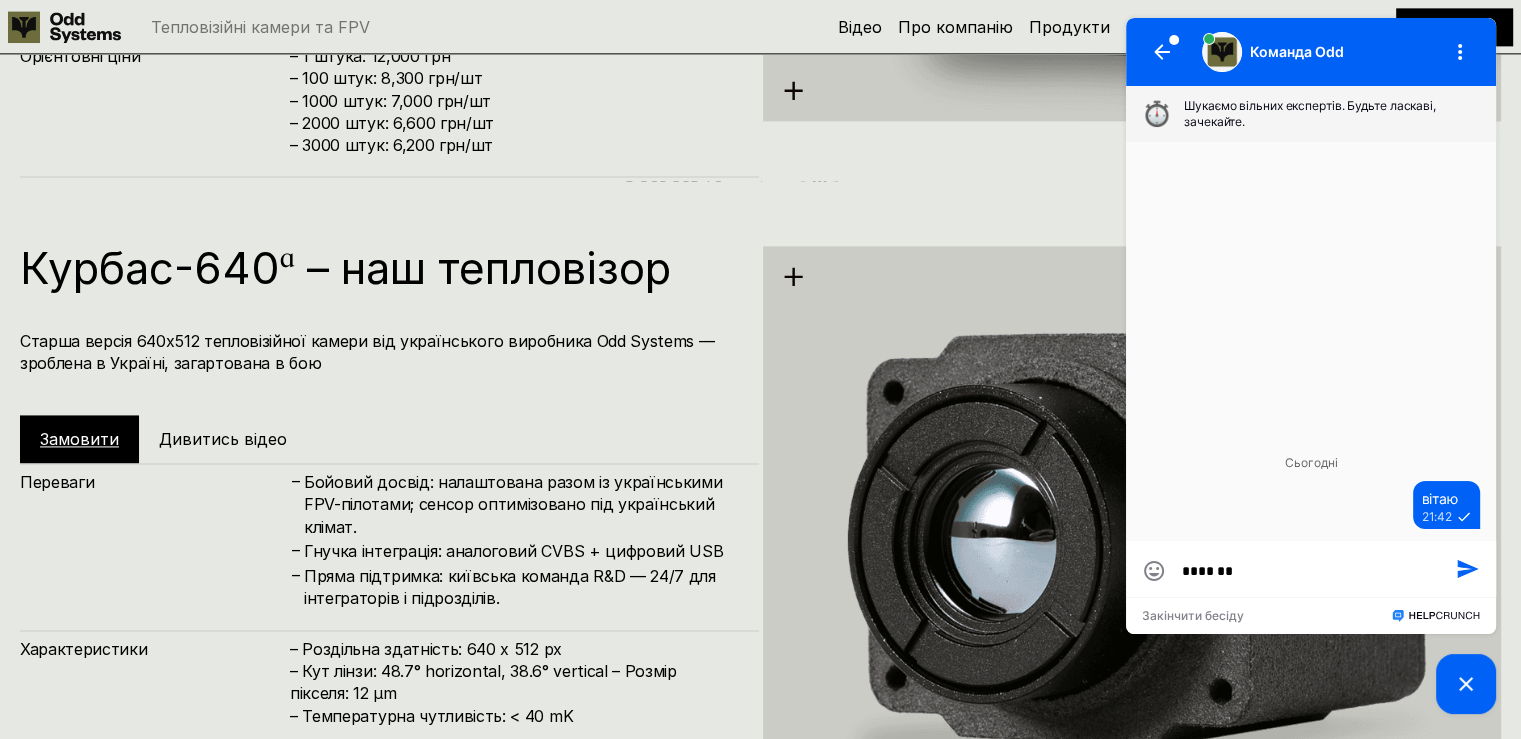 type on "********" 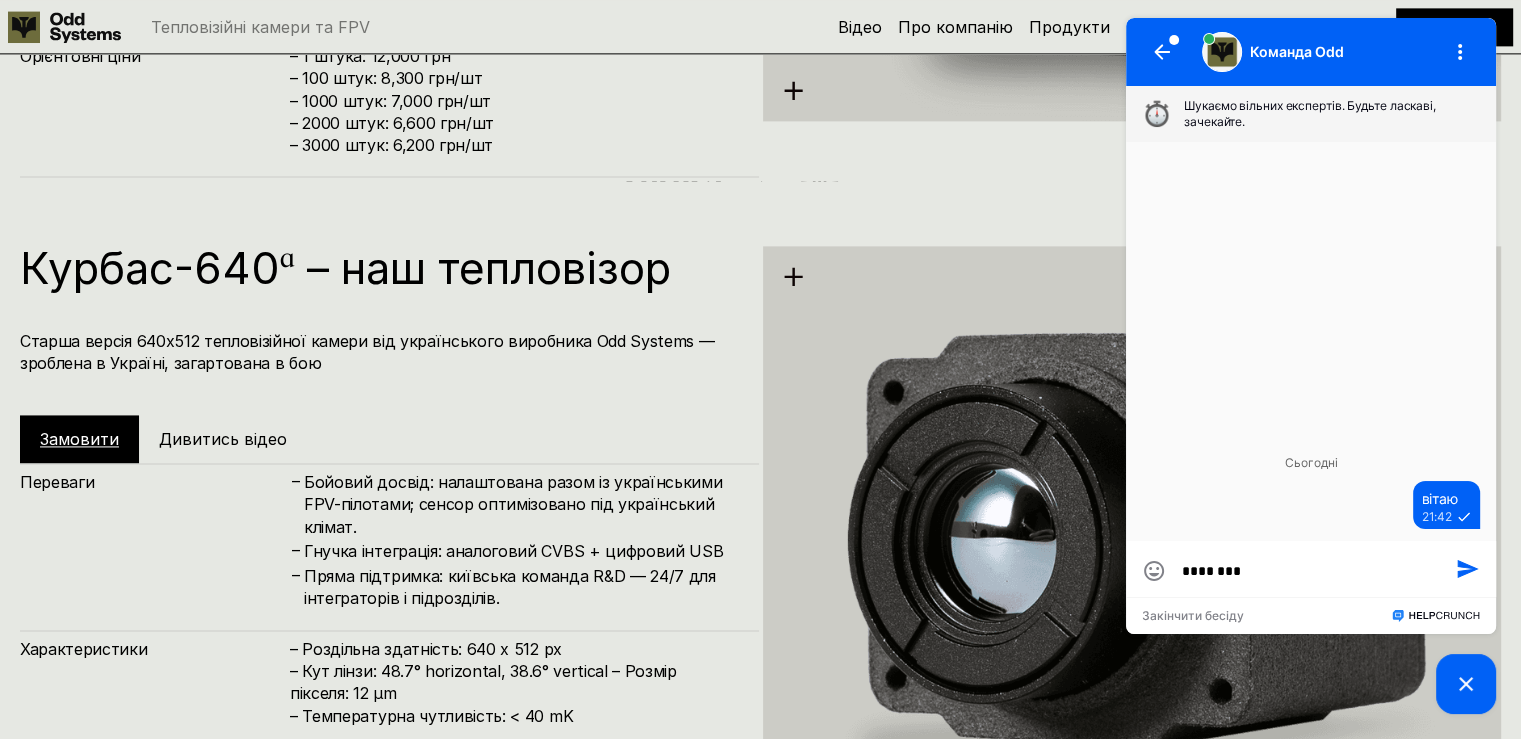 type on "*********" 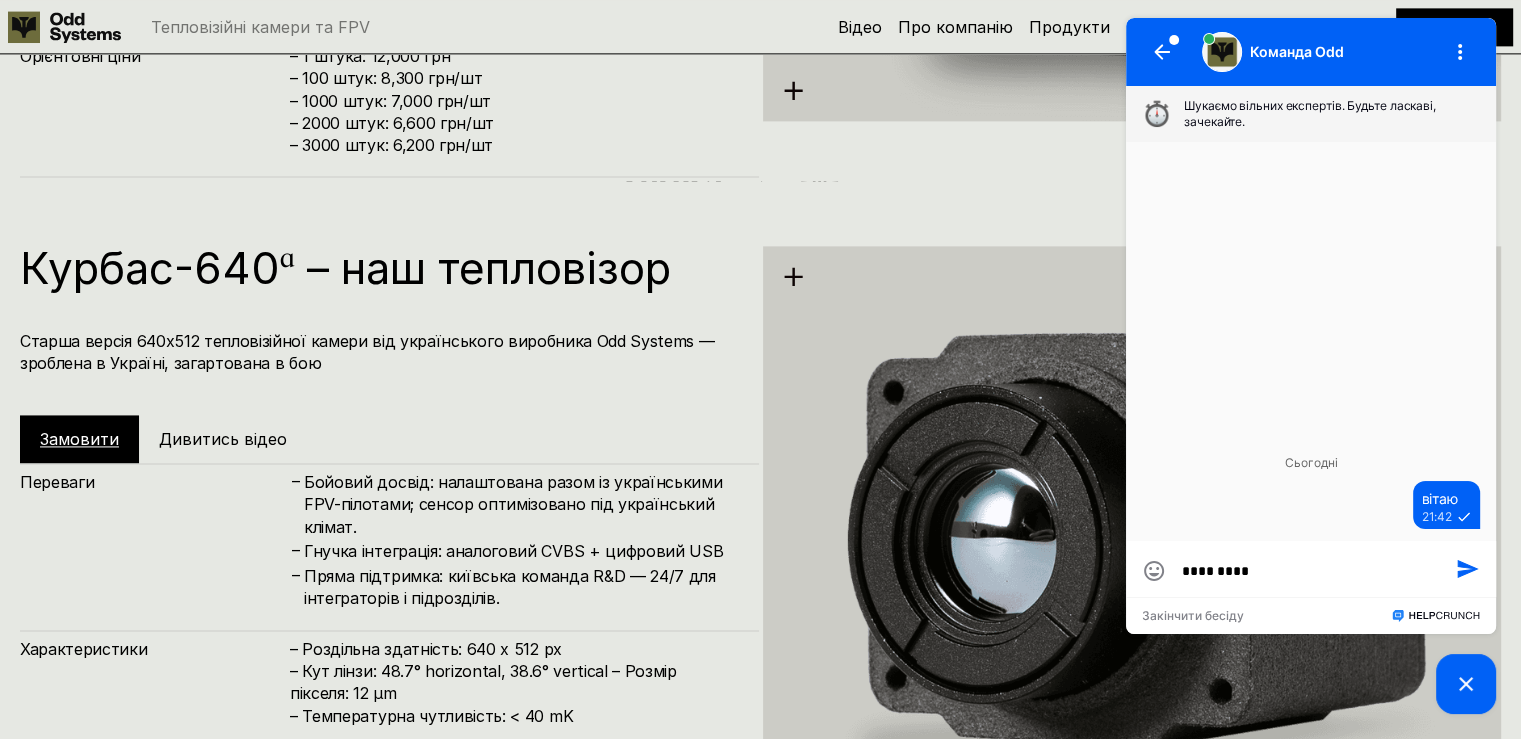 type on "**********" 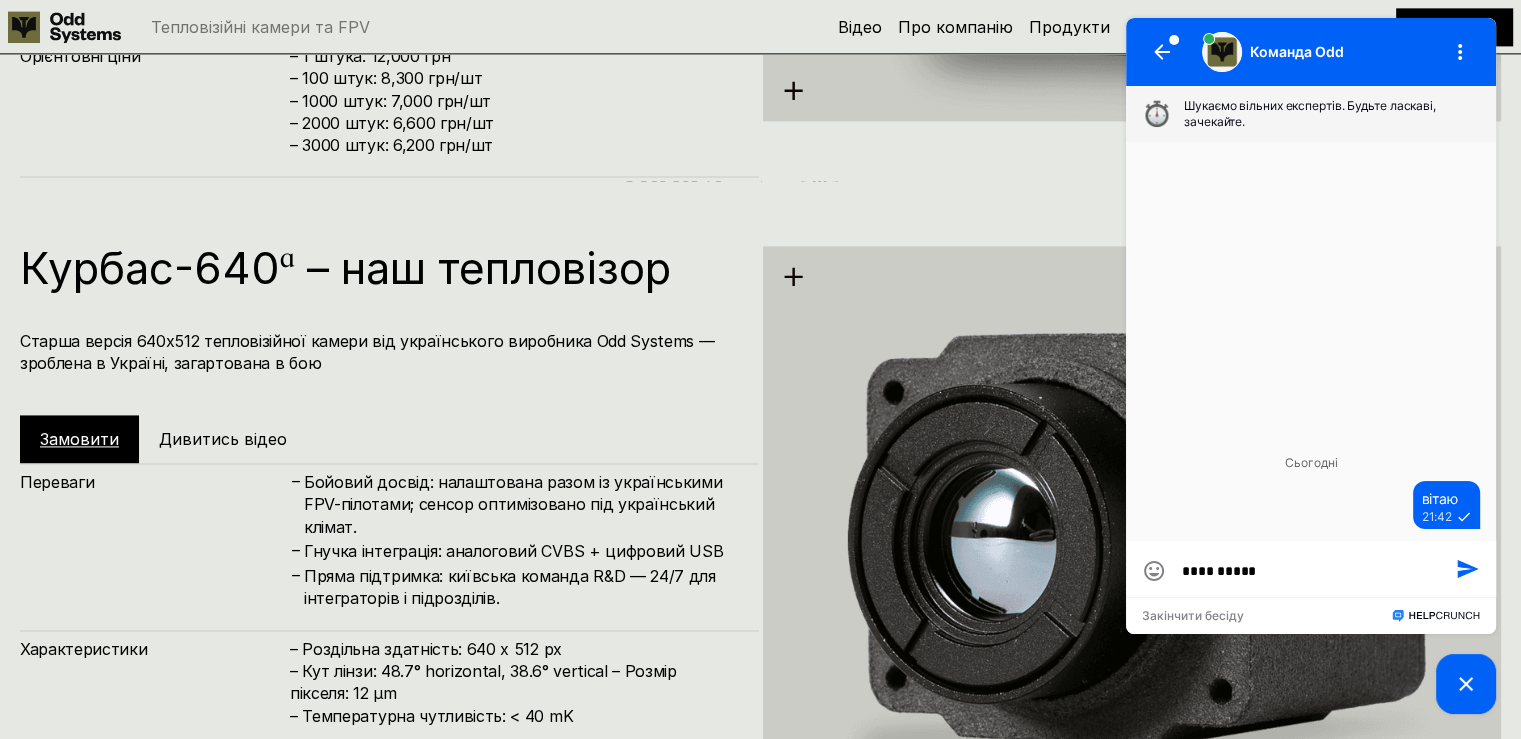 type on "**********" 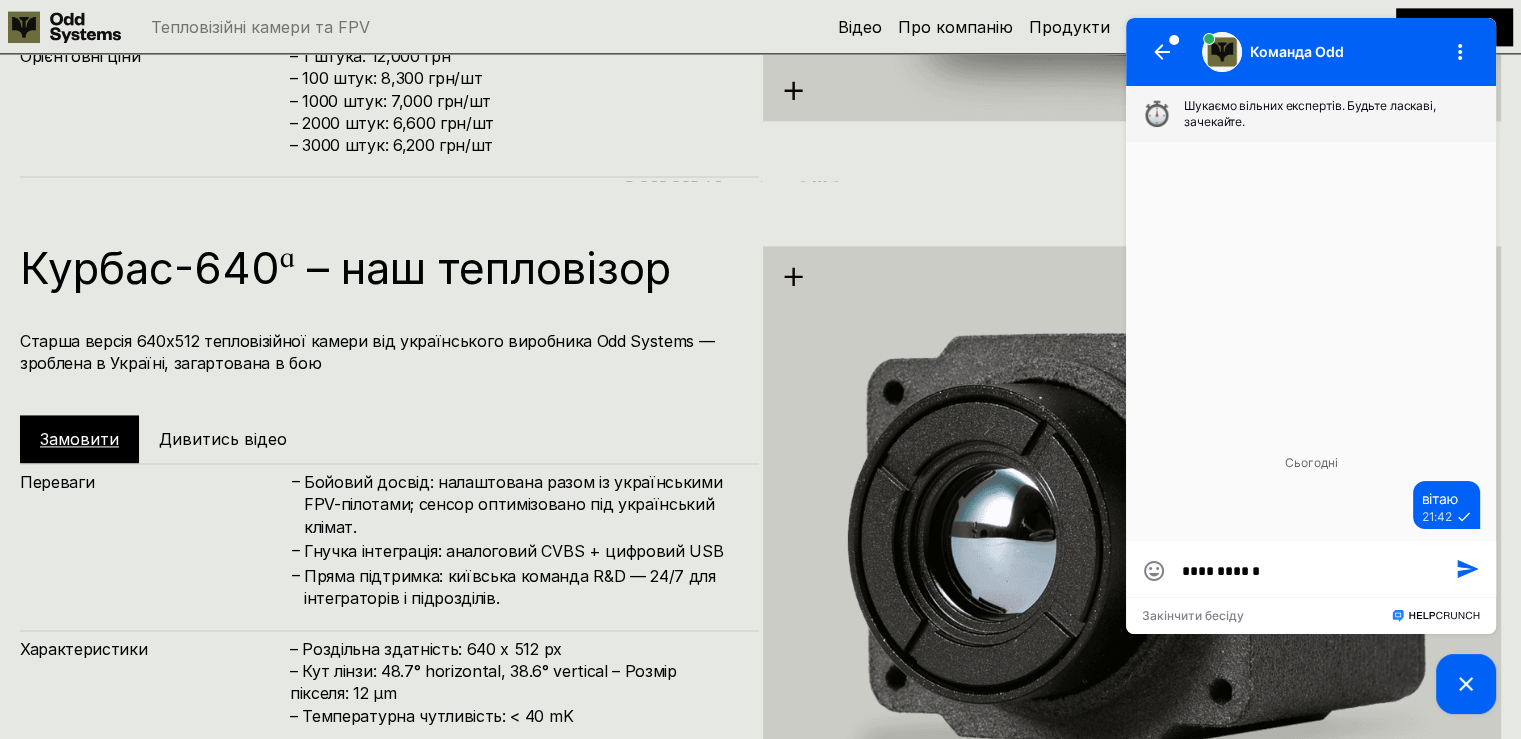 type on "**********" 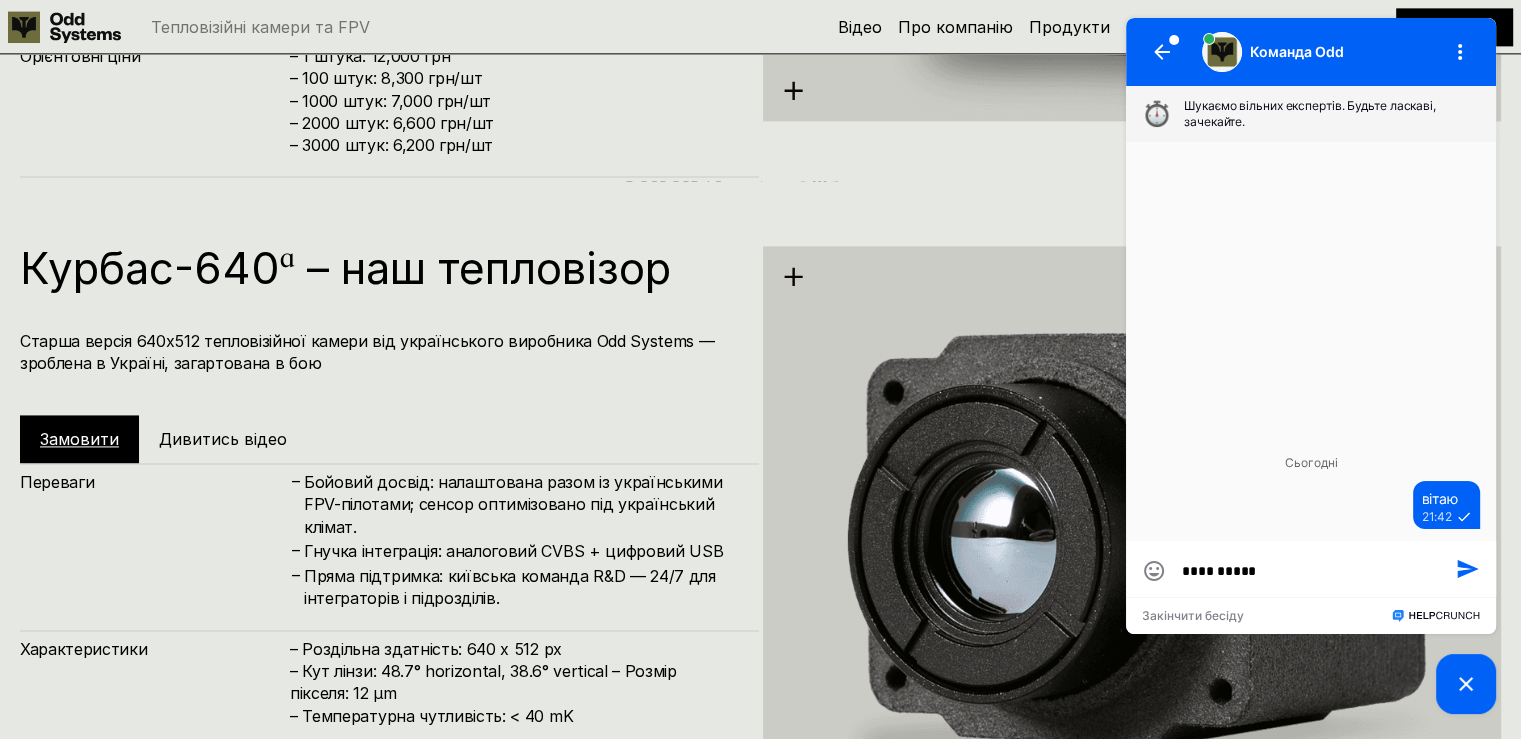 type on "*********" 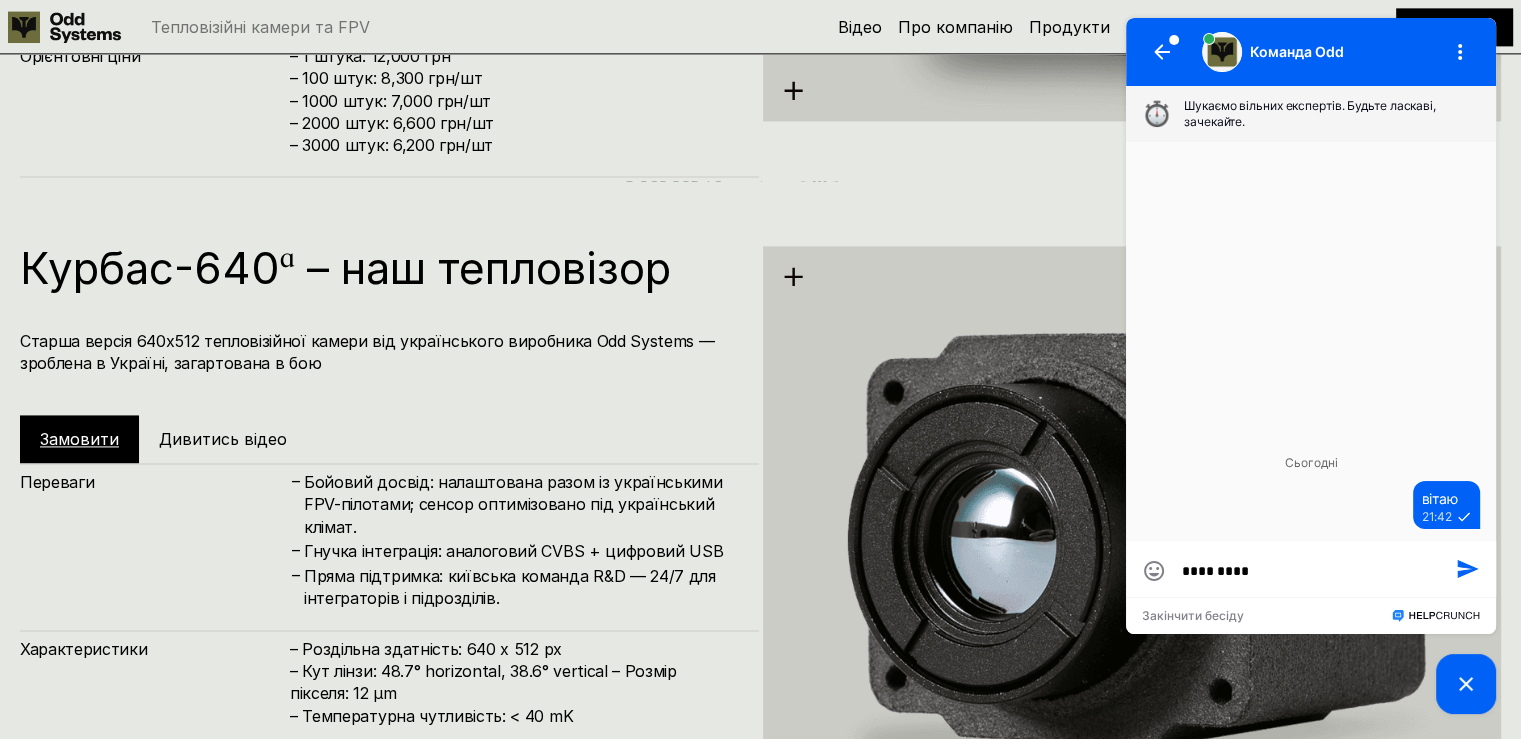 type on "**********" 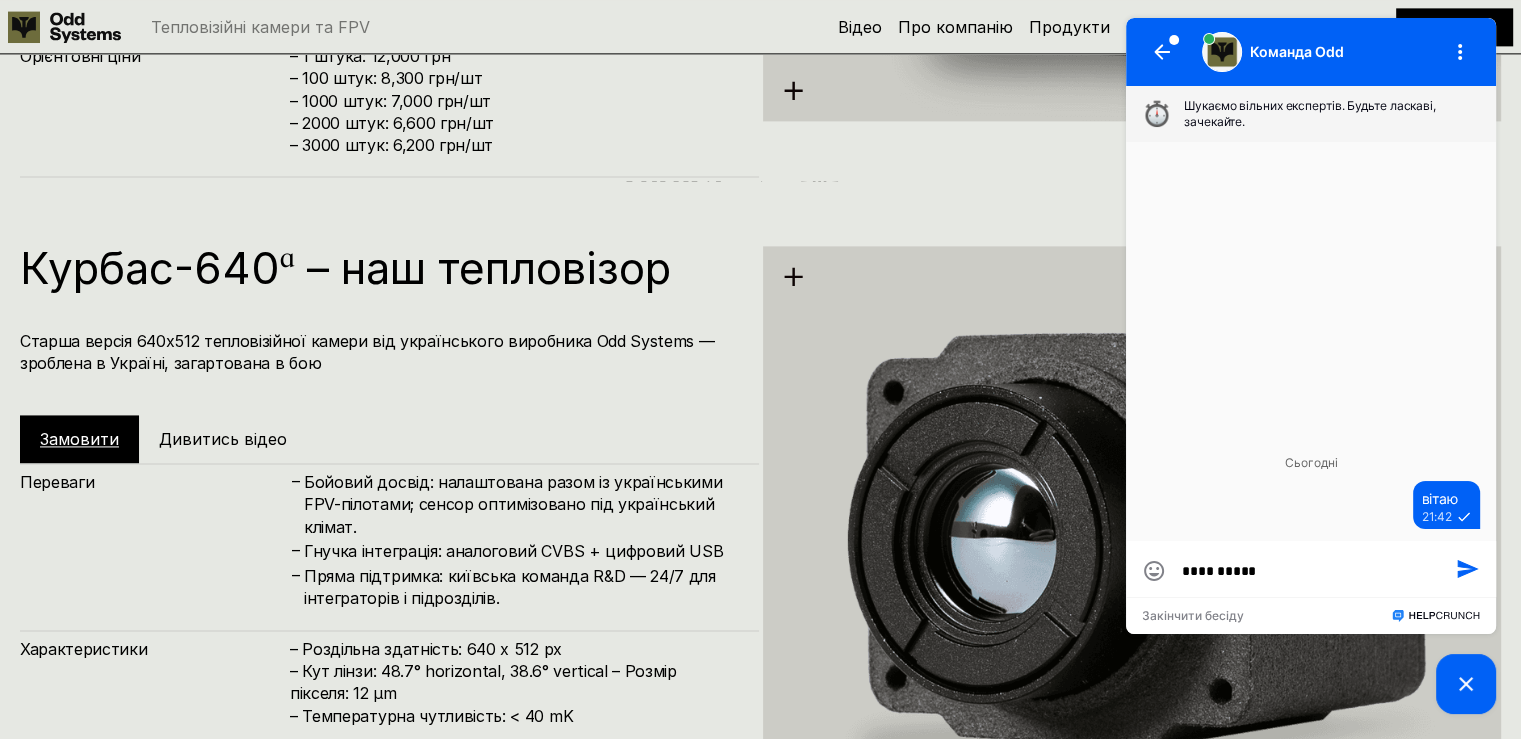 type on "**********" 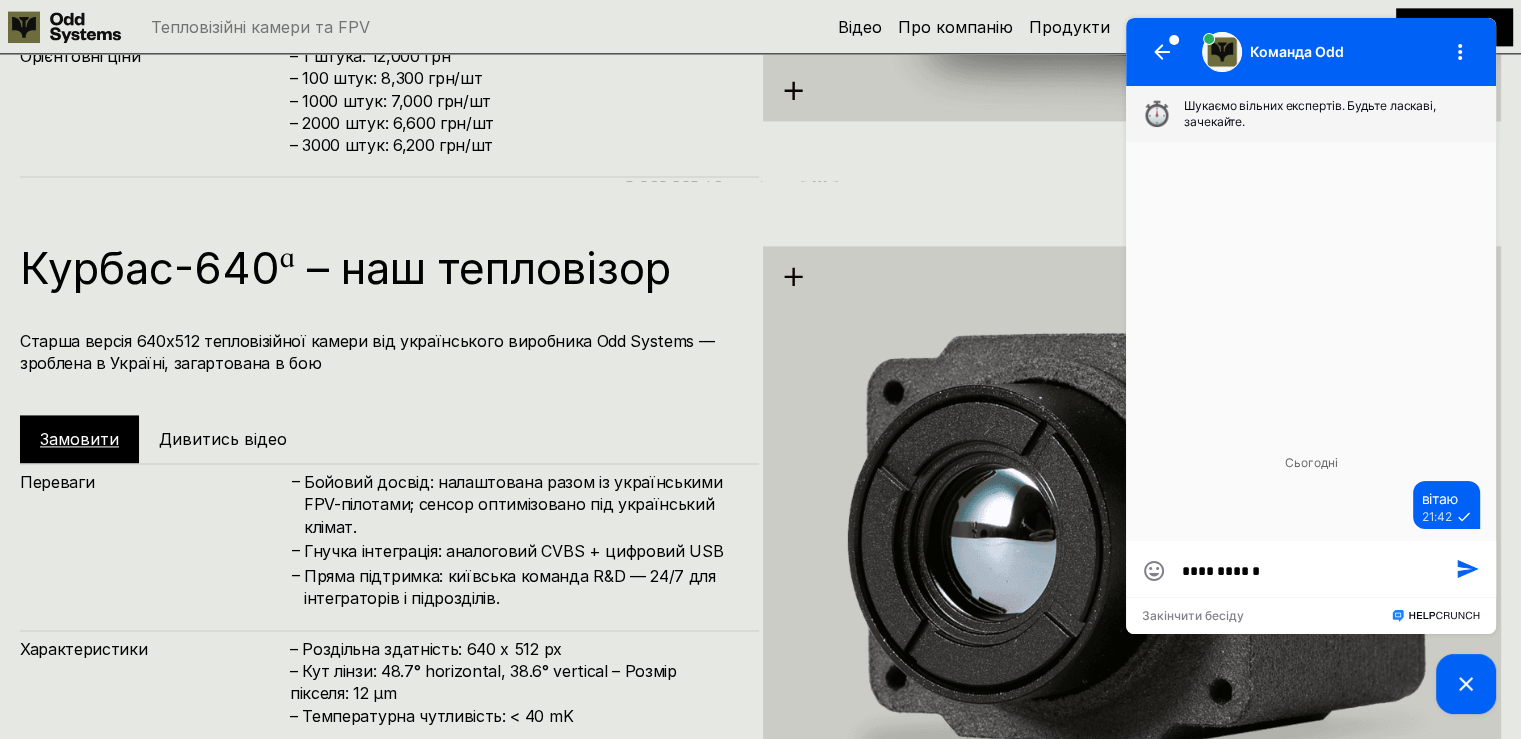 type on "**********" 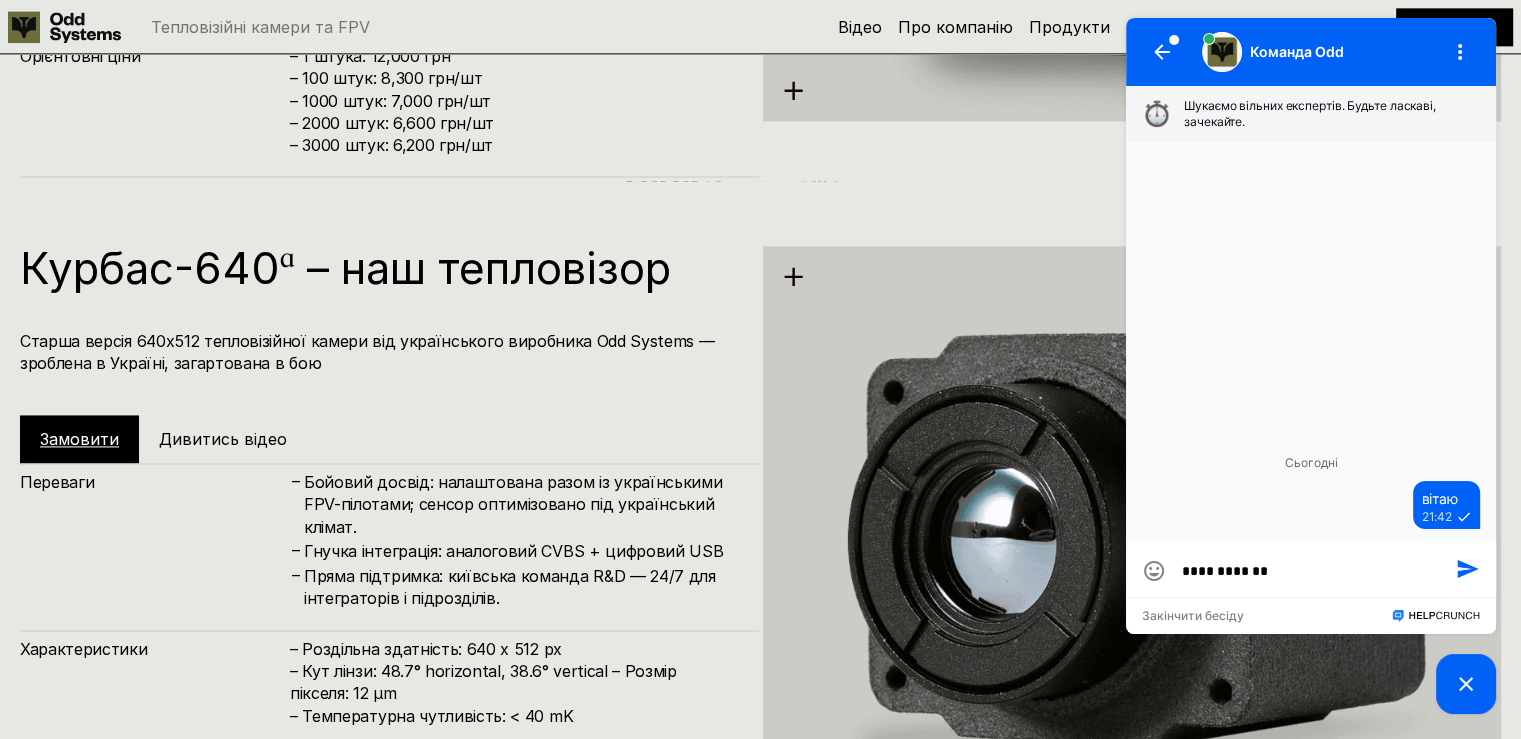 type on "**********" 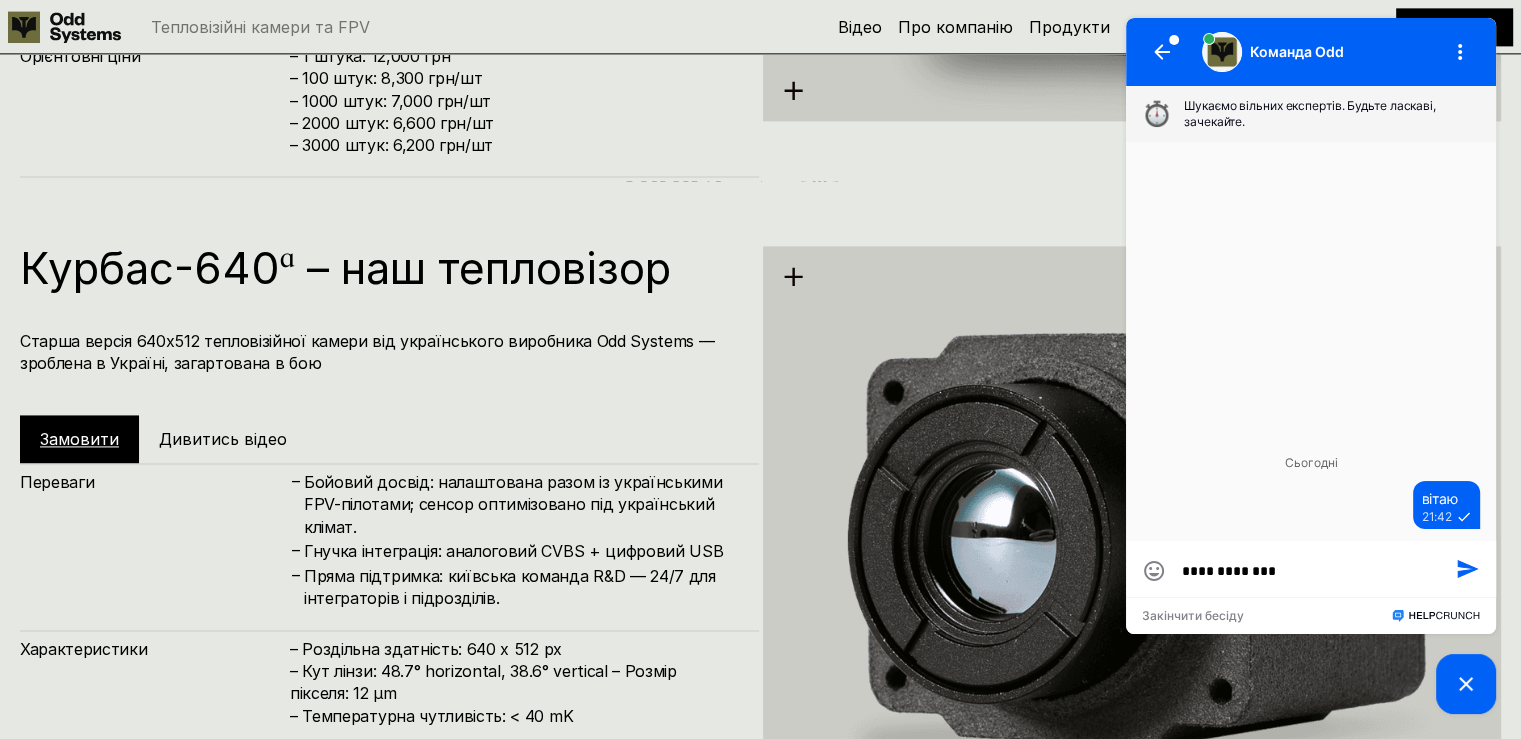 type on "**********" 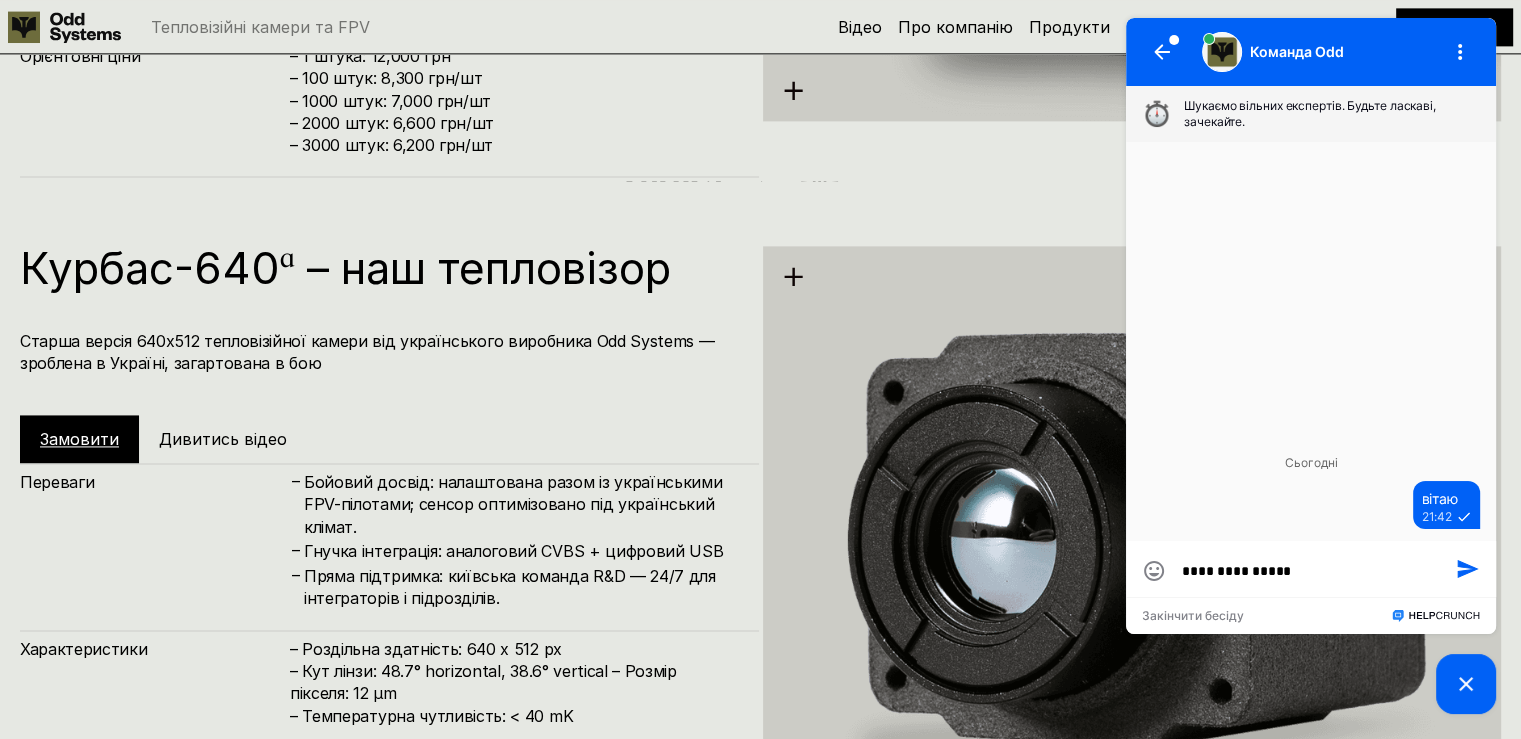 type on "**********" 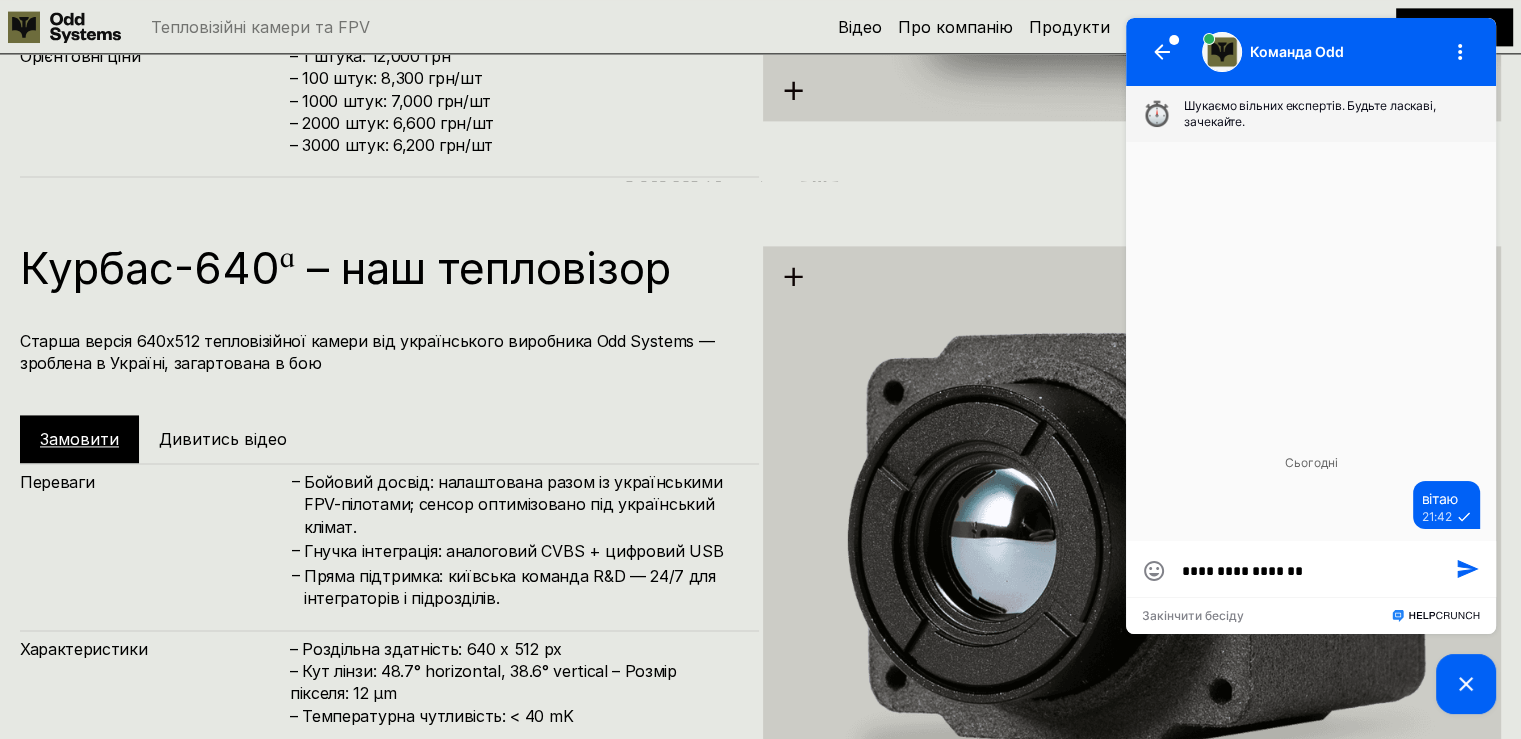 type on "**********" 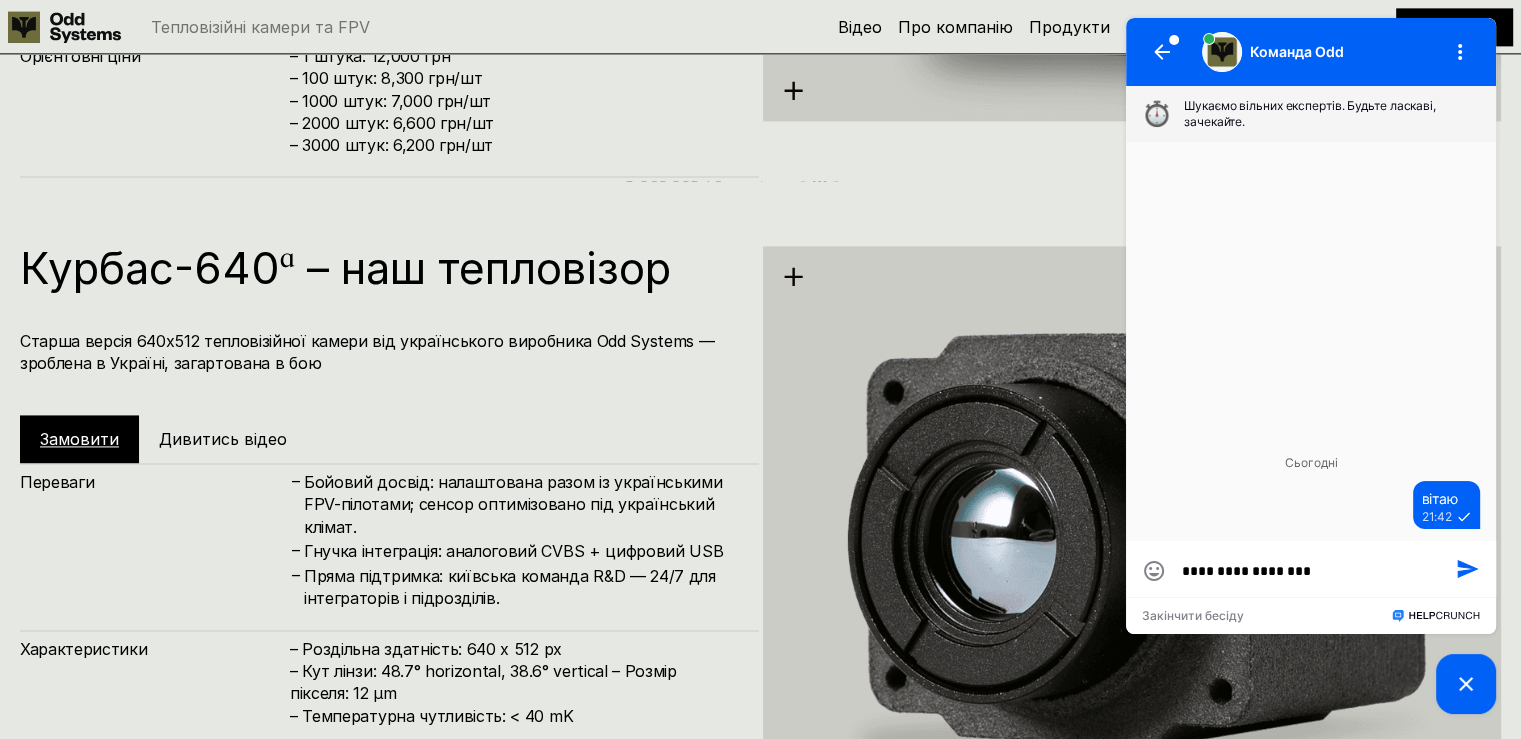 type on "**********" 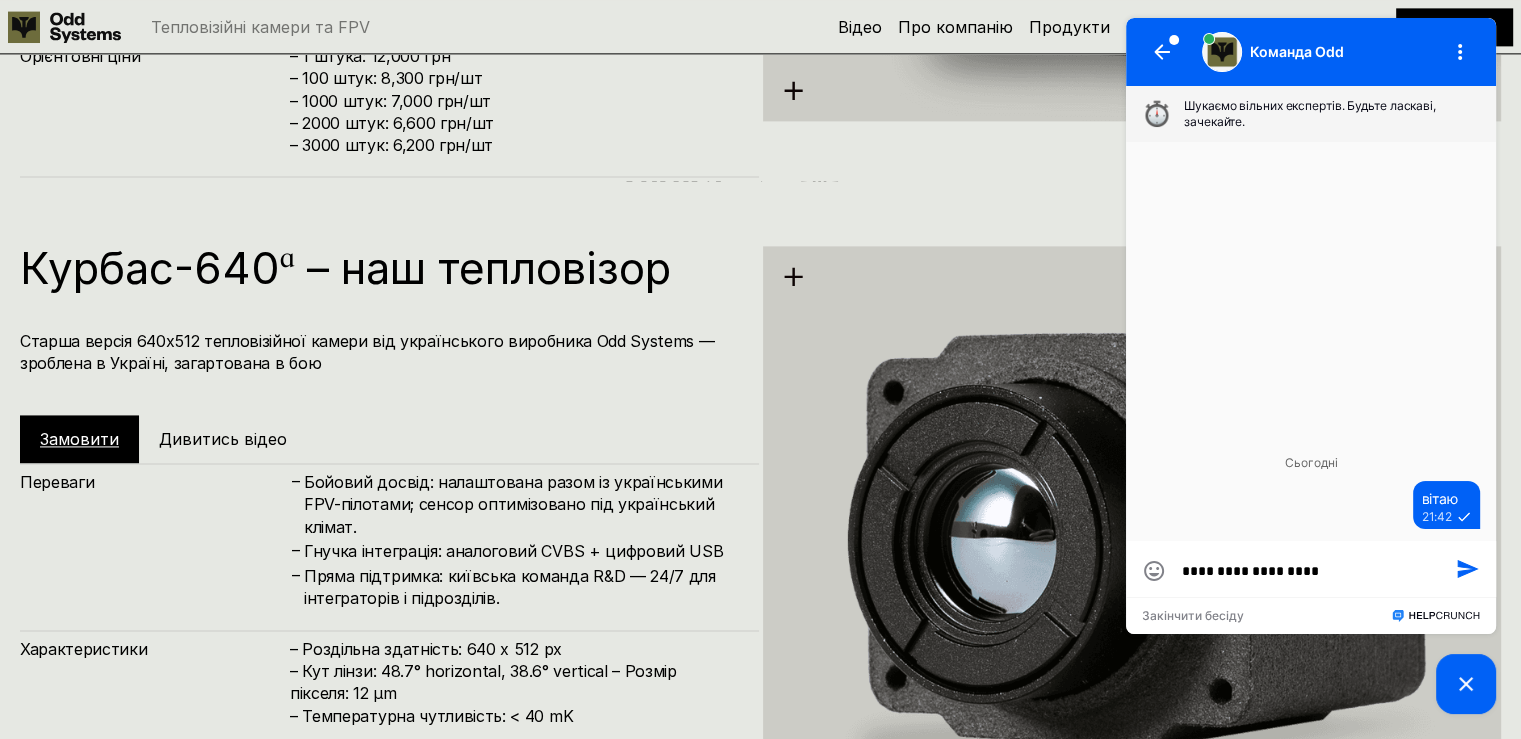 type on "**********" 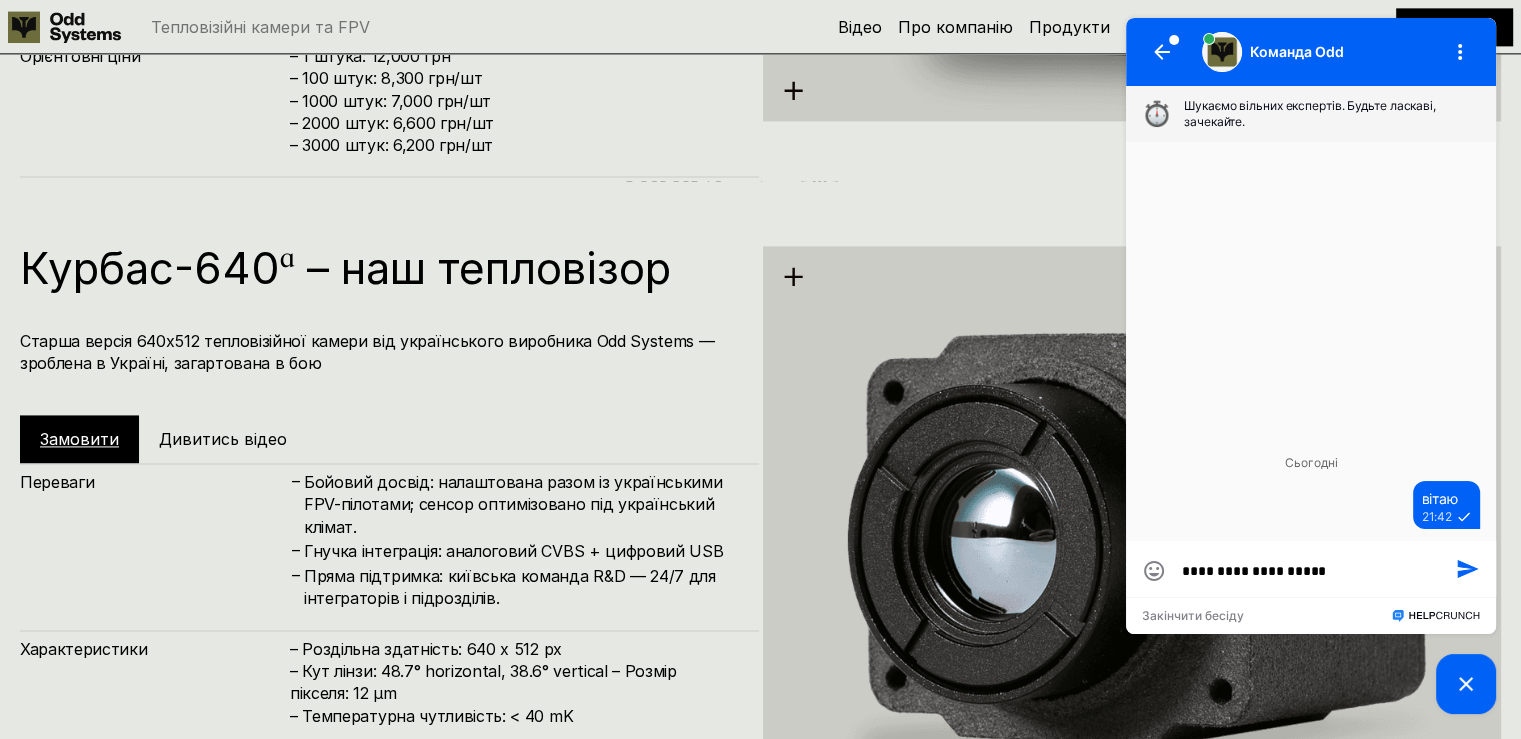 type on "**********" 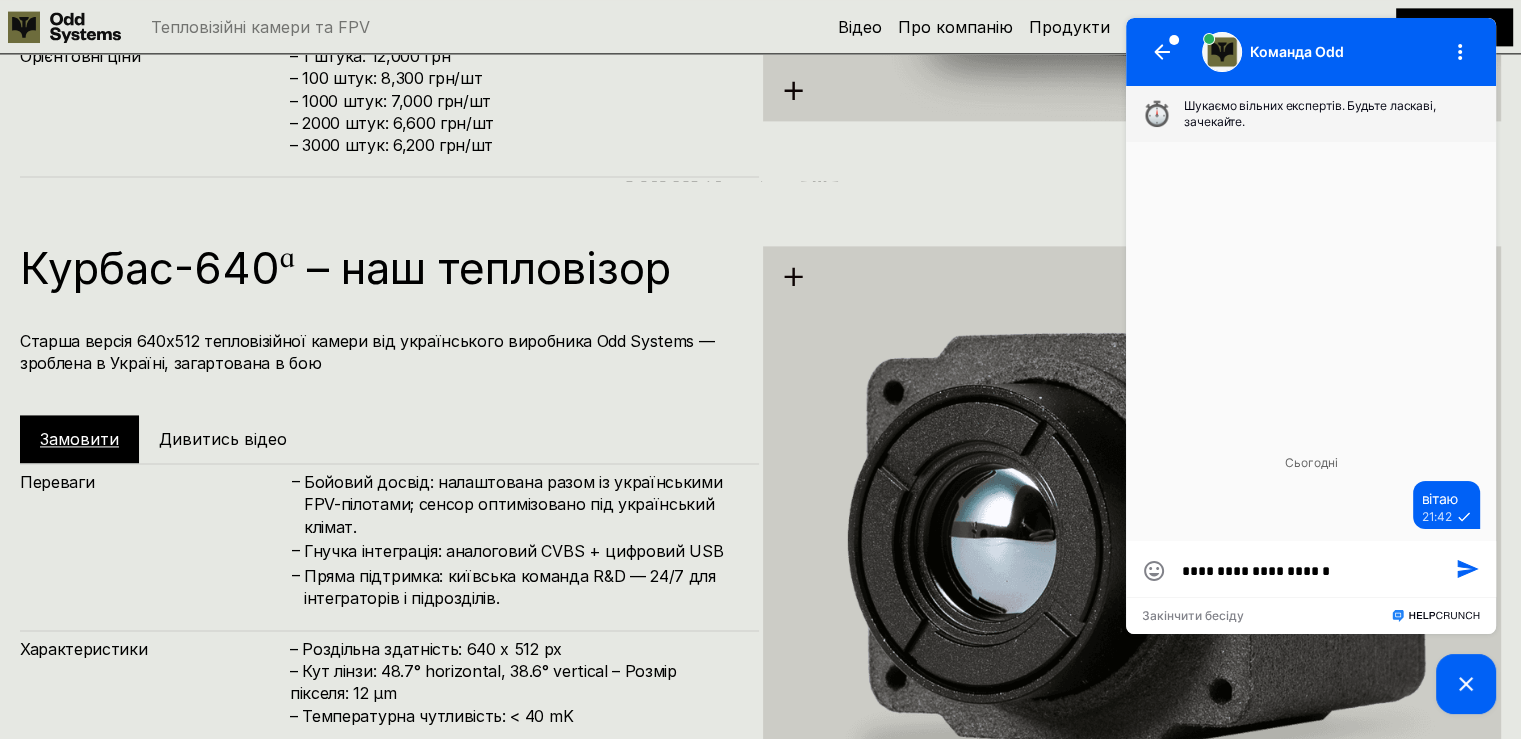 type on "**********" 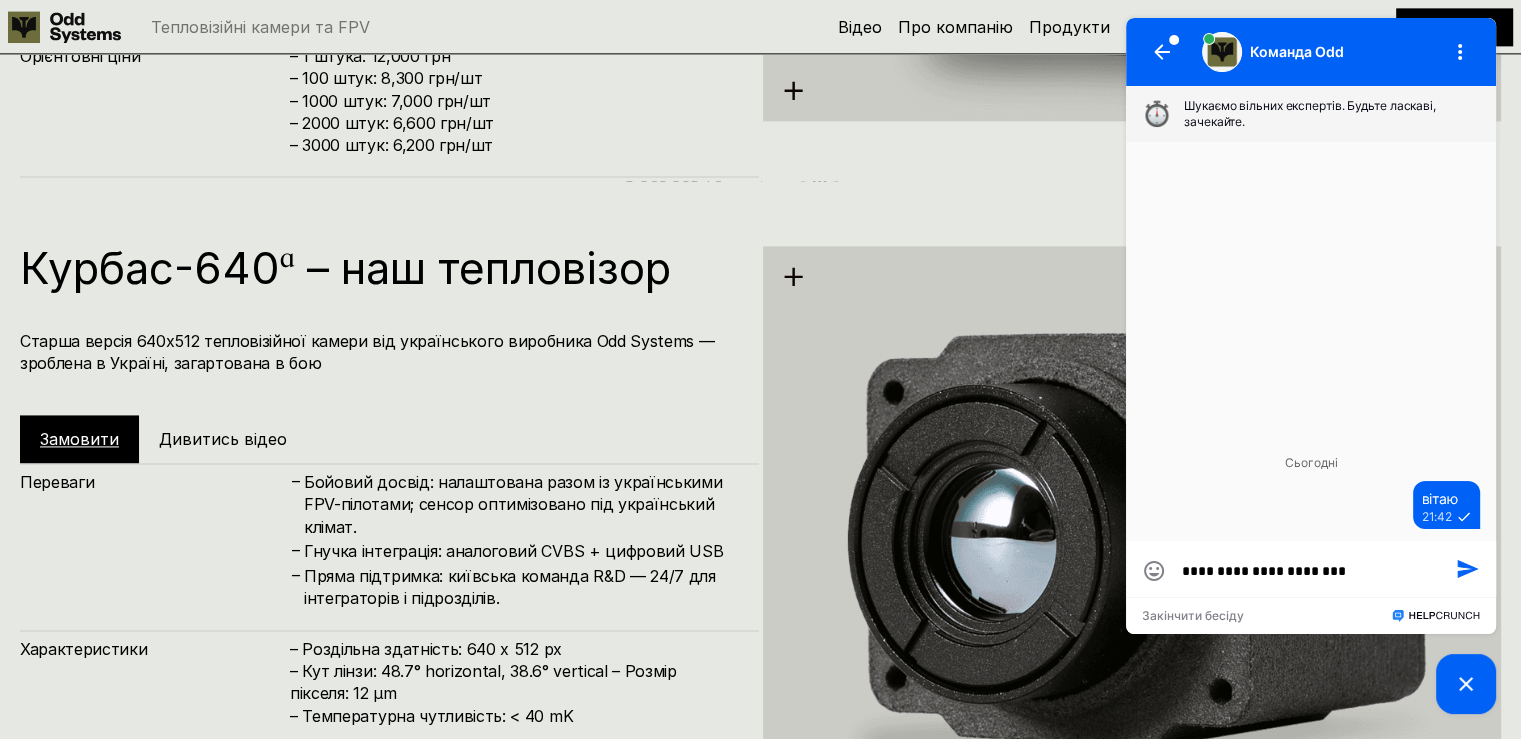 type on "**********" 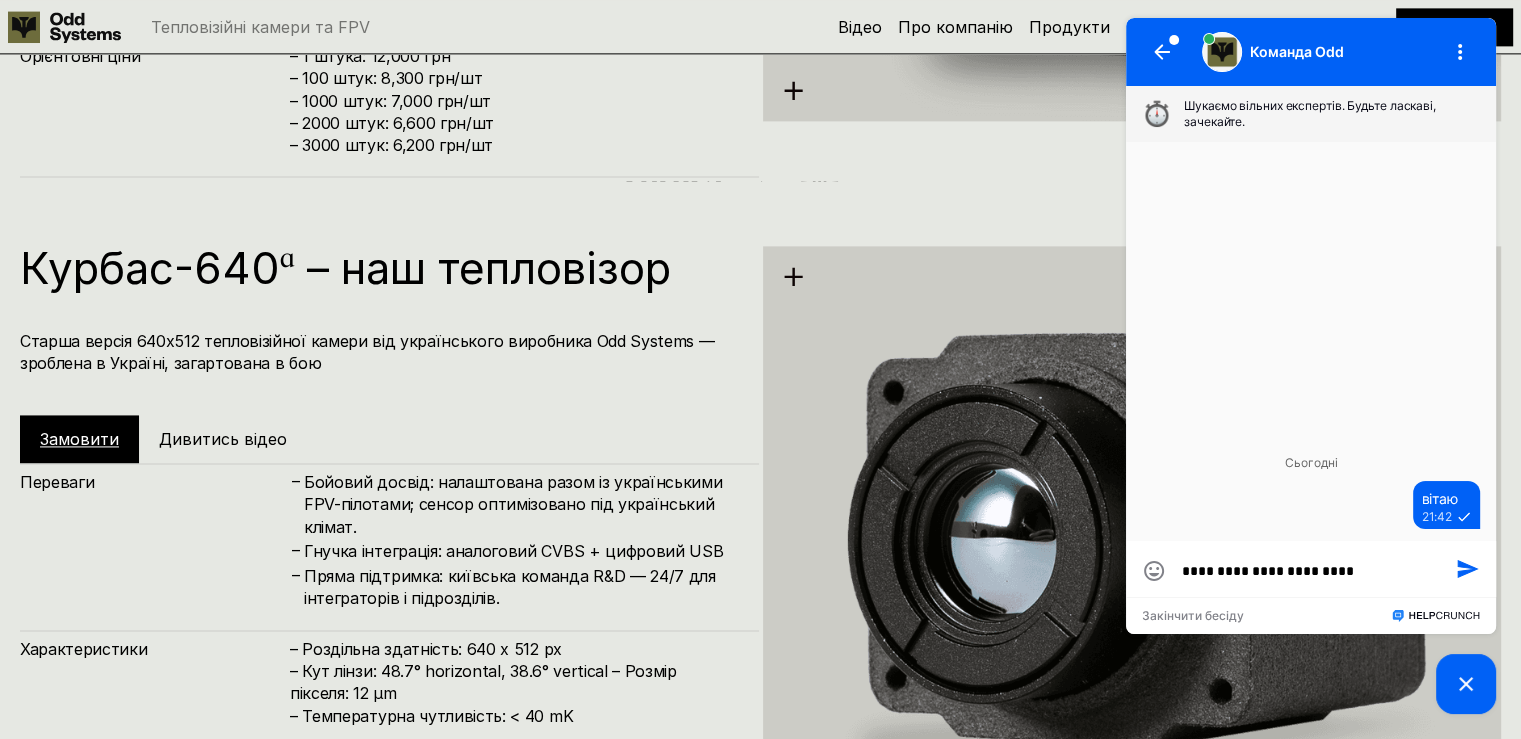 type on "**********" 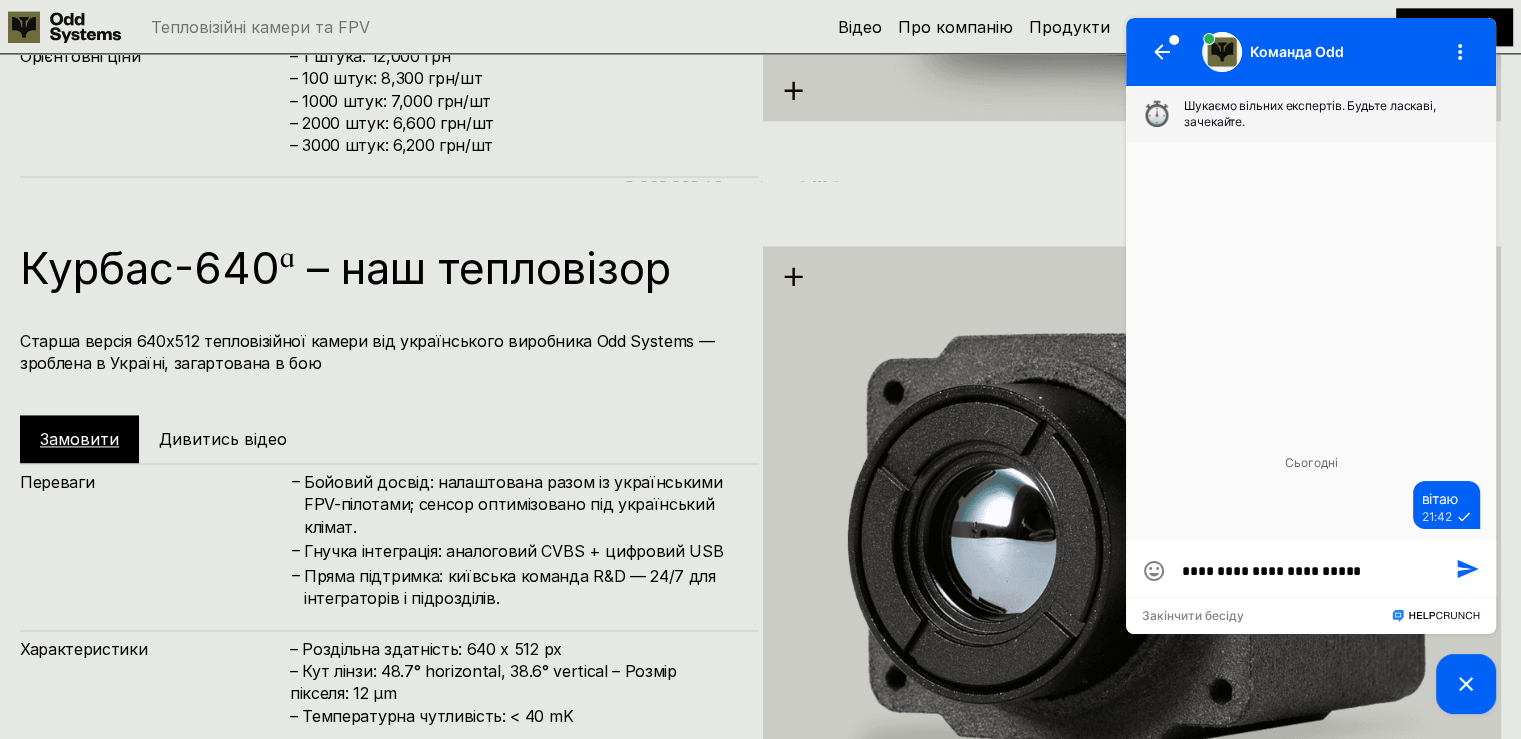 type on "**********" 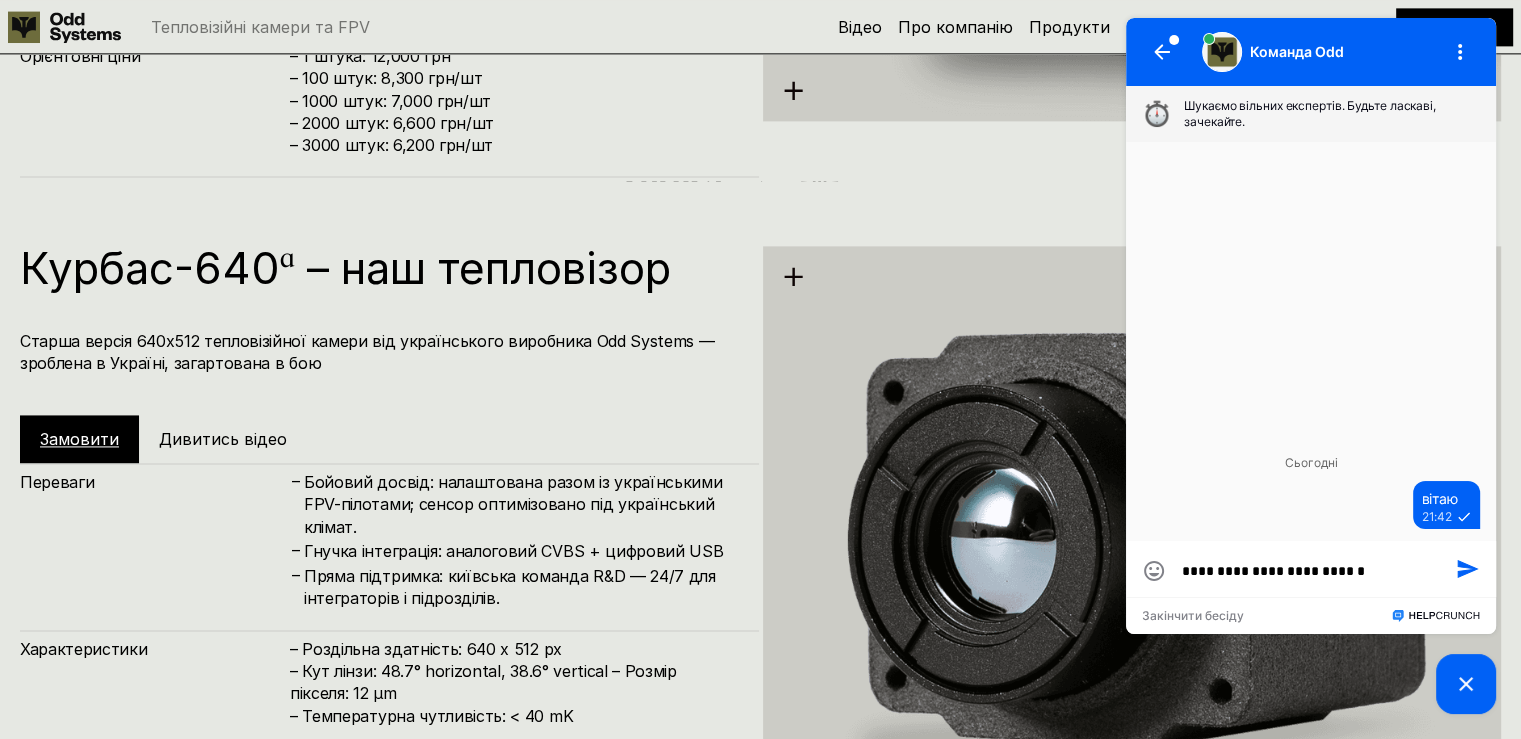 type on "**********" 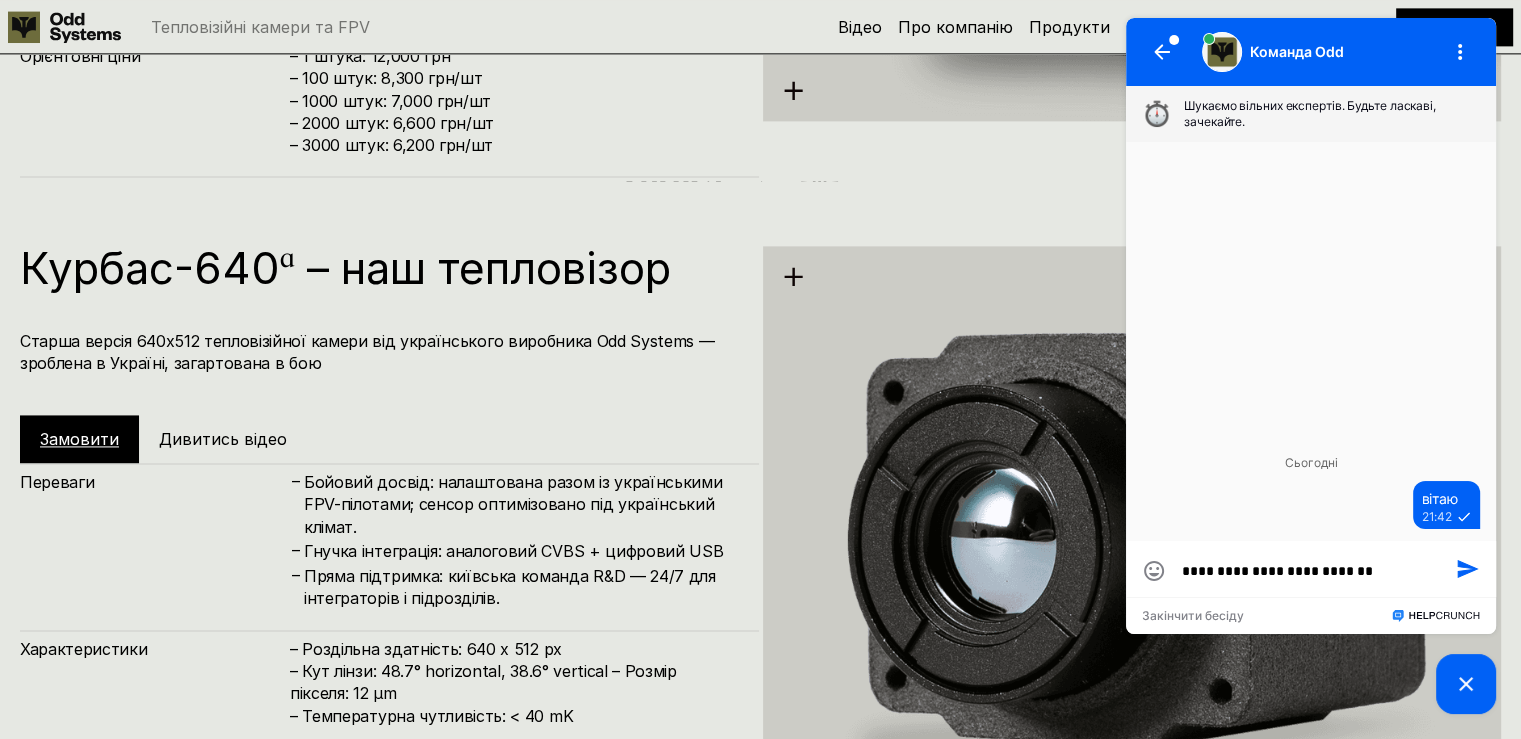 type on "**********" 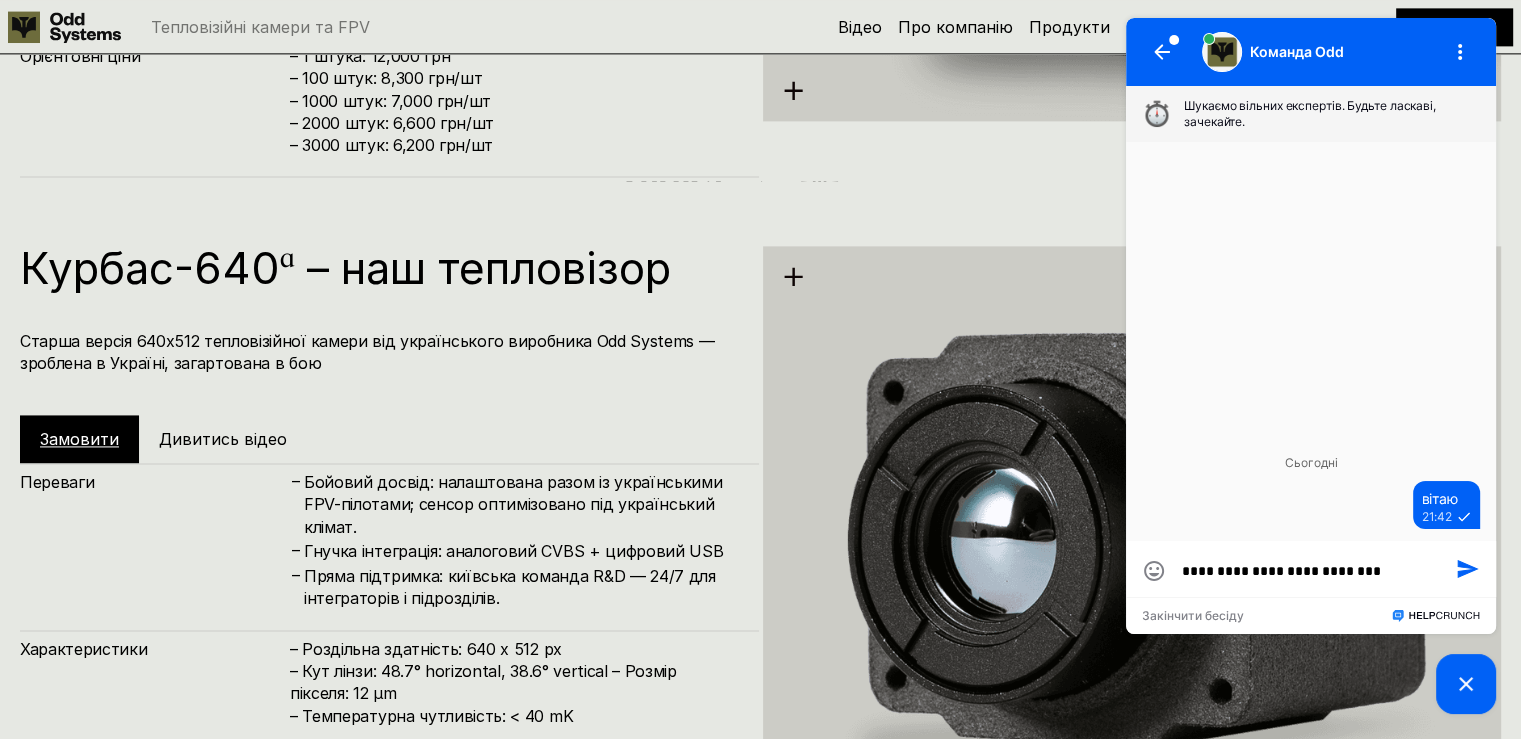 type on "**********" 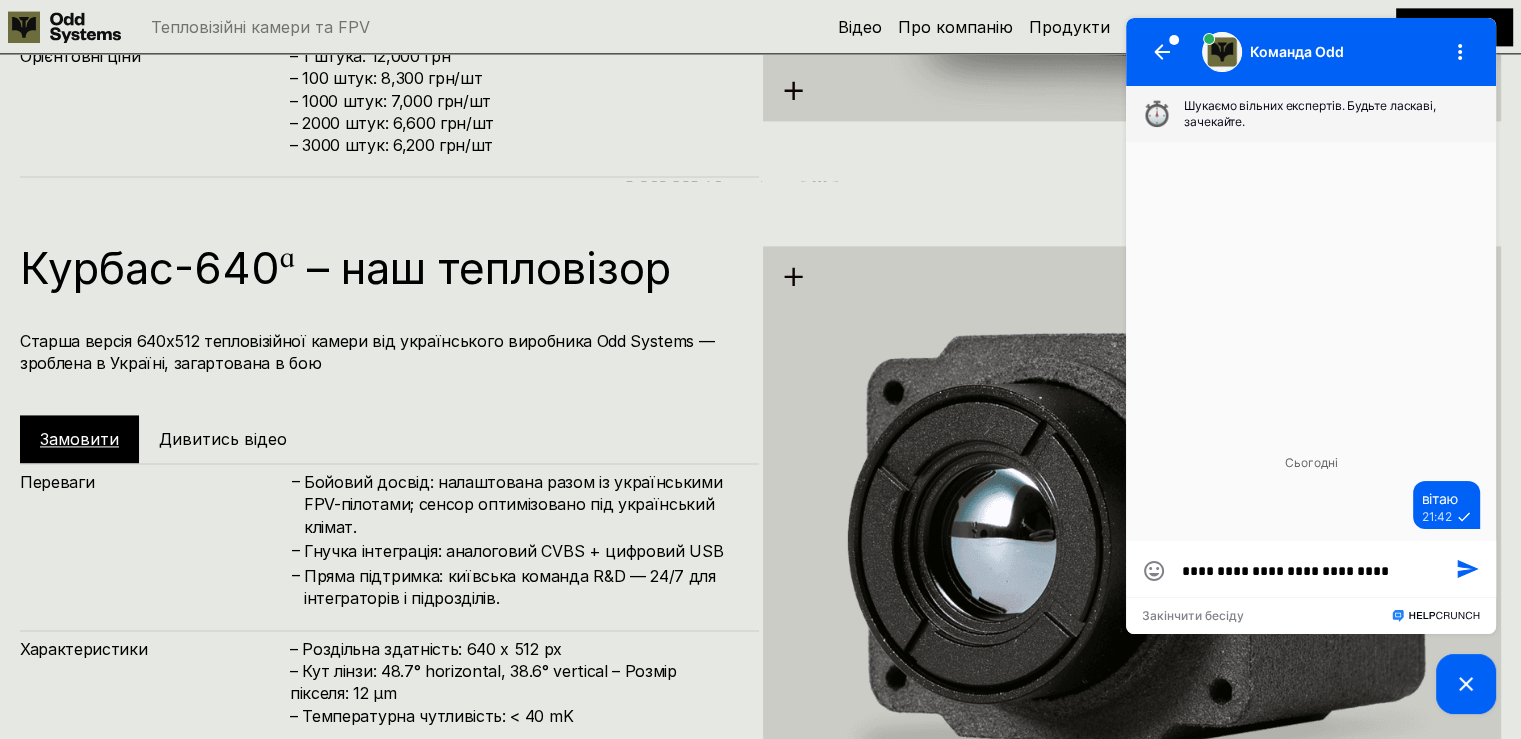 type on "**********" 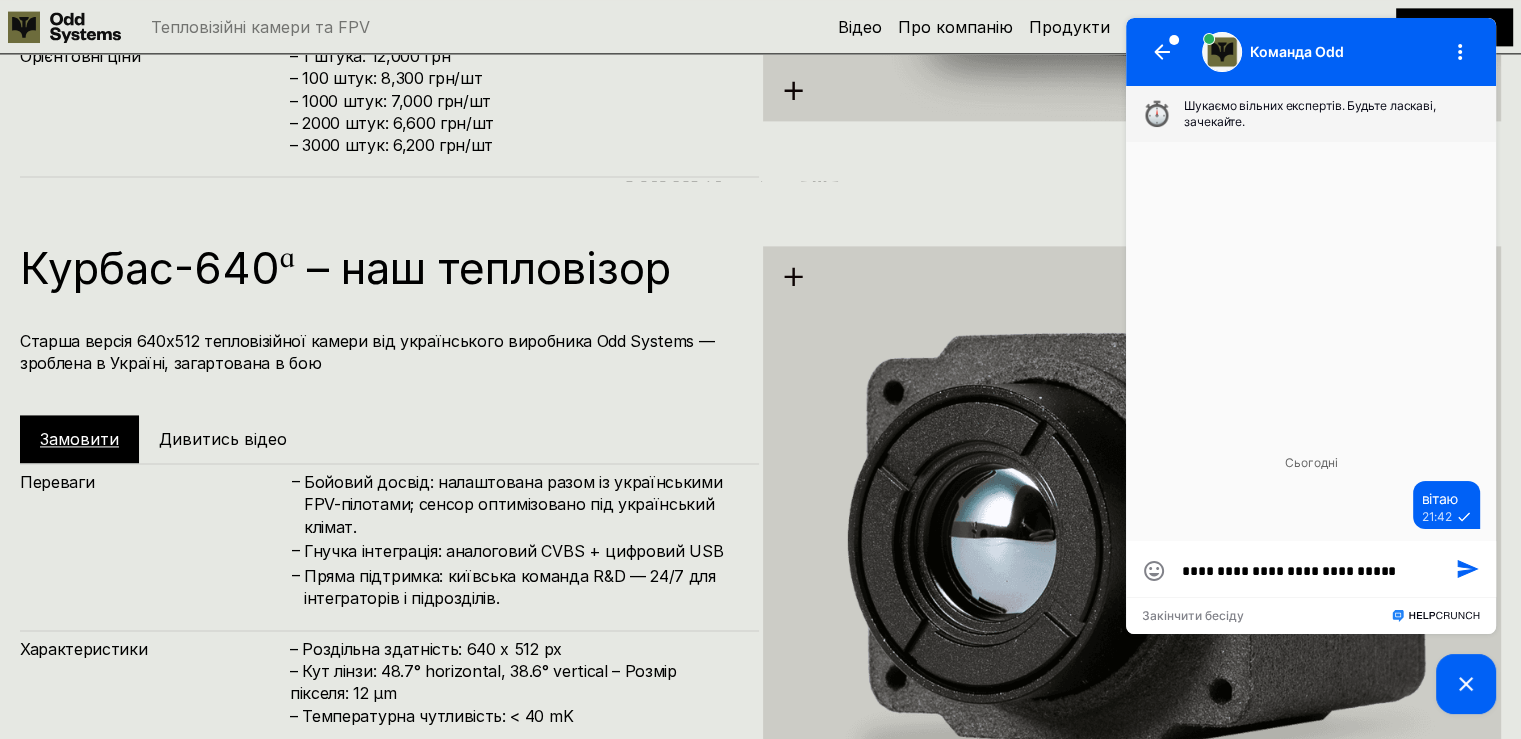 type on "**********" 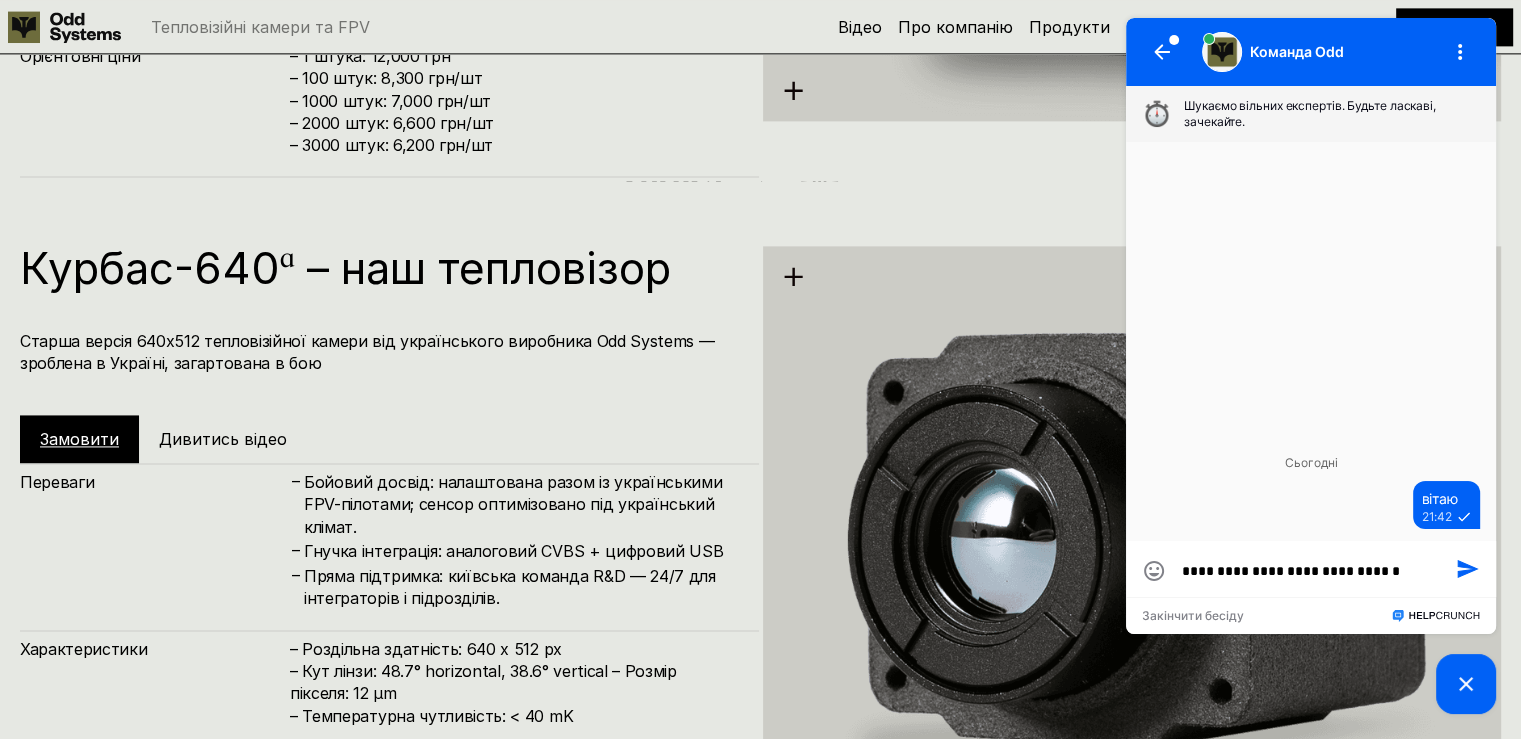 type on "**********" 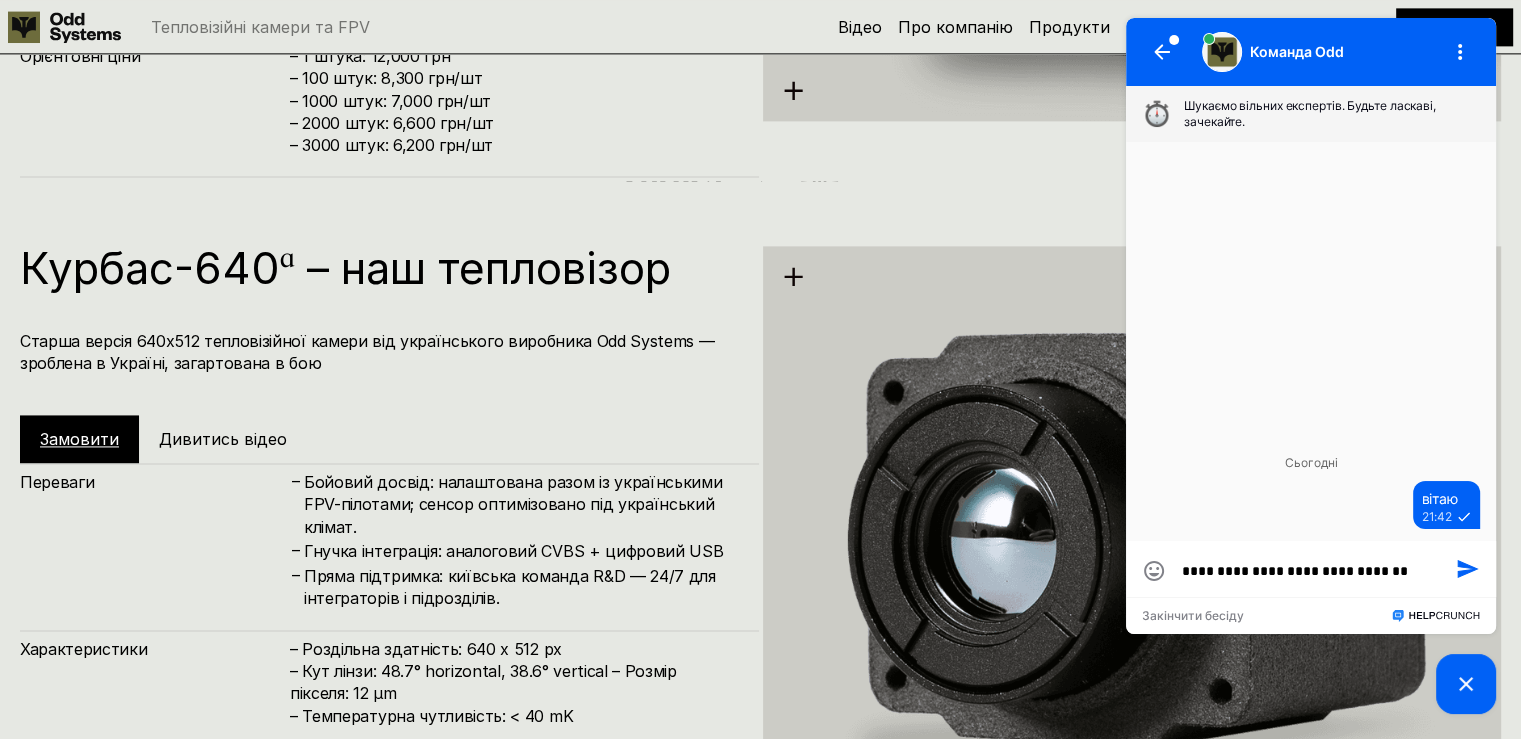 type on "**********" 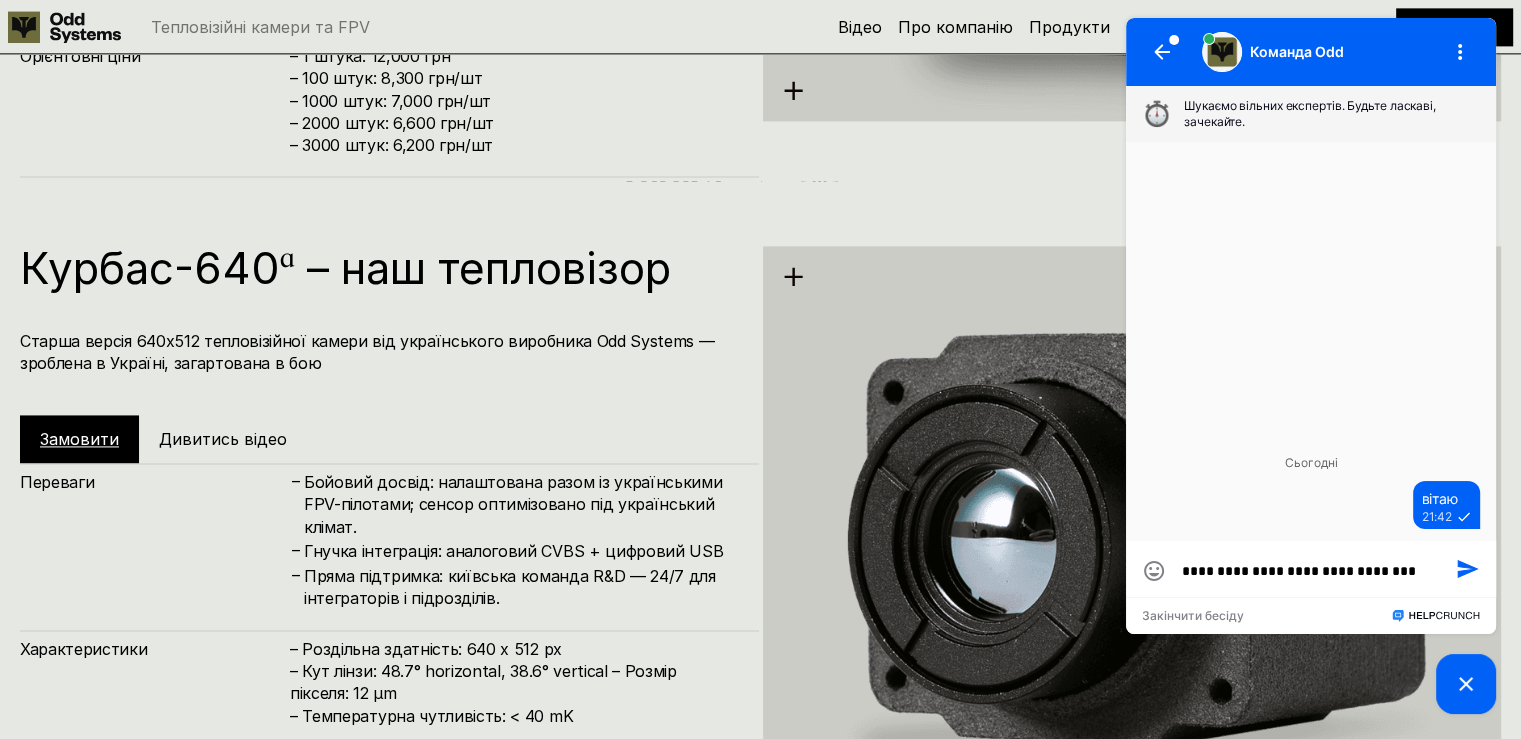 type on "**********" 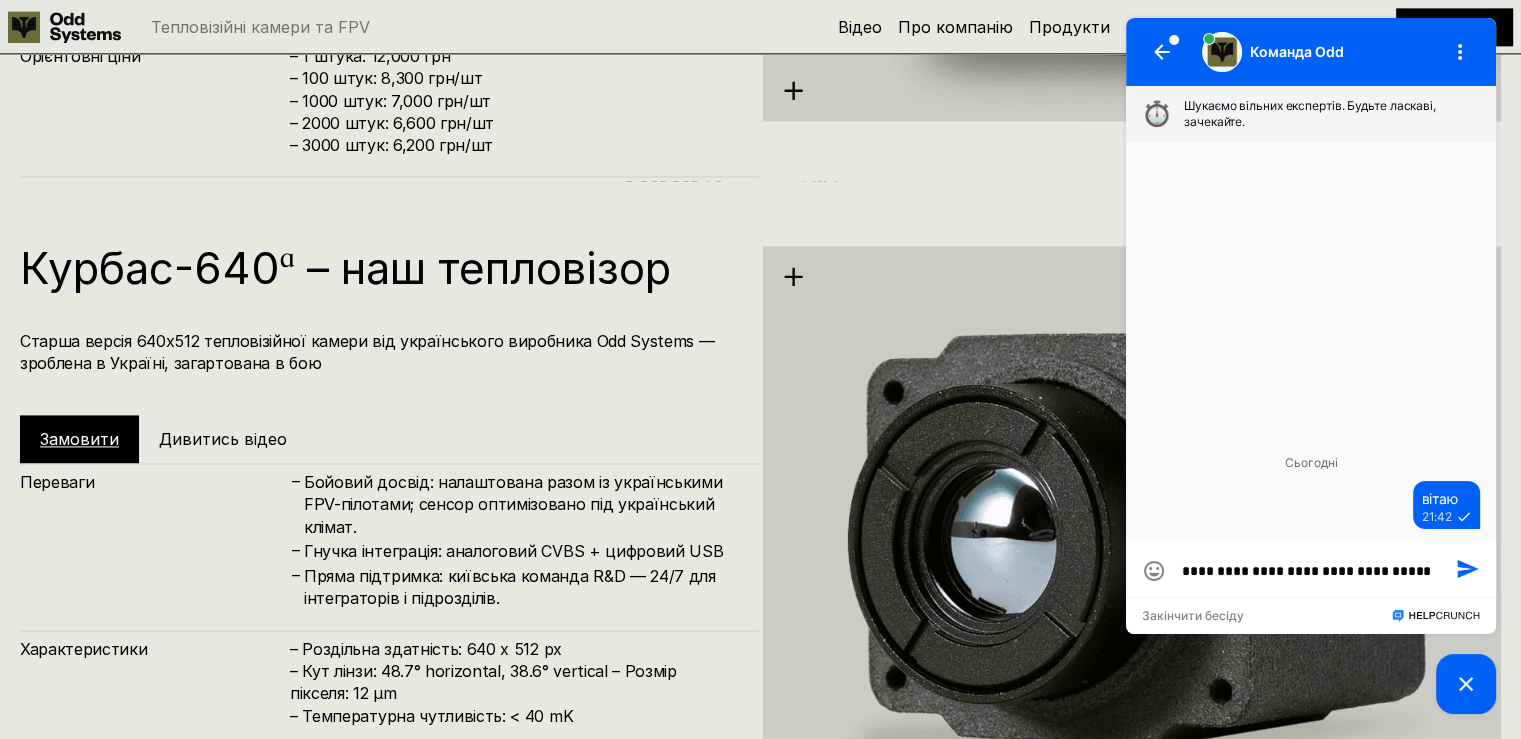 type on "**********" 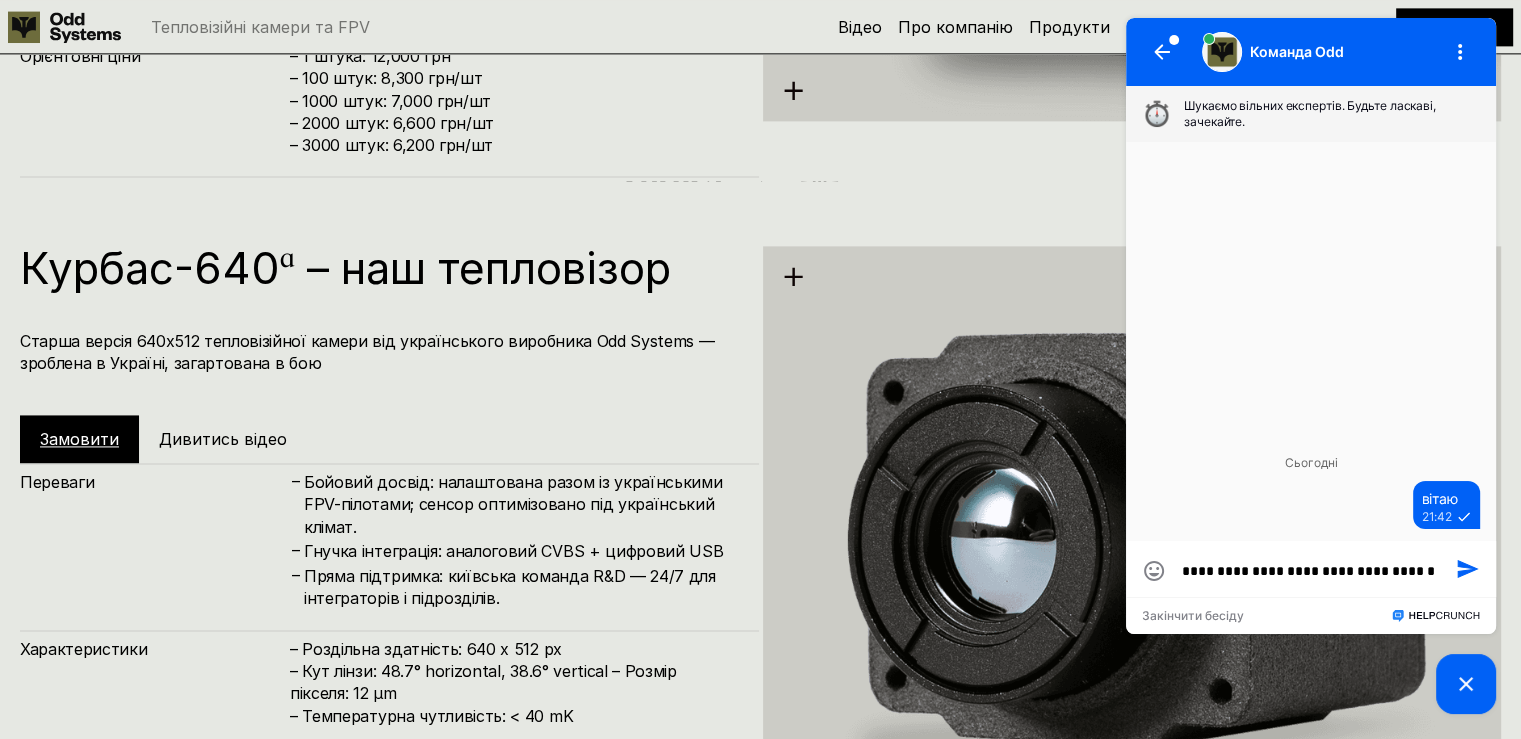 type on "**********" 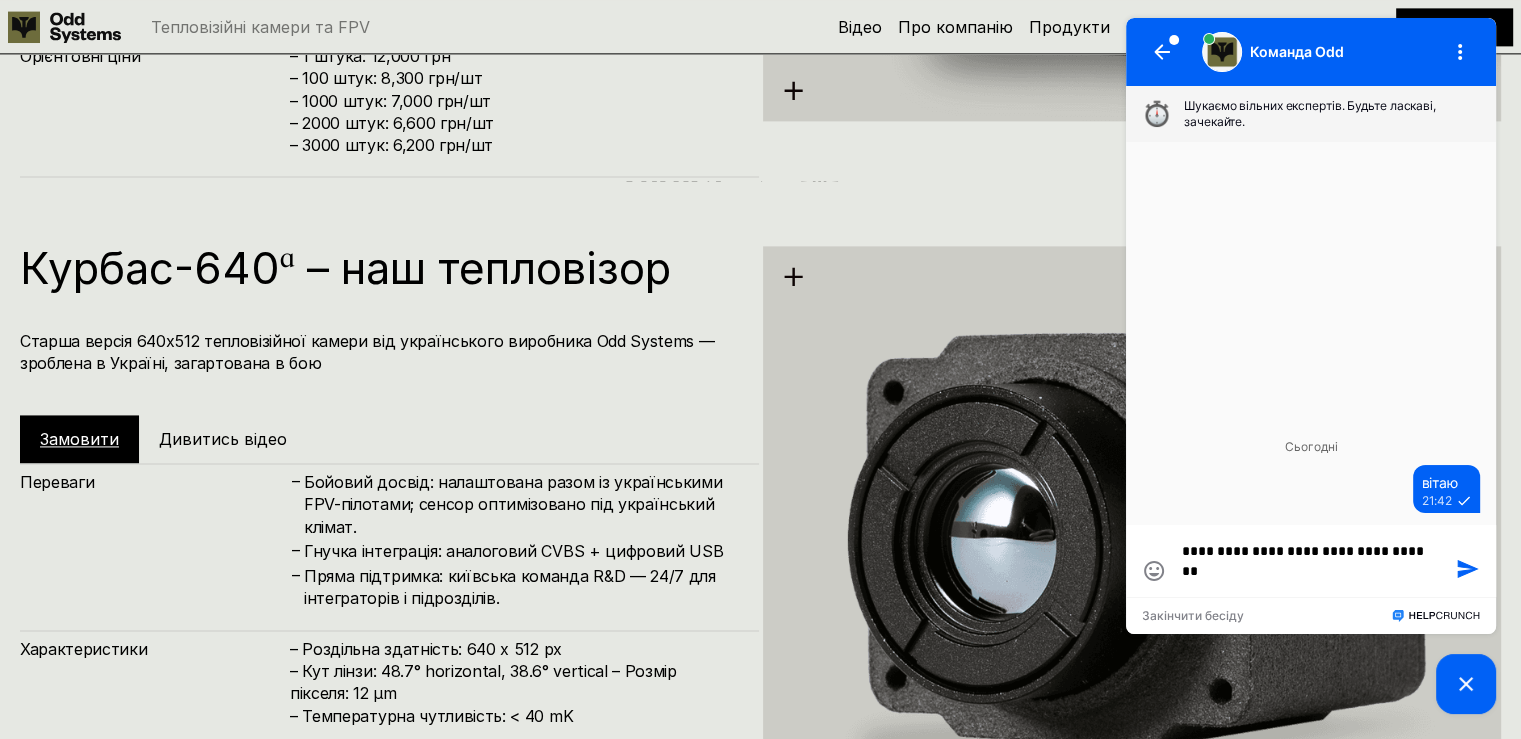 type on "**********" 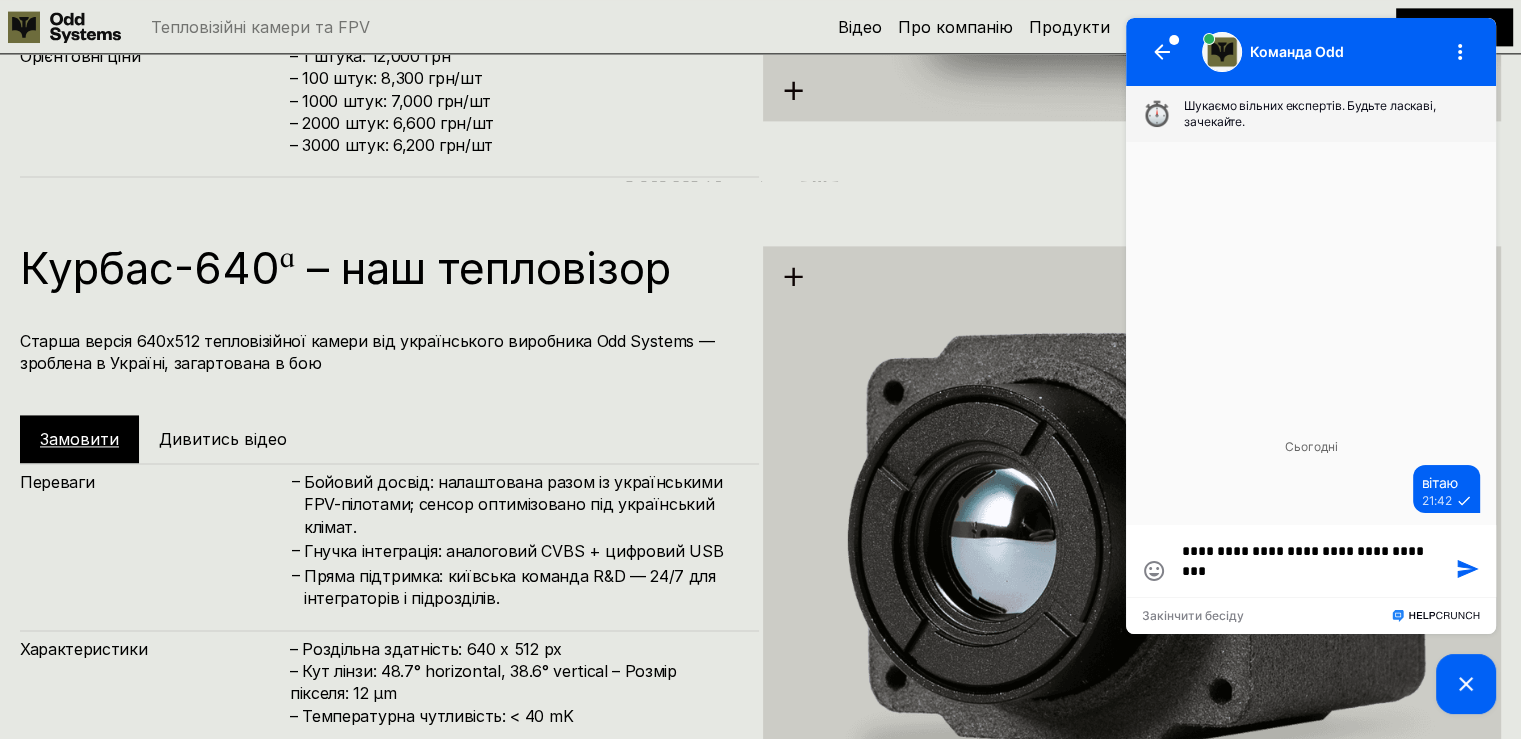 scroll, scrollTop: 0, scrollLeft: 0, axis: both 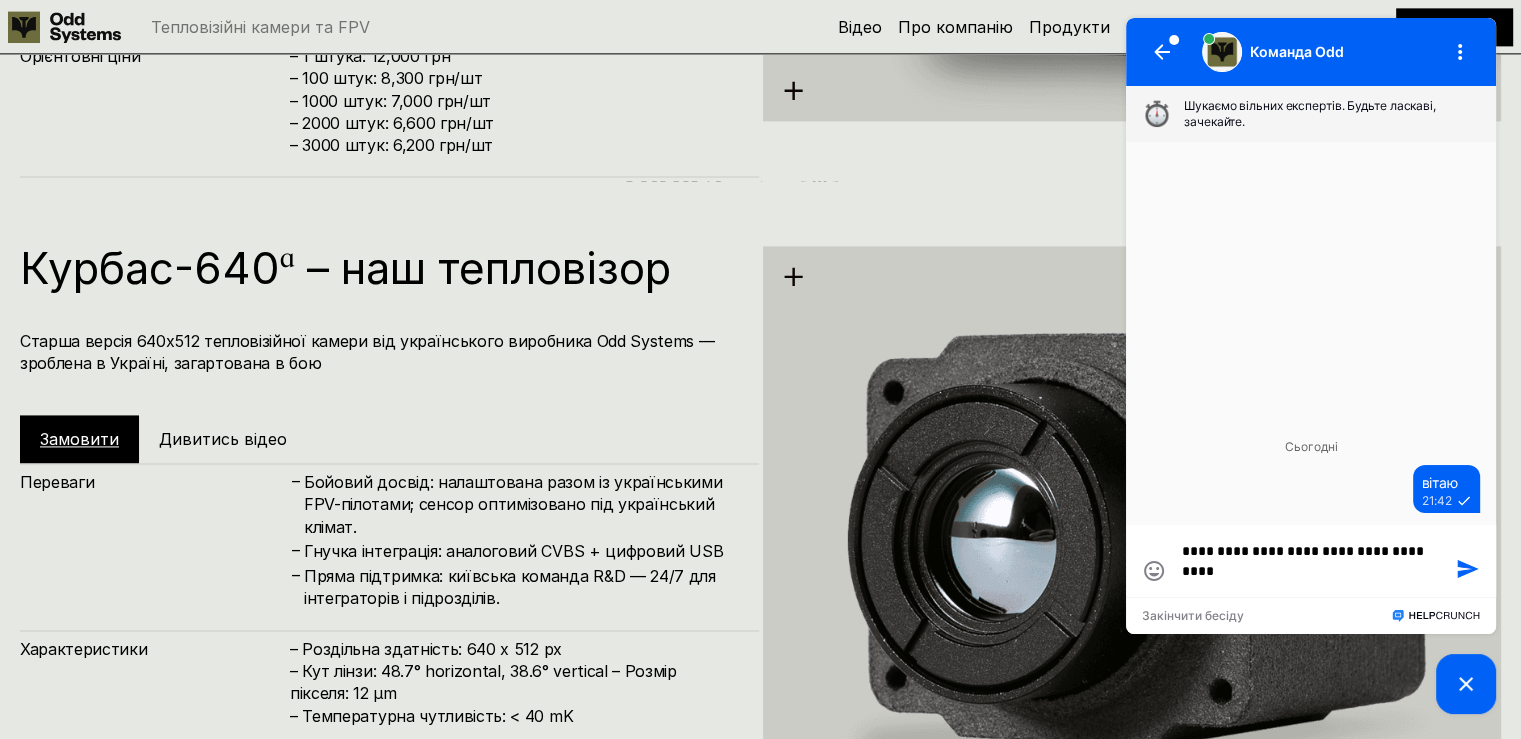 type on "**********" 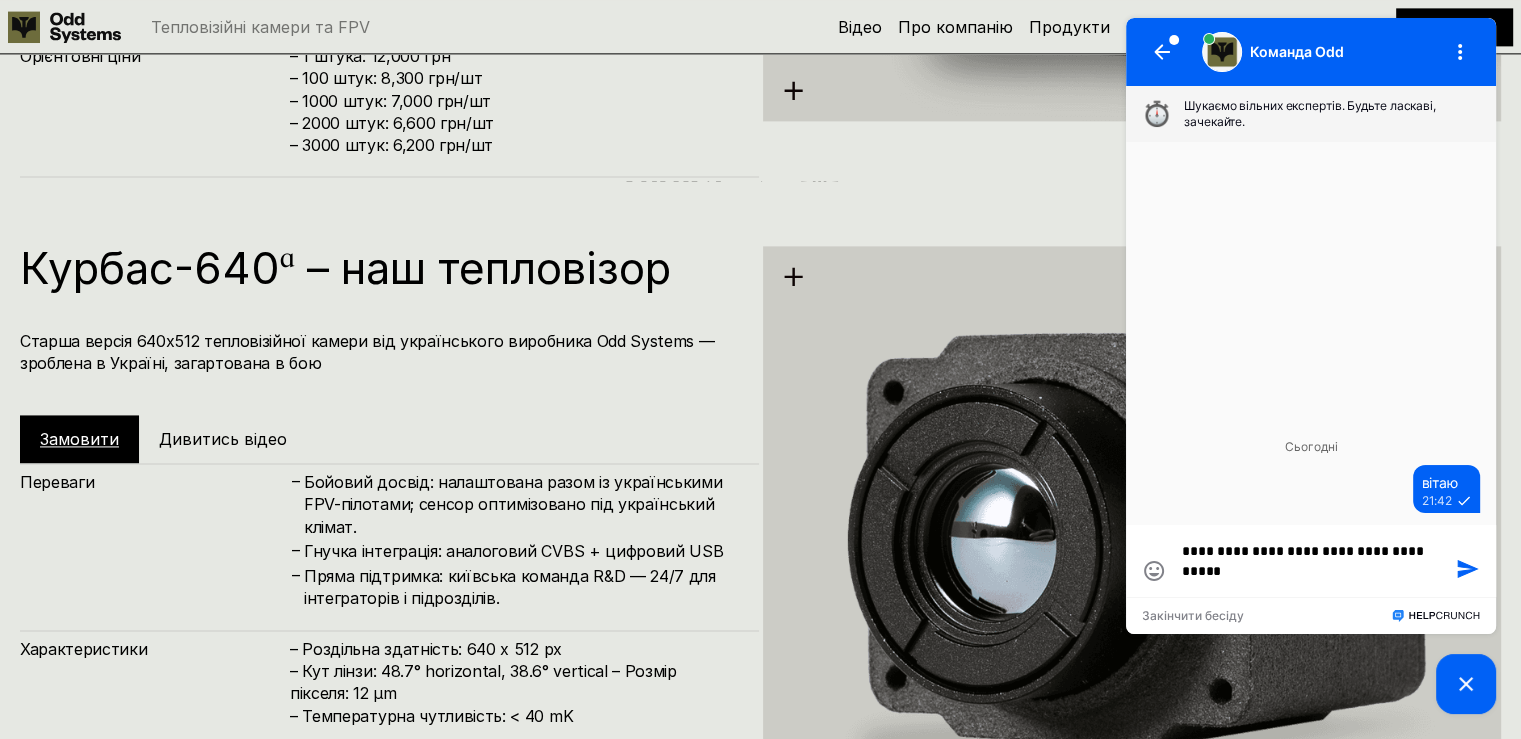type on "**********" 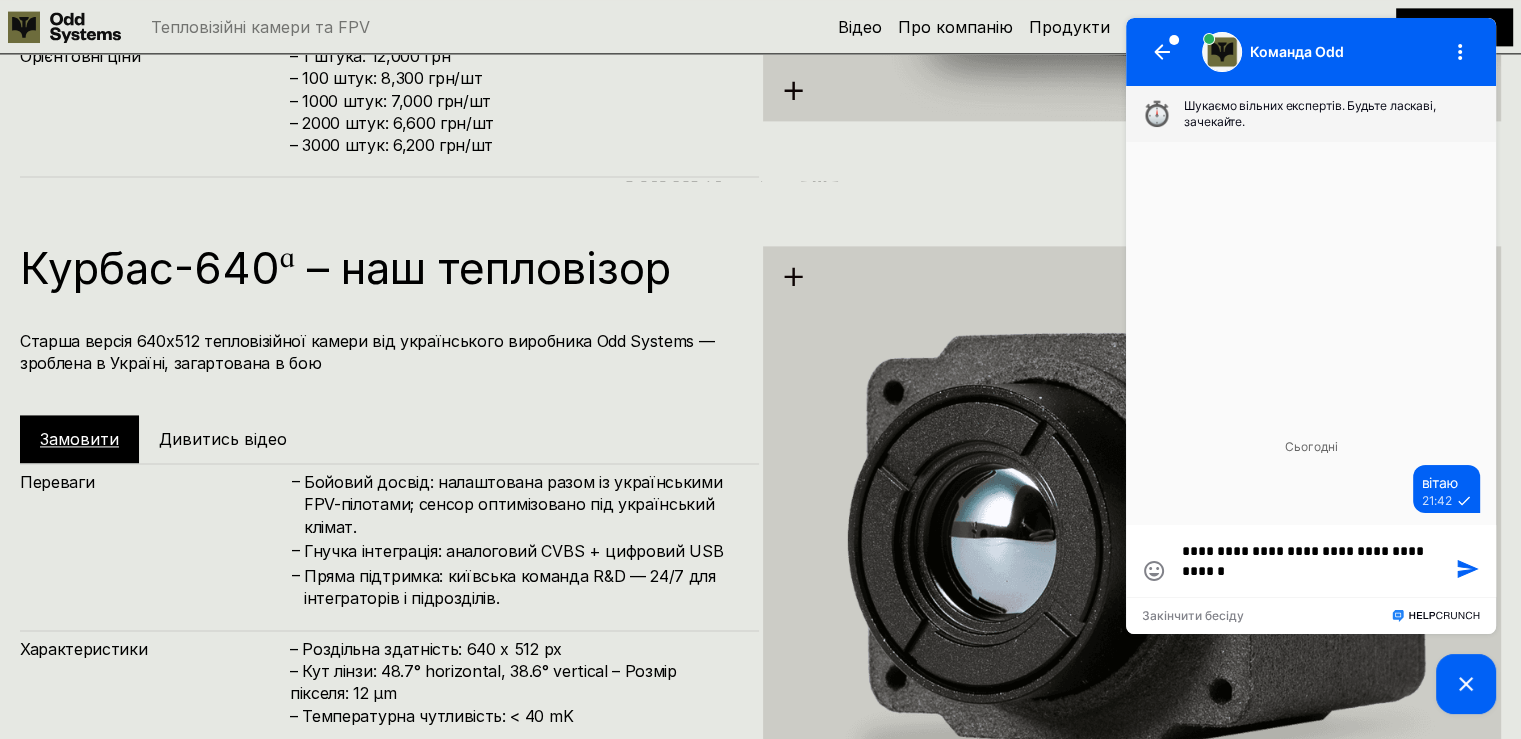 type on "**********" 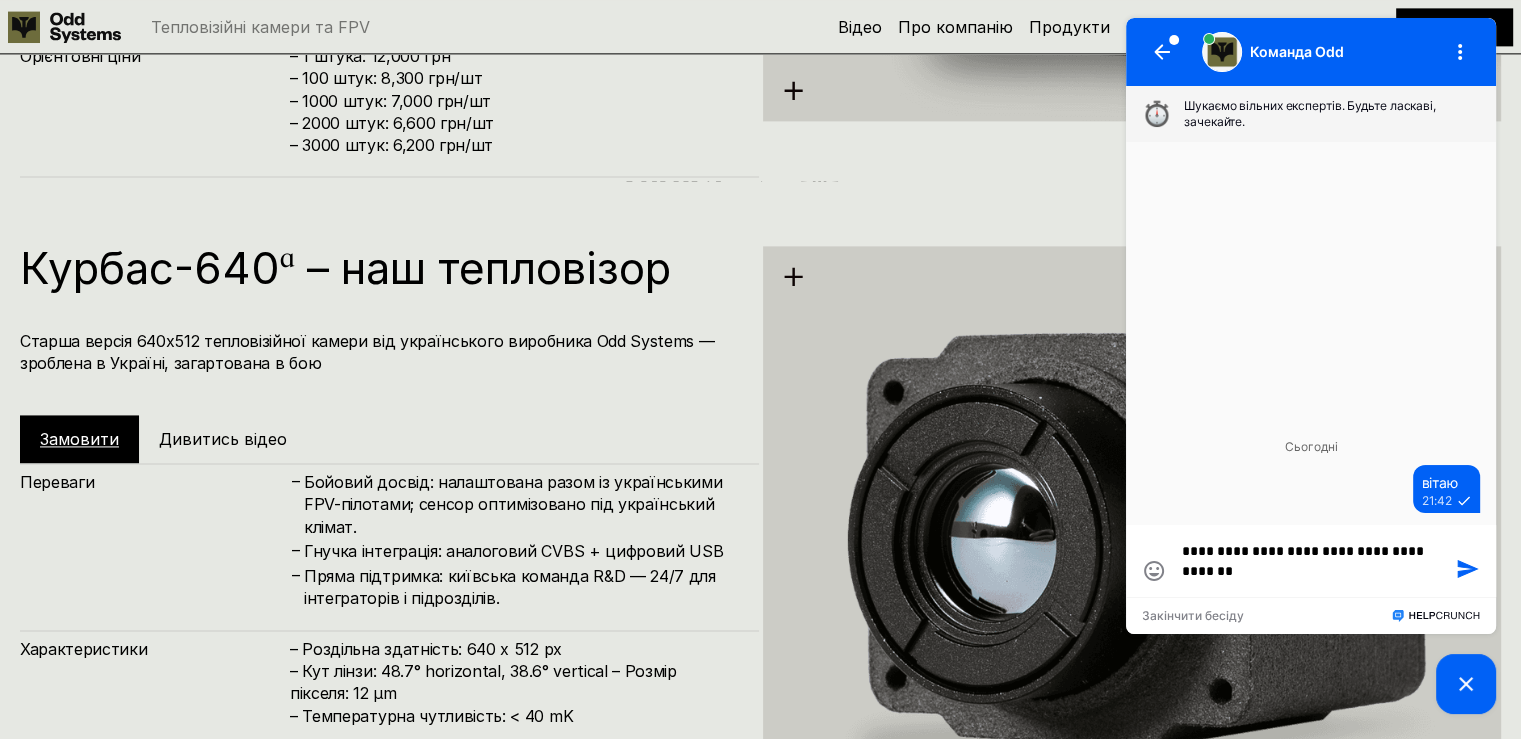 type on "**********" 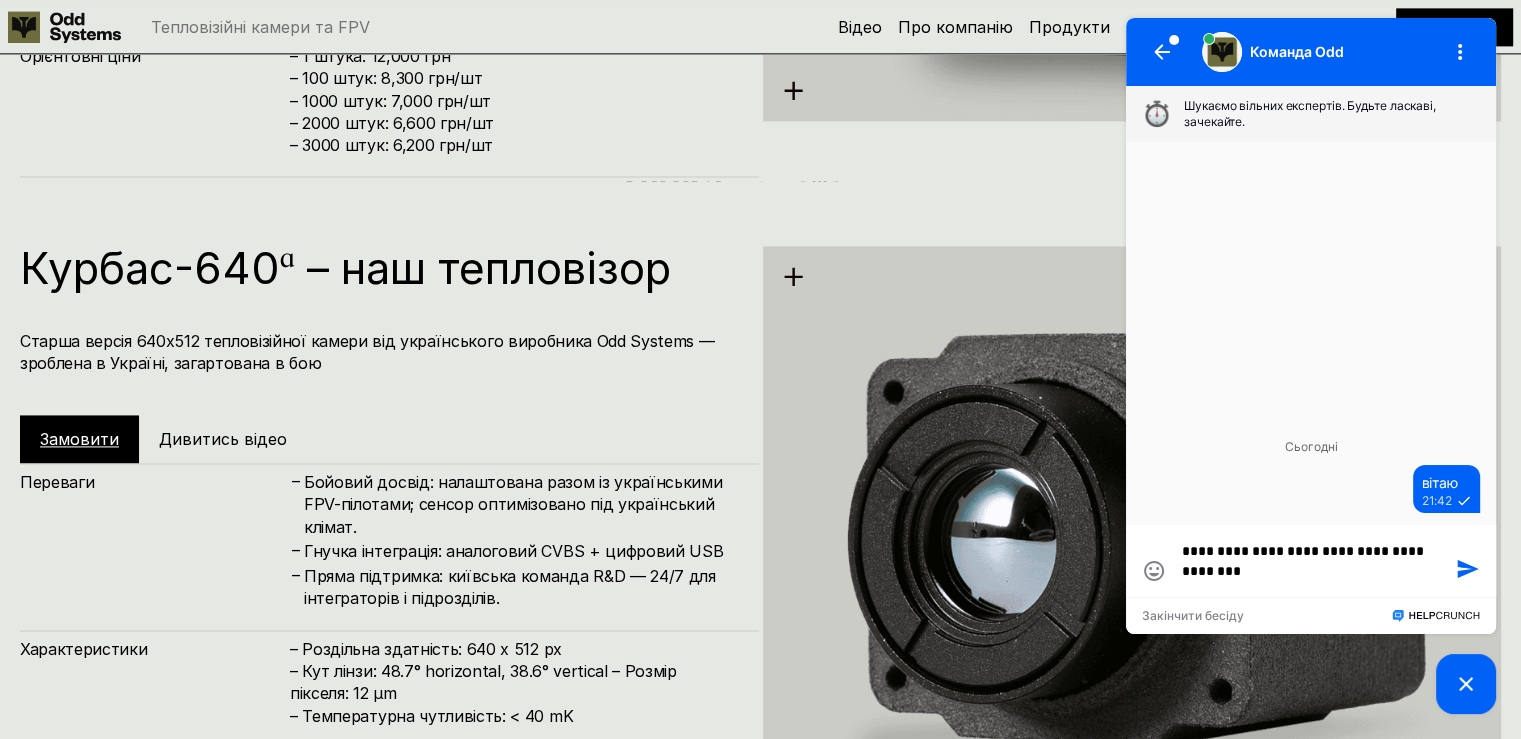 type on "**********" 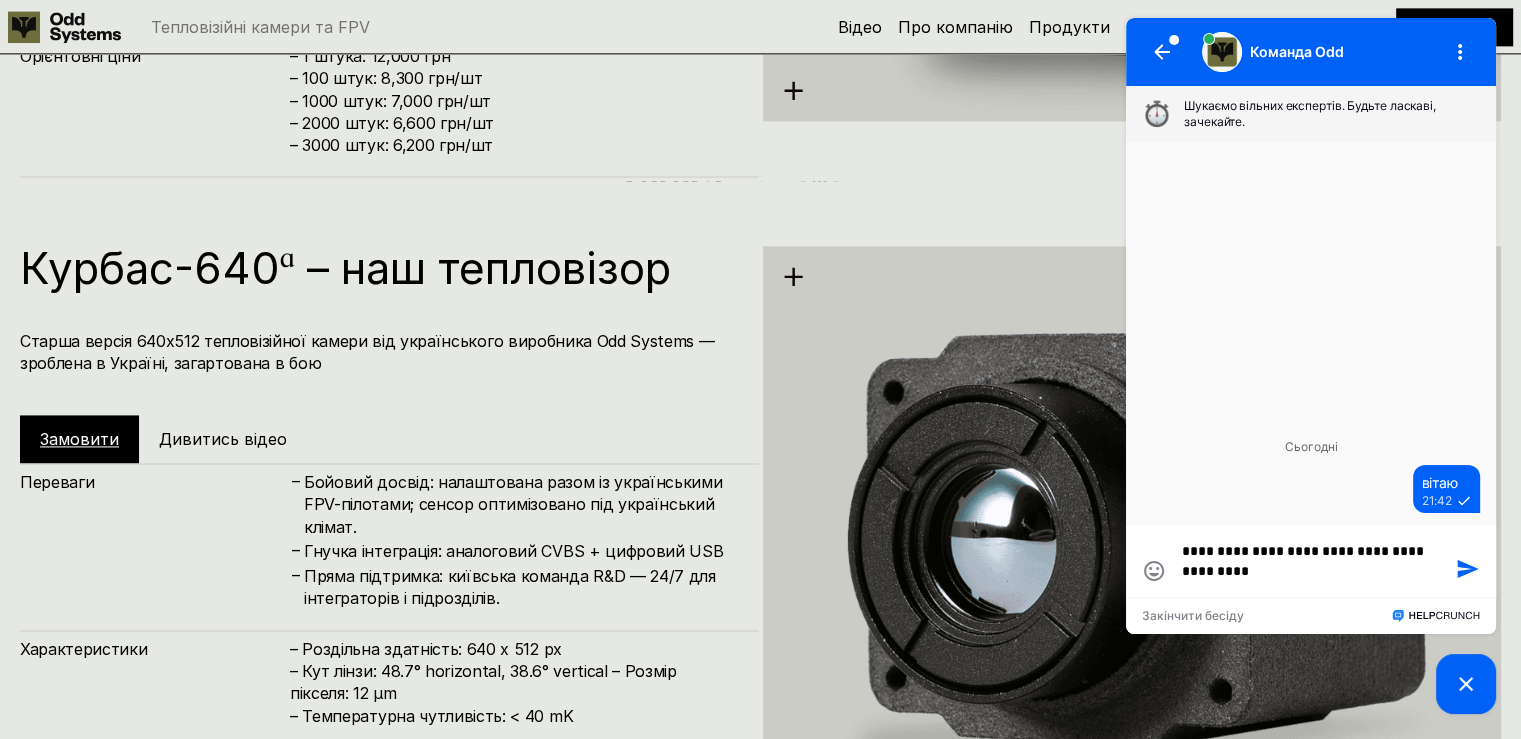 type on "**********" 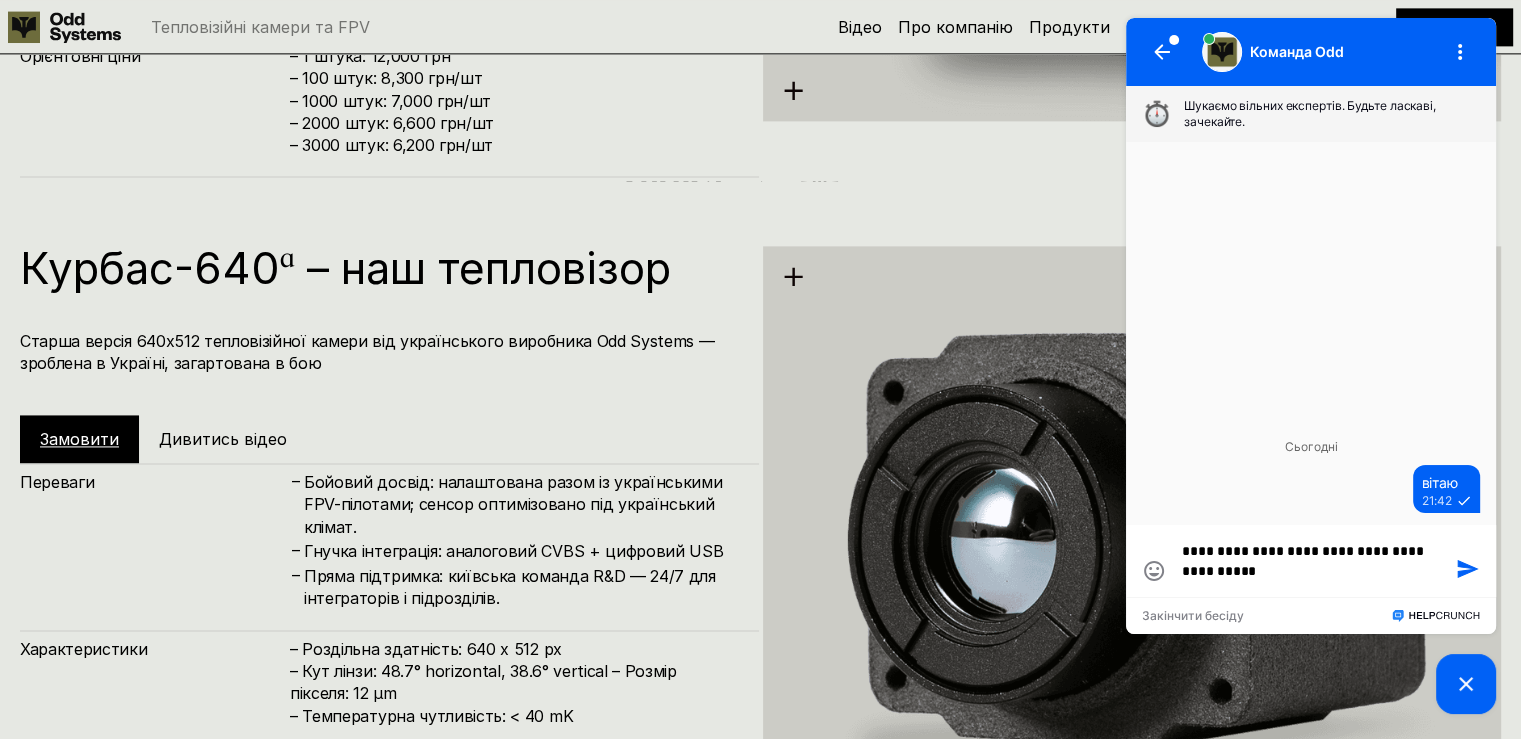 type 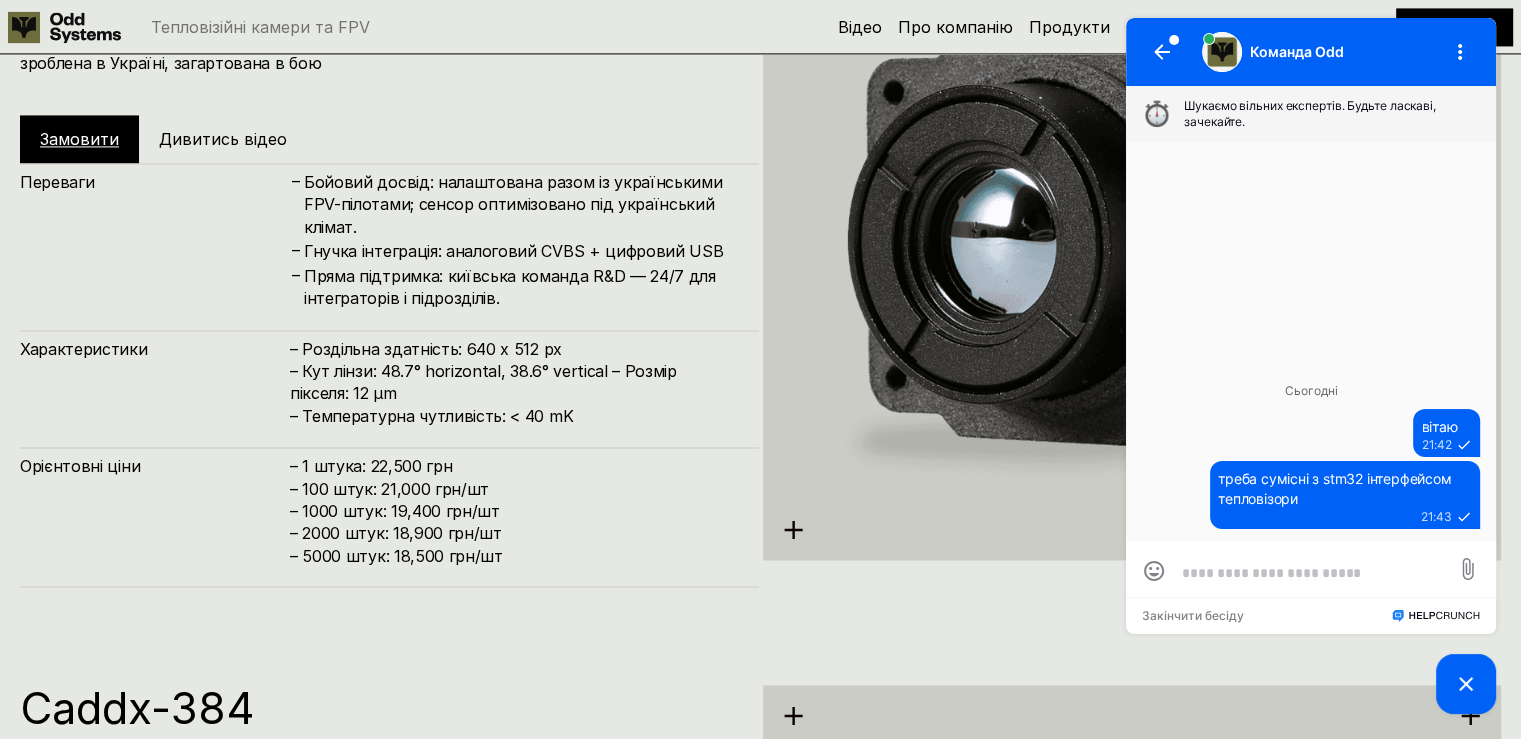 scroll, scrollTop: 3300, scrollLeft: 0, axis: vertical 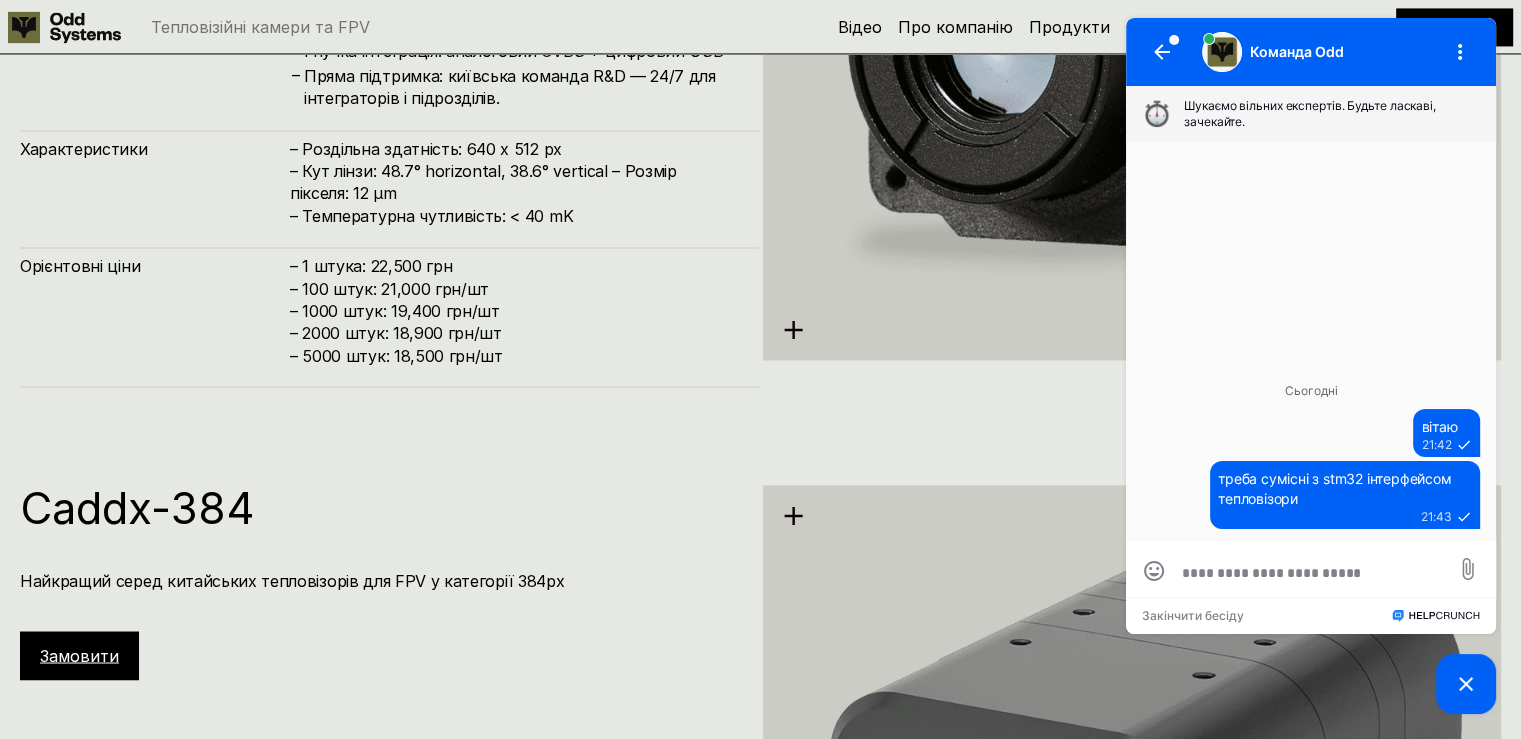 click on "– Роздільна здатність: 640 x 512 px  – Кут лінзи: 48.7° horizontal, 38.6° vertical – Розмір пікселя: 12 µm  – Температурна чутливість: < 40 mK" at bounding box center [514, 183] 